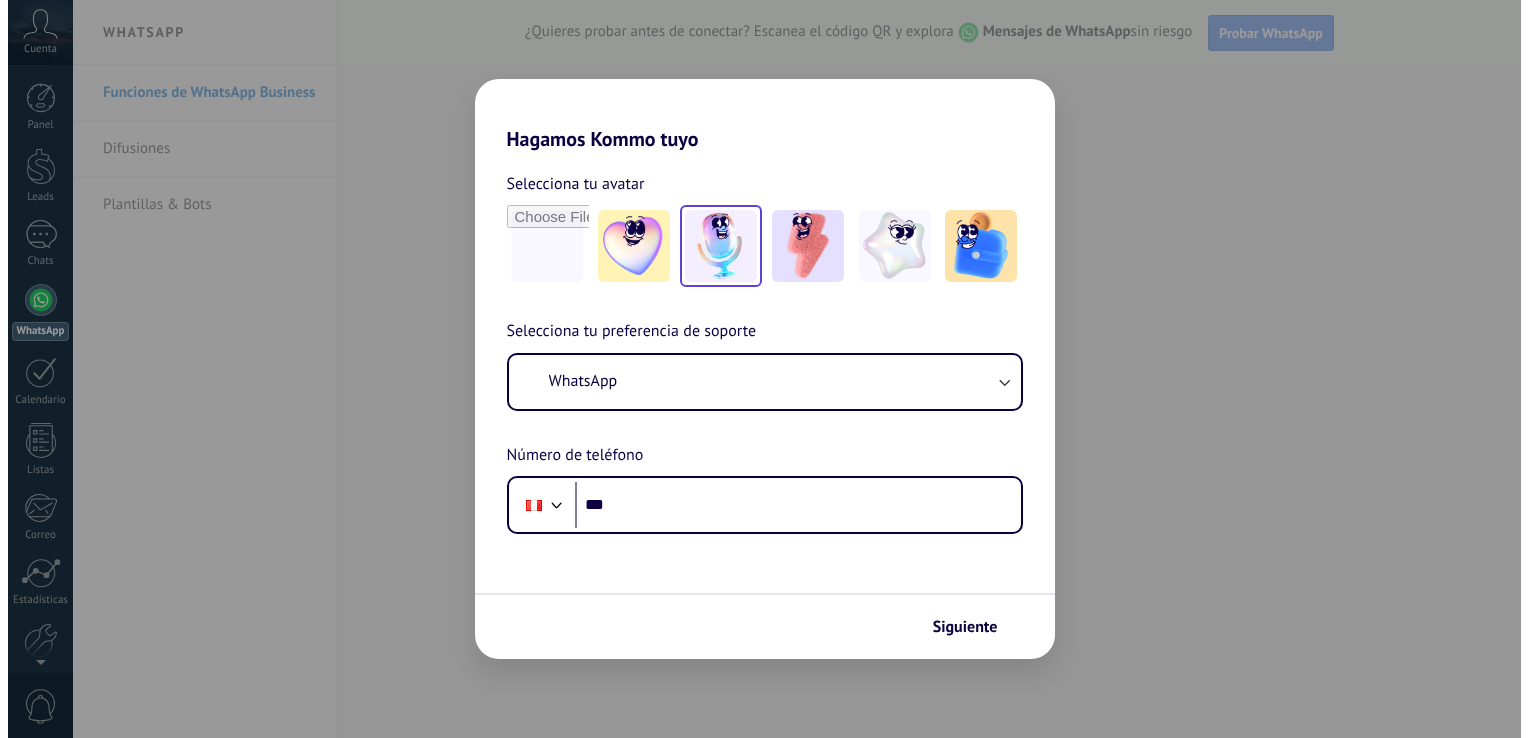scroll, scrollTop: 0, scrollLeft: 0, axis: both 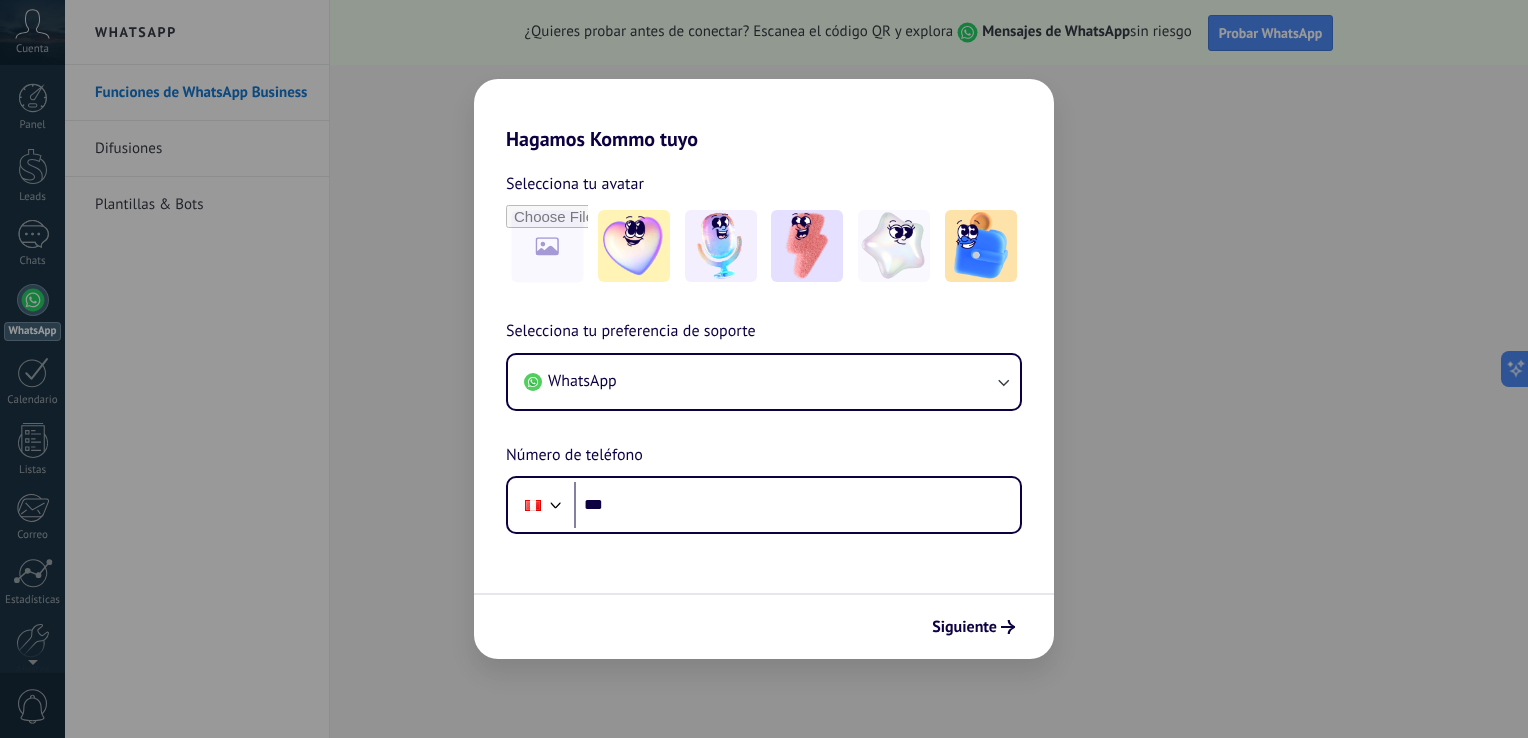 click on "WhatsApp Número de teléfono Phone *** Siguiente" at bounding box center (764, 369) 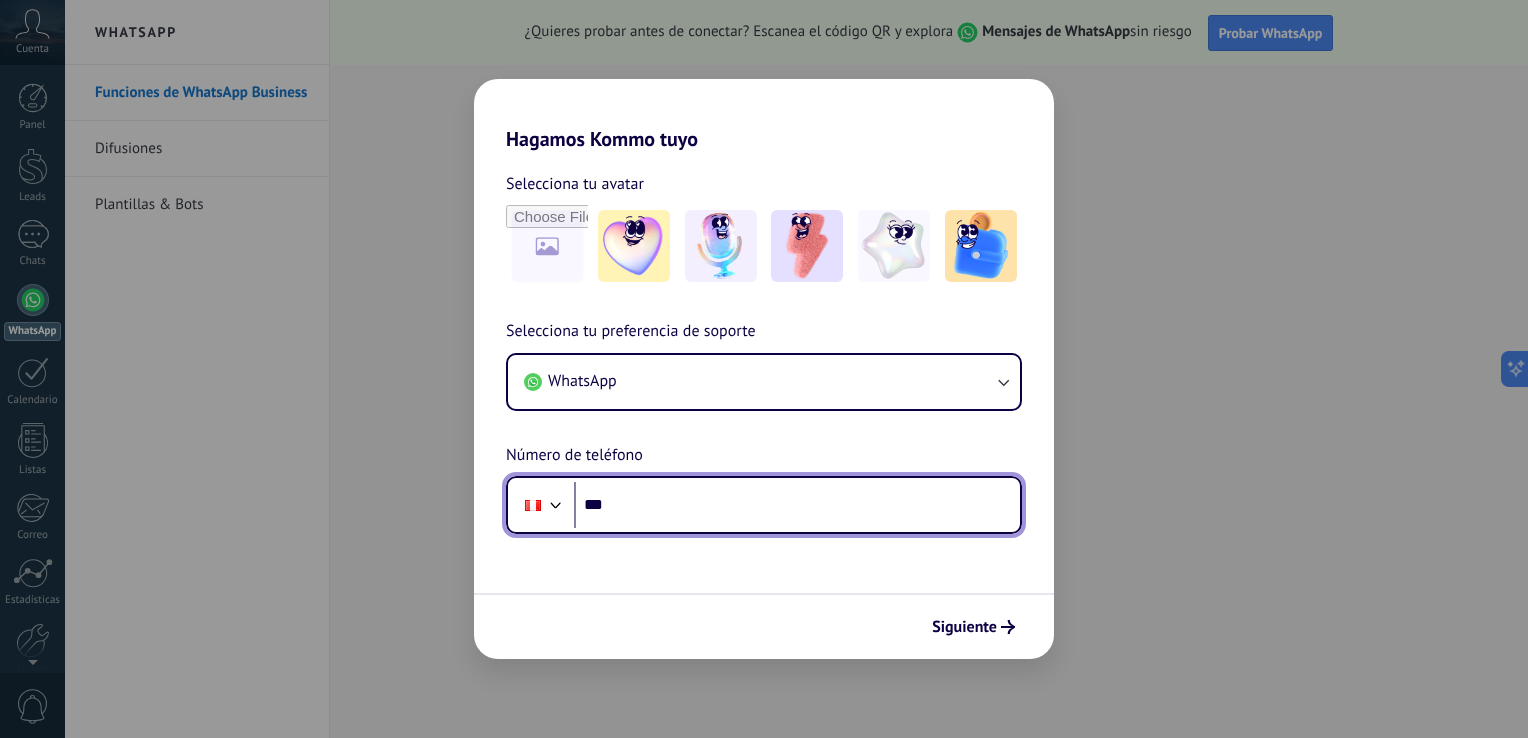 click on "***" at bounding box center [797, 505] 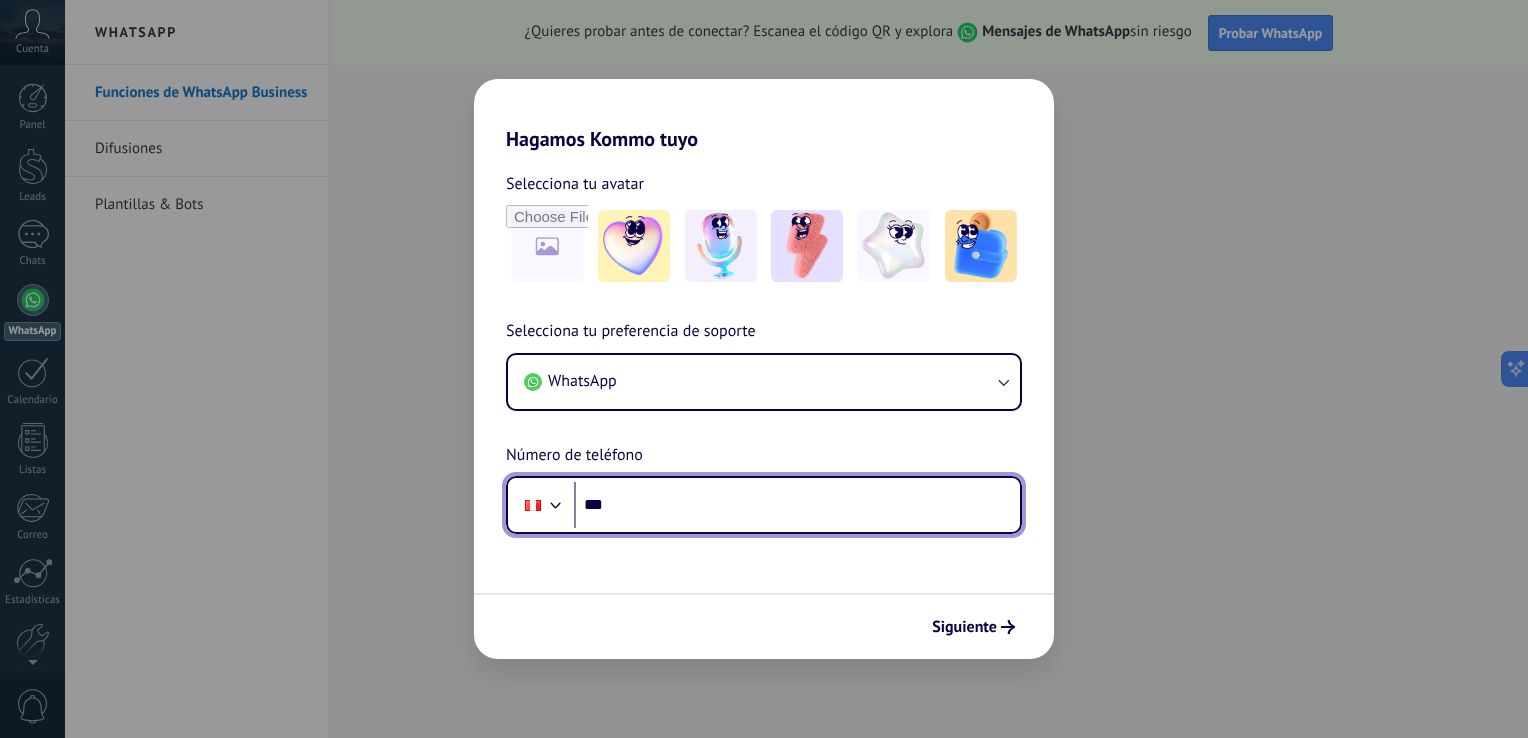 click on "***" at bounding box center [797, 505] 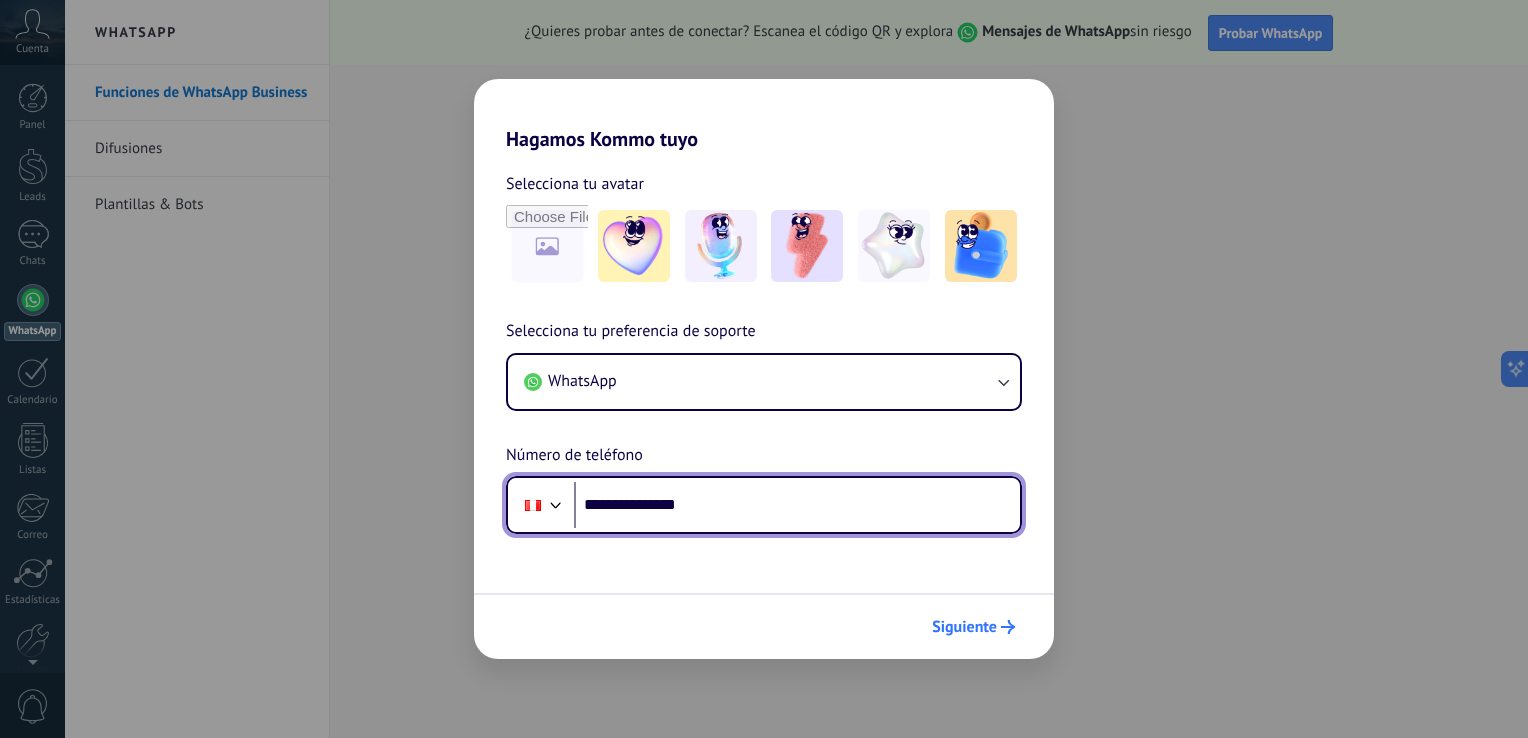 type on "**********" 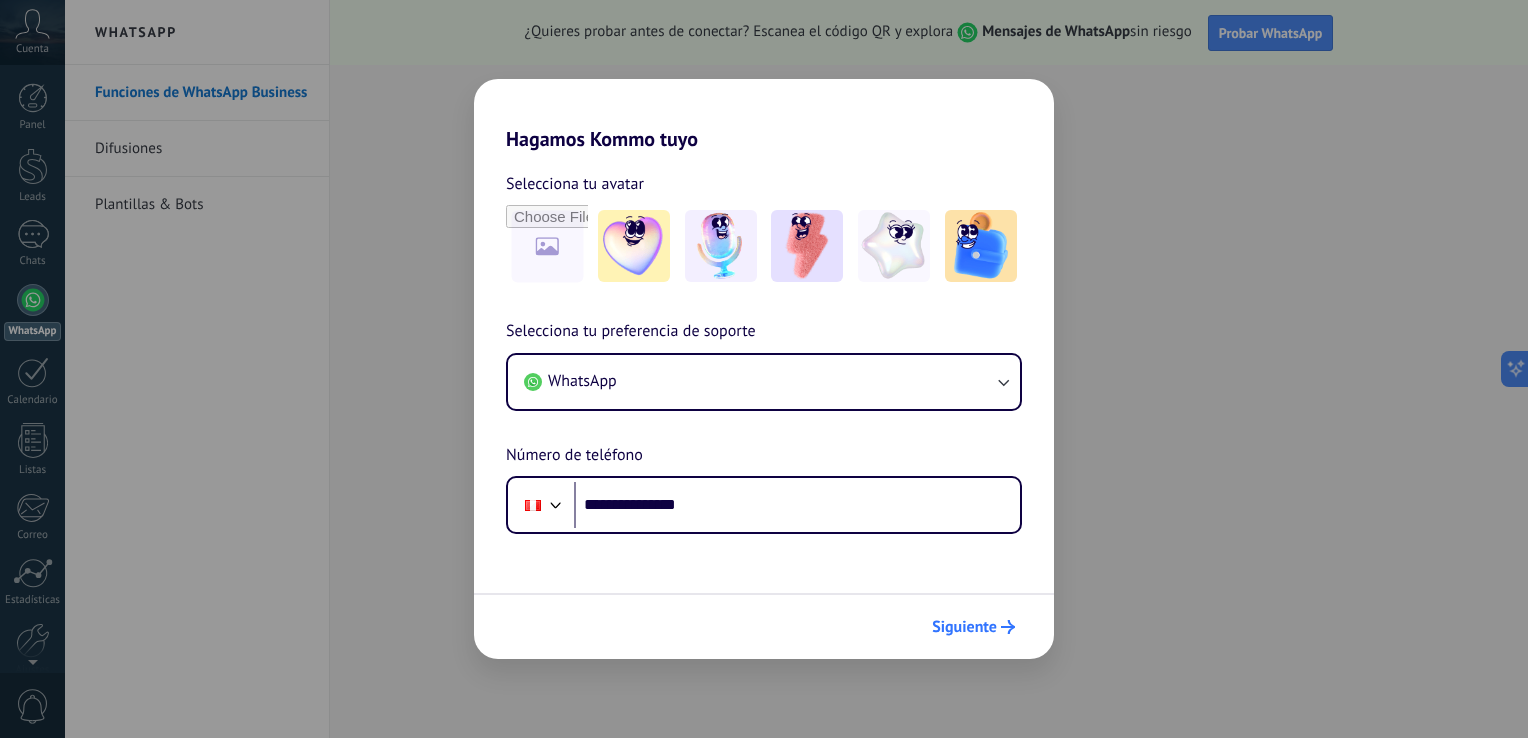 click on "Siguiente" at bounding box center (964, 627) 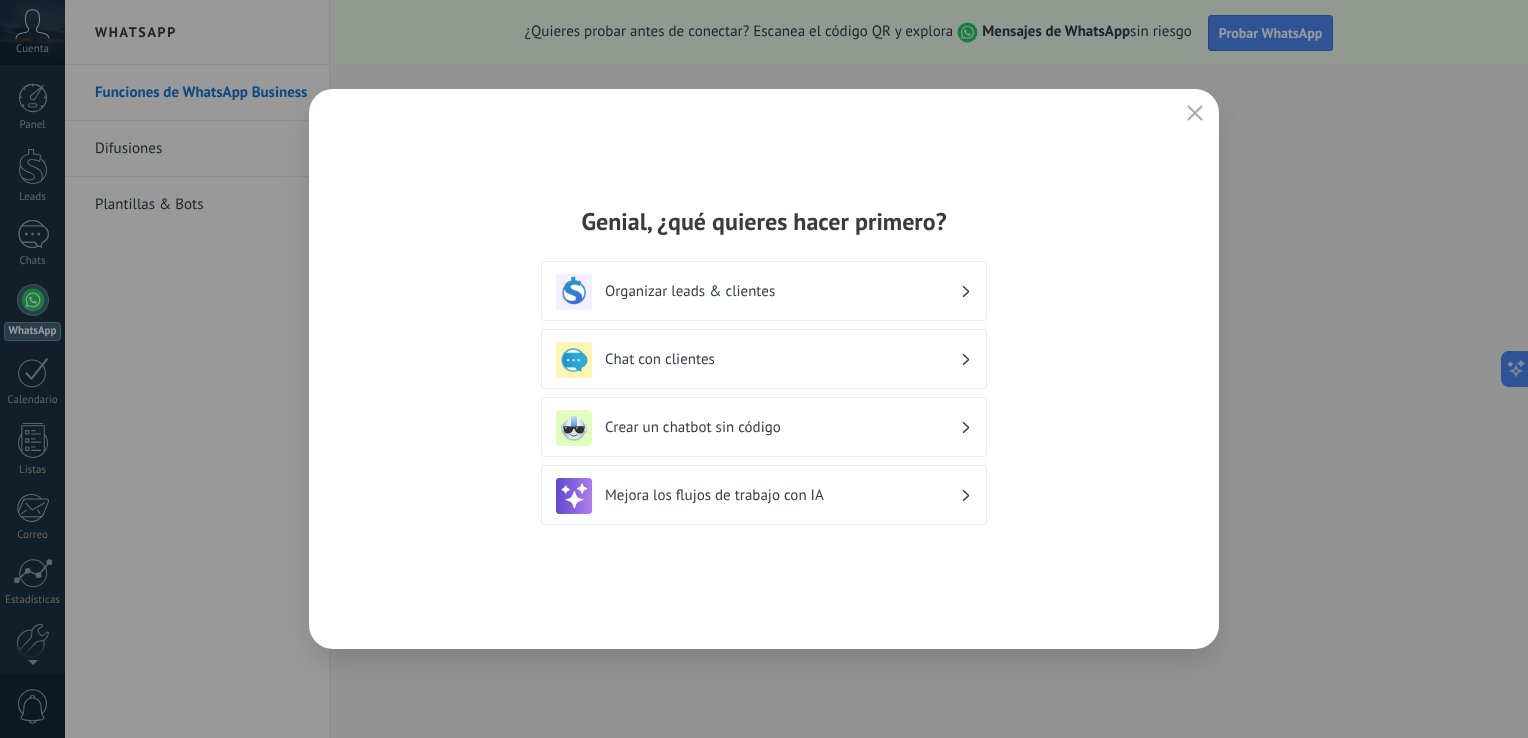 scroll, scrollTop: 0, scrollLeft: 0, axis: both 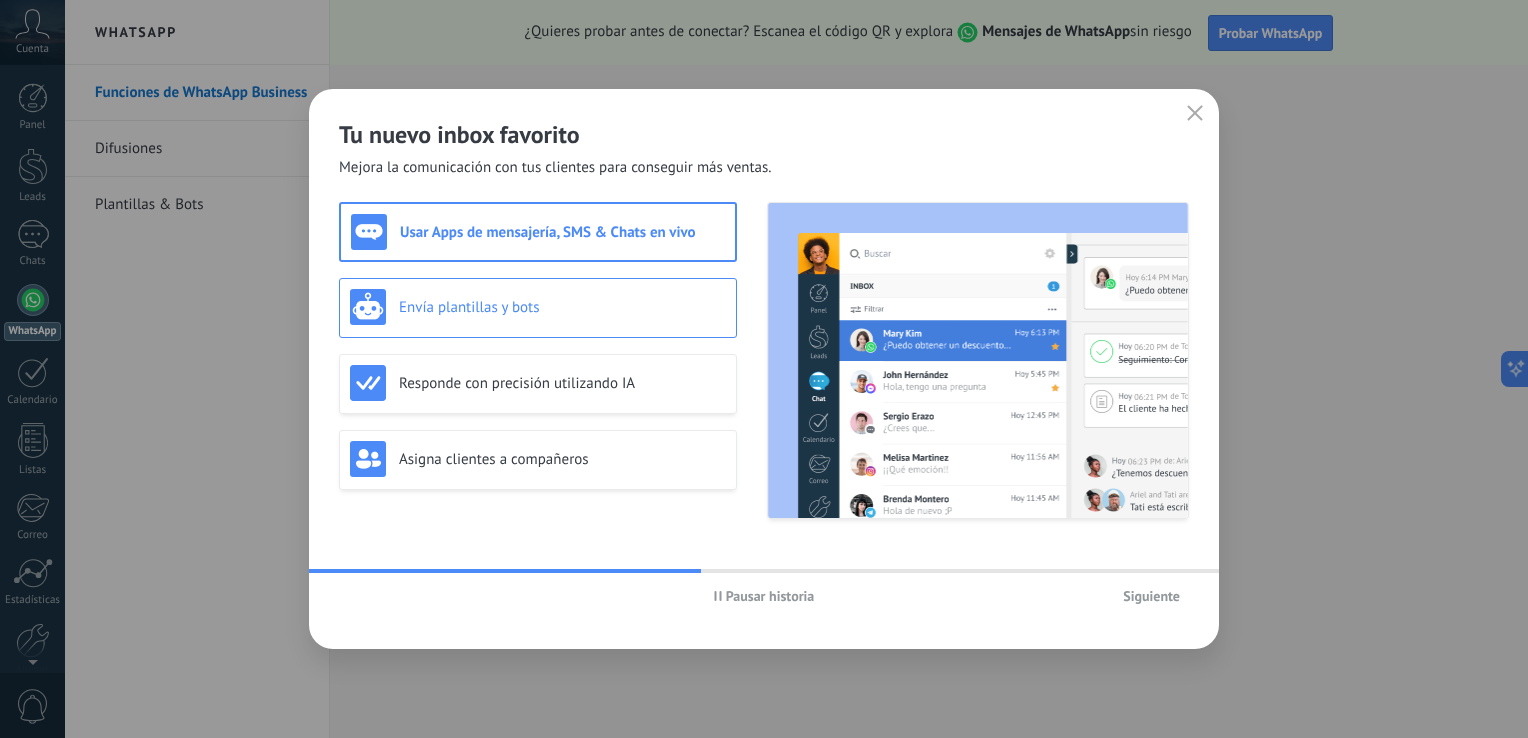 click on "Envía plantillas y bots" at bounding box center [562, 307] 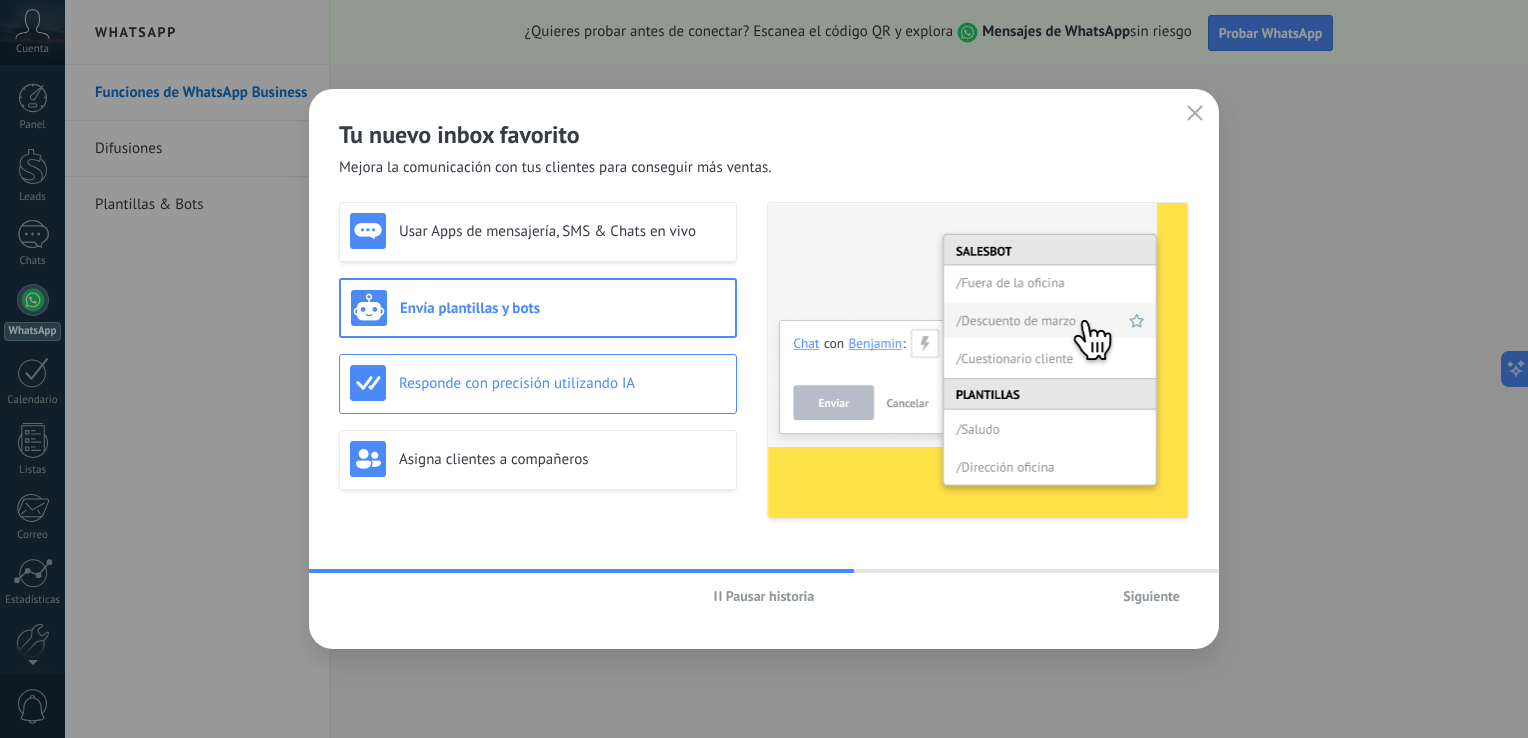 click on "Responde con precisión utilizando IA" at bounding box center [562, 231] 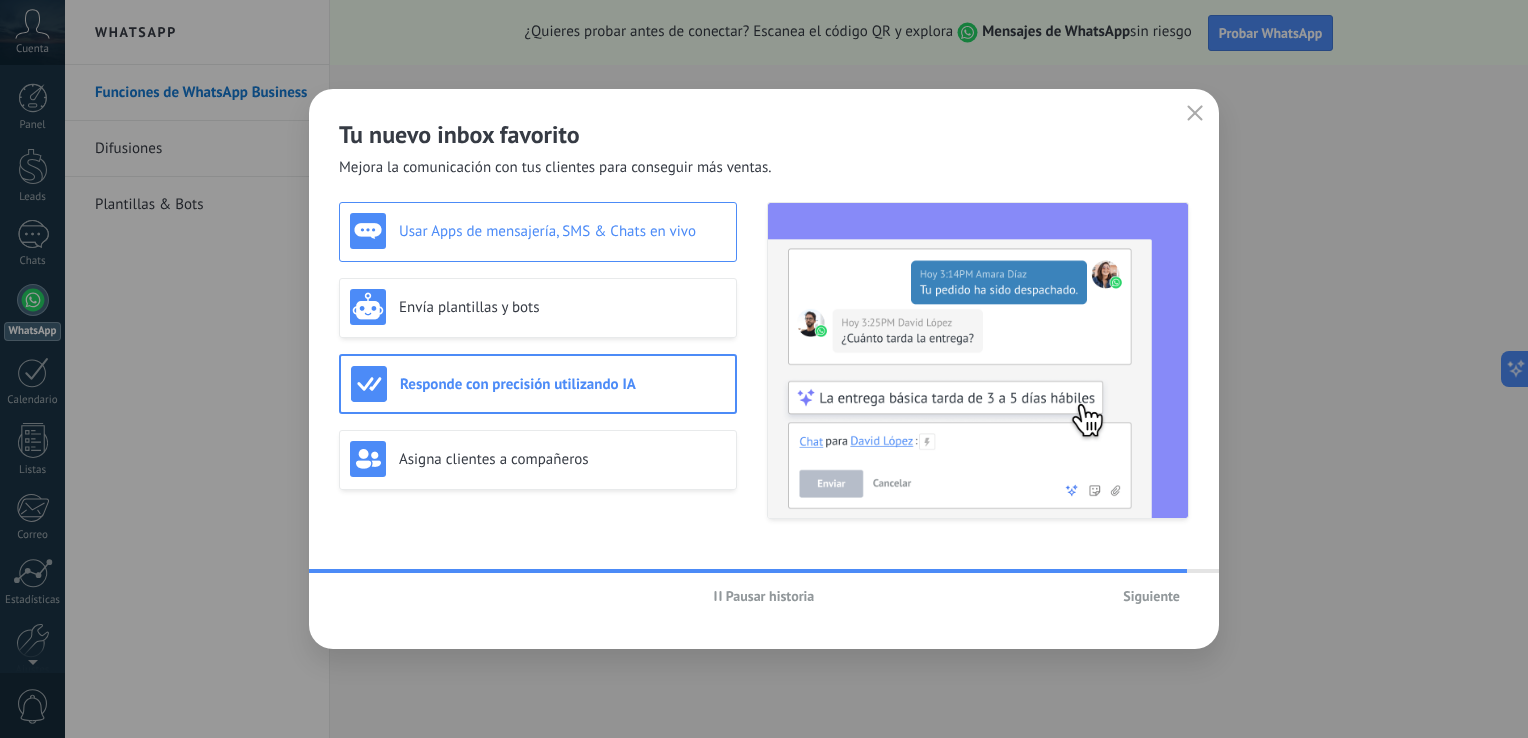 click on "Usar Apps de mensajería, SMS & Chats en vivo" at bounding box center [538, 231] 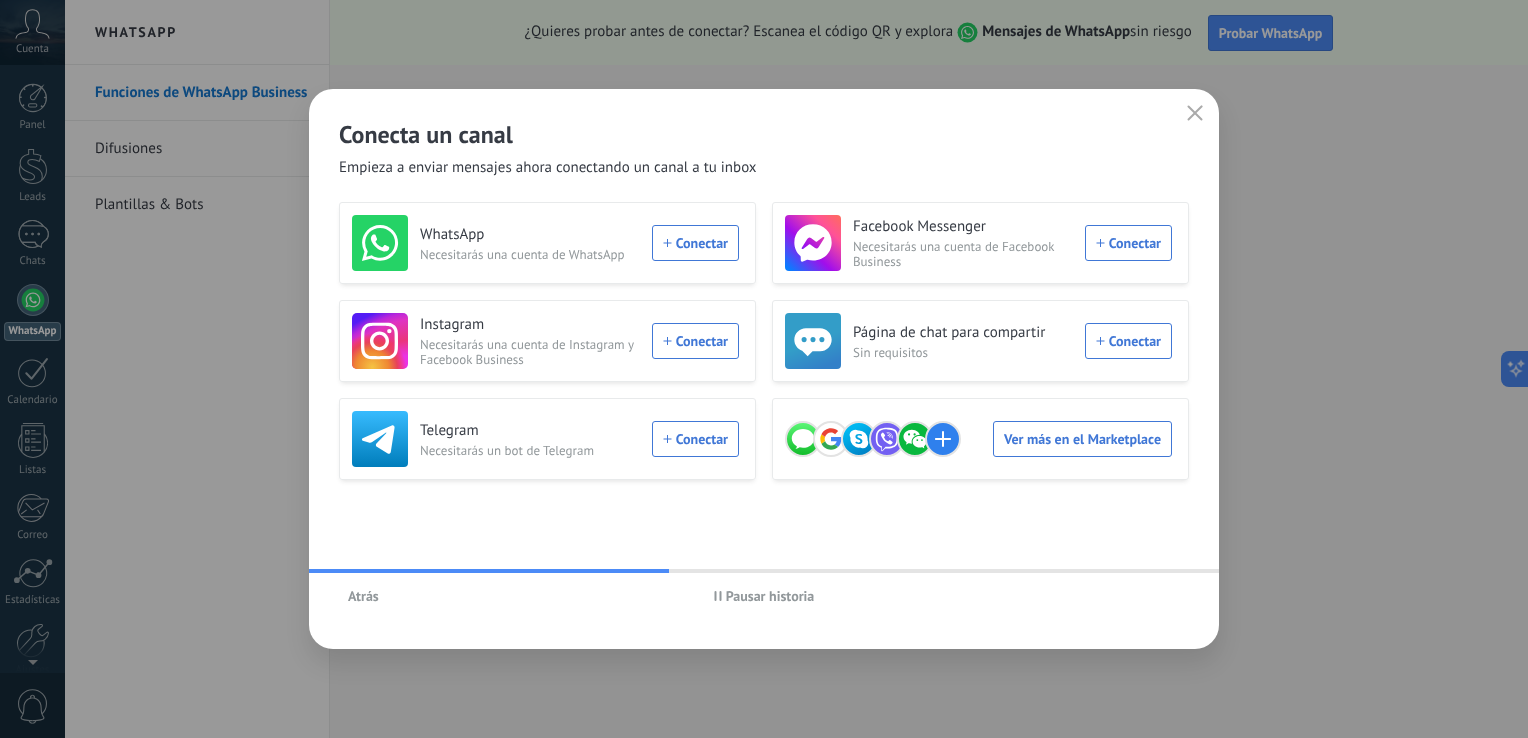 click on "WhatsApp Necesitarás una cuenta de WhatsApp Conectar" at bounding box center [545, 243] 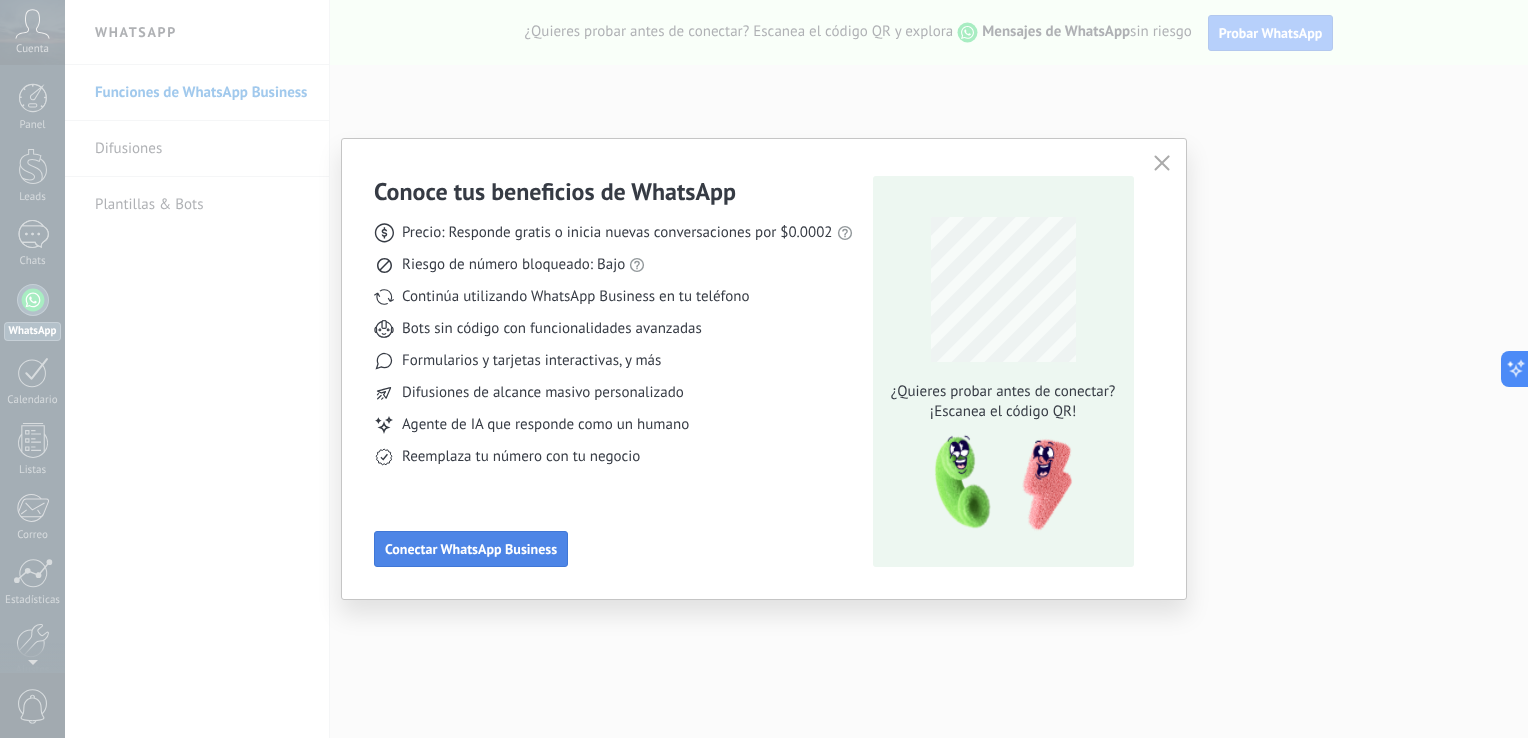 click on "Conectar WhatsApp Business" at bounding box center [471, 549] 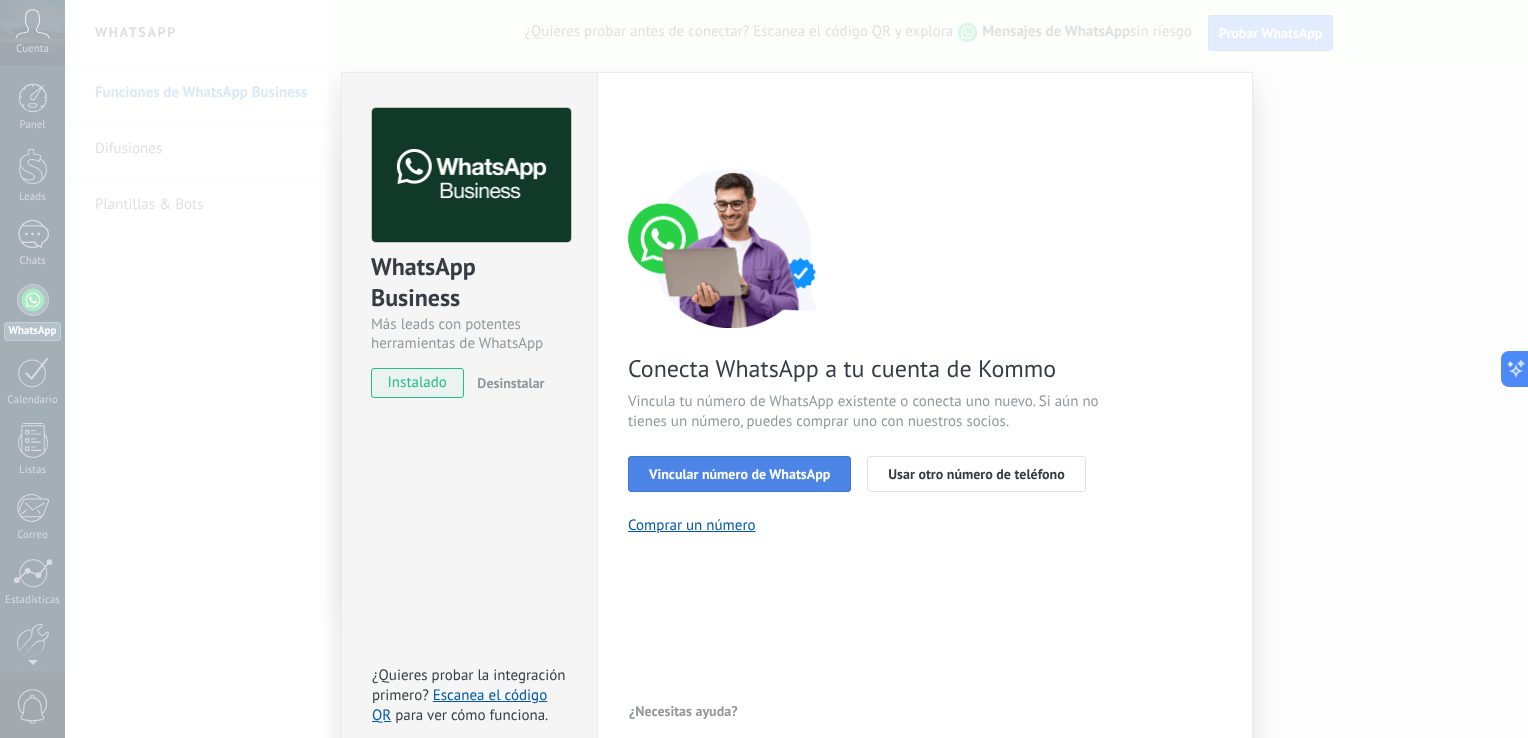 click on "Vincular número de WhatsApp" at bounding box center (739, 474) 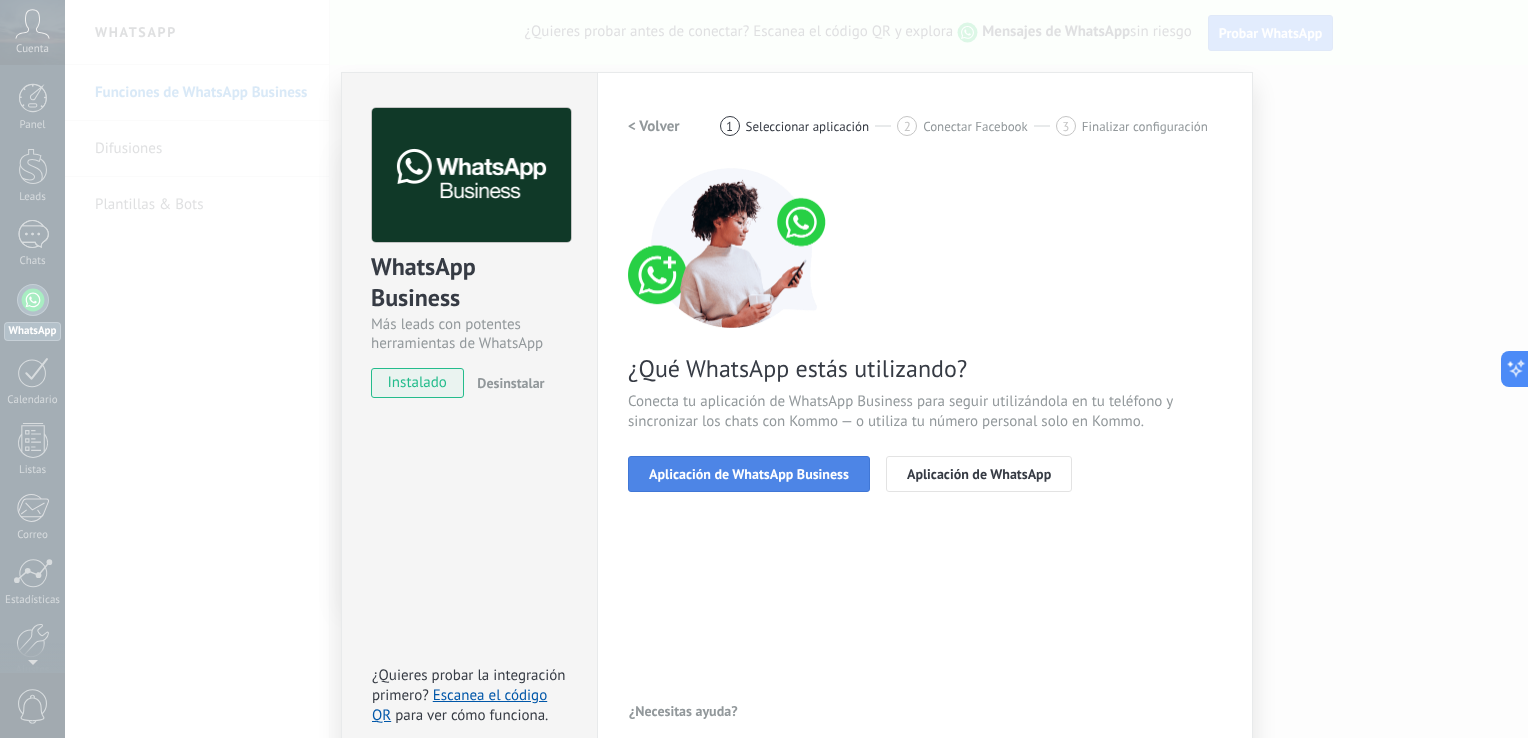 click on "Aplicación de WhatsApp Business" at bounding box center [749, 474] 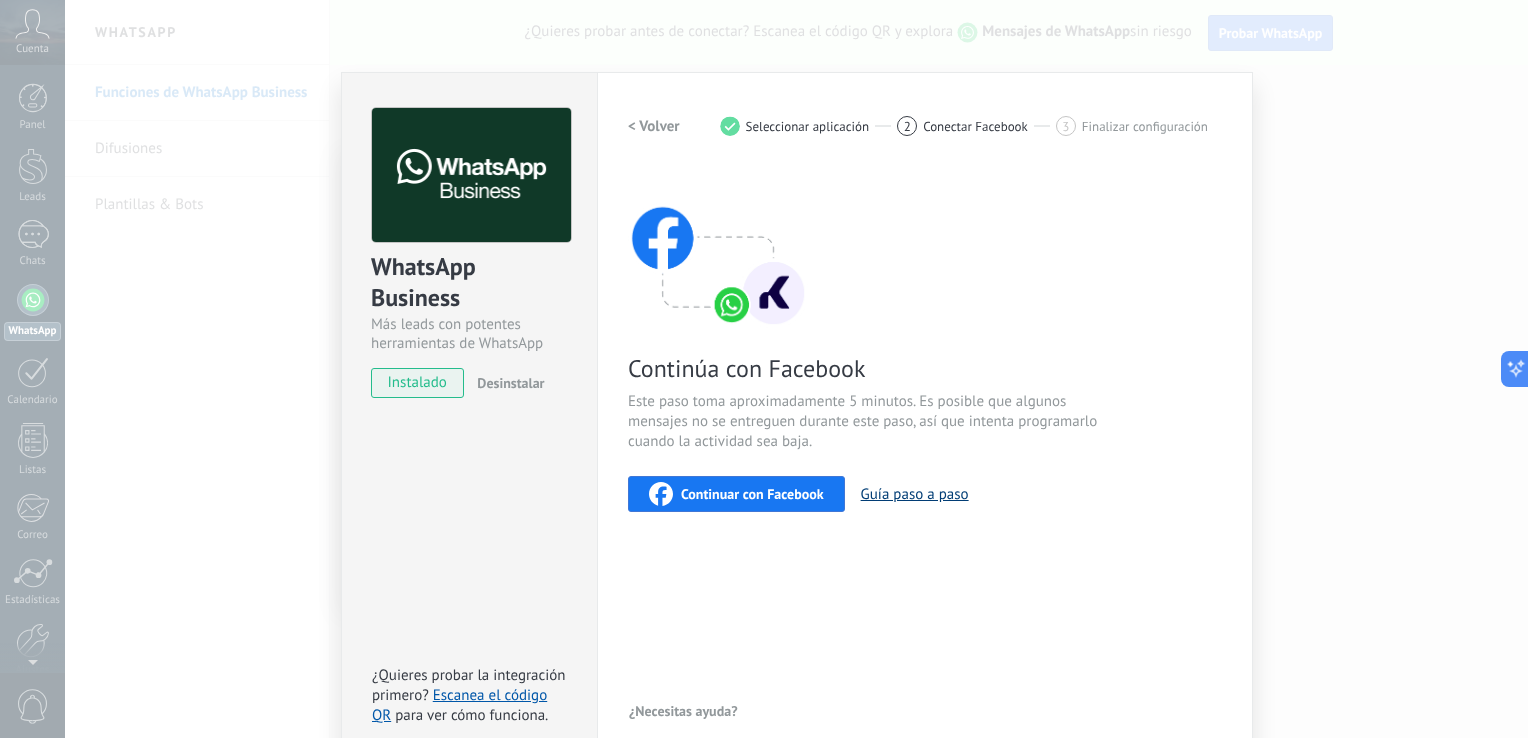 click on "Guía paso a paso" at bounding box center (915, 494) 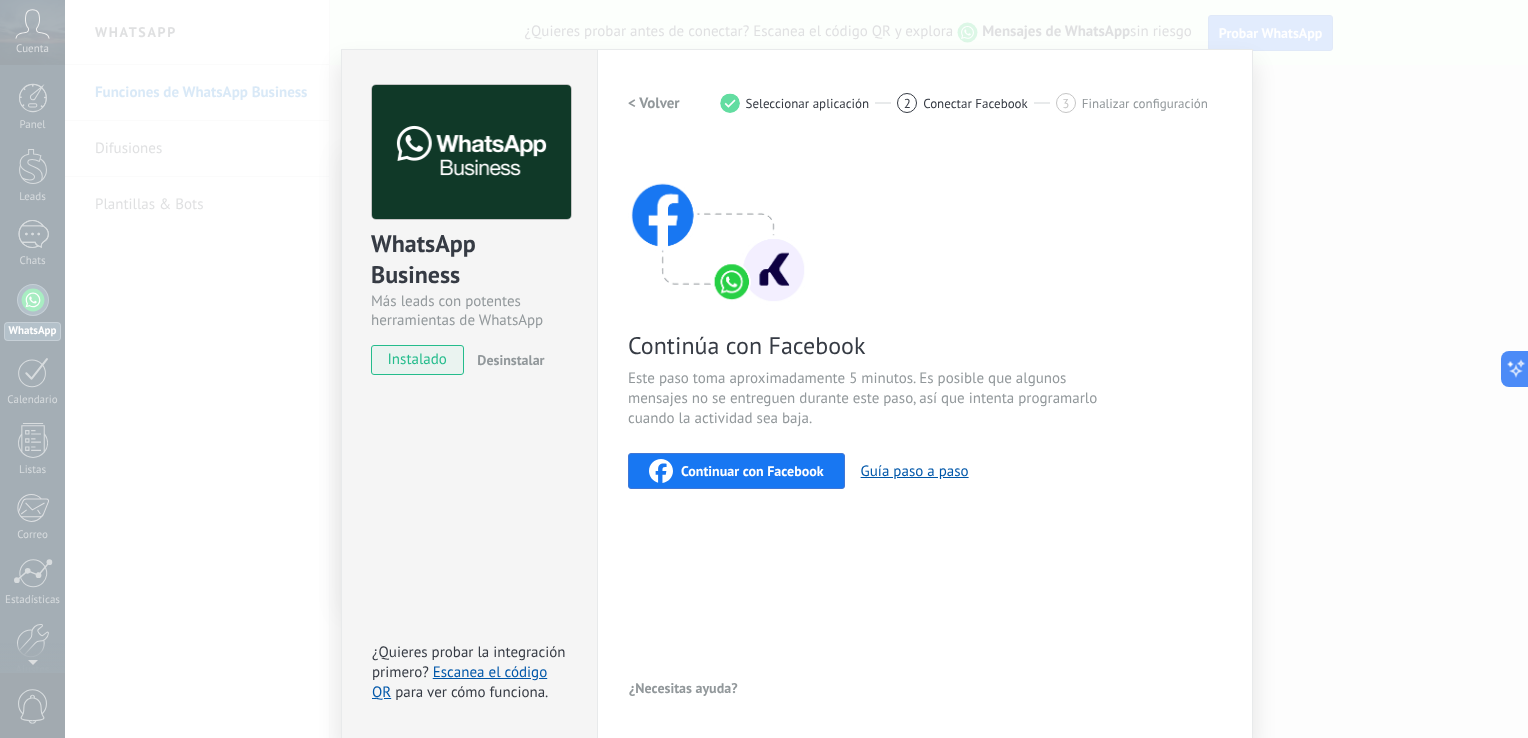 scroll, scrollTop: 24, scrollLeft: 0, axis: vertical 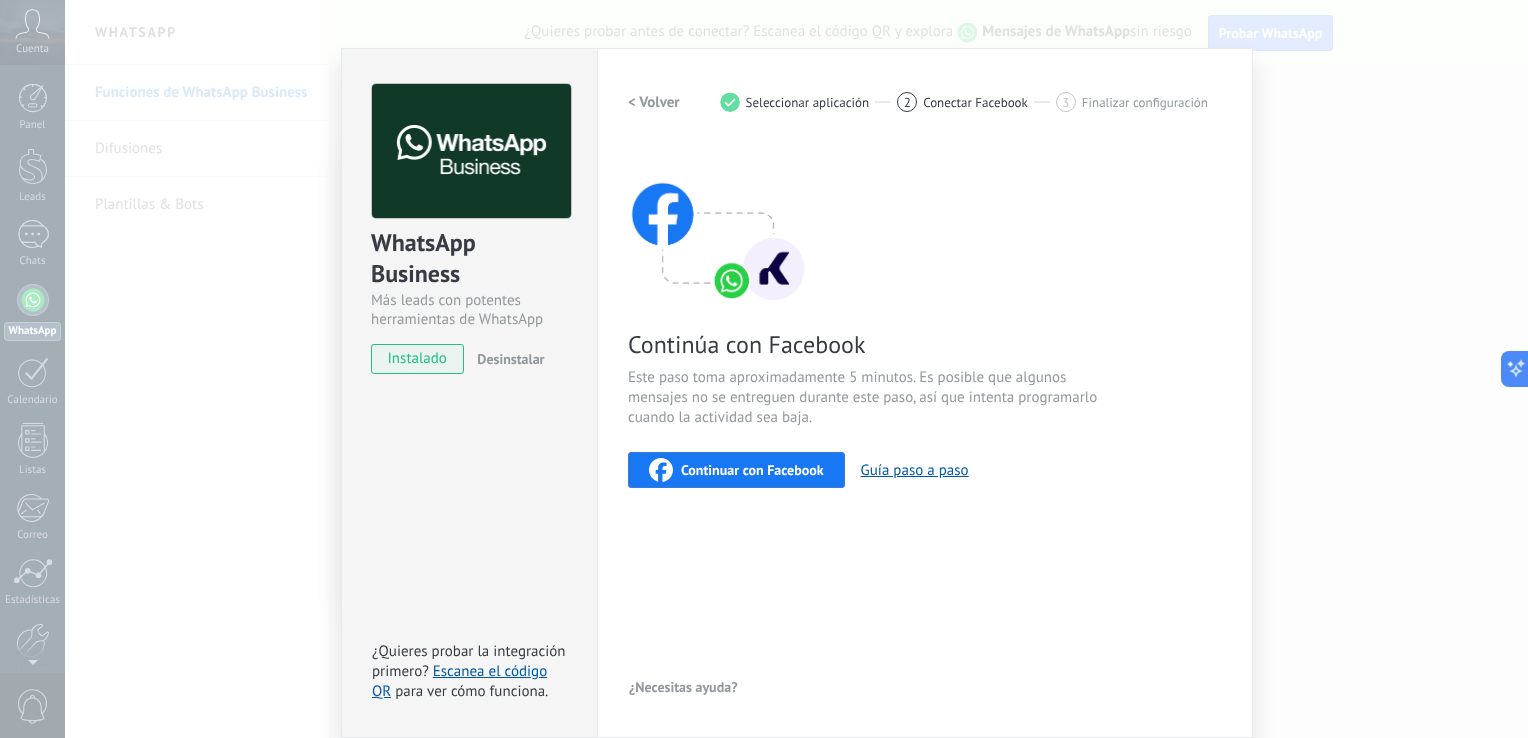 click on "Continuar con Facebook" at bounding box center (736, 470) 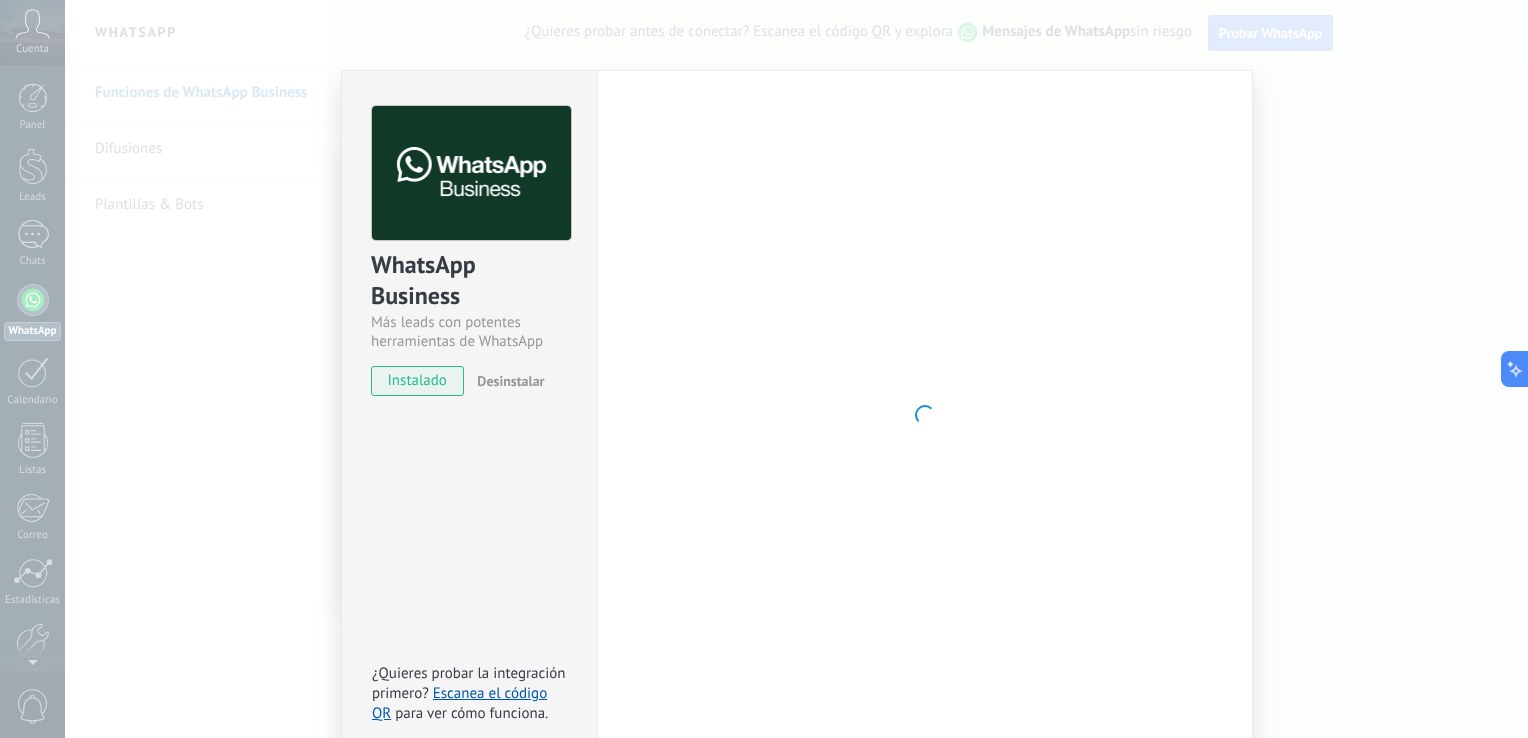 scroll, scrollTop: 0, scrollLeft: 0, axis: both 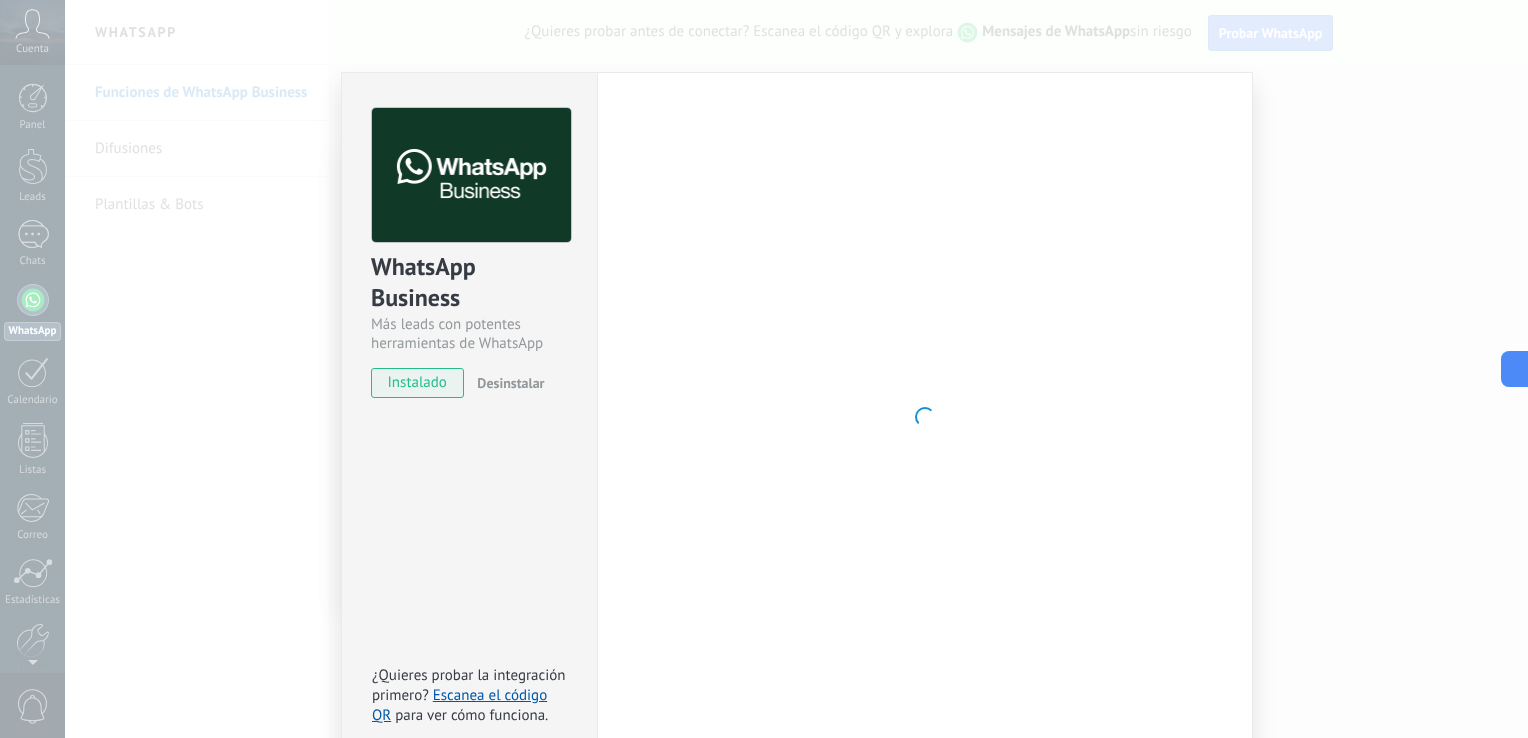 click on "WhatsApp Business Más leads con potentes herramientas de WhatsApp instalado Desinstalar ¿Quieres probar la integración primero?   Escanea el código QR   para ver cómo funciona. Configuraciones Autorizaciones This tab logs the users who have granted integration access to this account. If you want to to remove a user's ability to send requests to the account on behalf of this integration, you can revoke access. If access is revoked from all users, the integration will stop working. This app is installed, but no one has given it access yet. WhatsApp Cloud API más _:  Guardar < Volver 1 Seleccionar aplicación 2 Conectar Facebook  3 Finalizar configuración Continúa con Facebook Este paso toma aproximadamente 5 minutos. Es posible que algunos mensajes no se entreguen durante este paso, así que intenta programarlo cuando la actividad sea baja. Continuar con Facebook Guía paso a paso ¿Necesitas ayuda?" at bounding box center [796, 369] 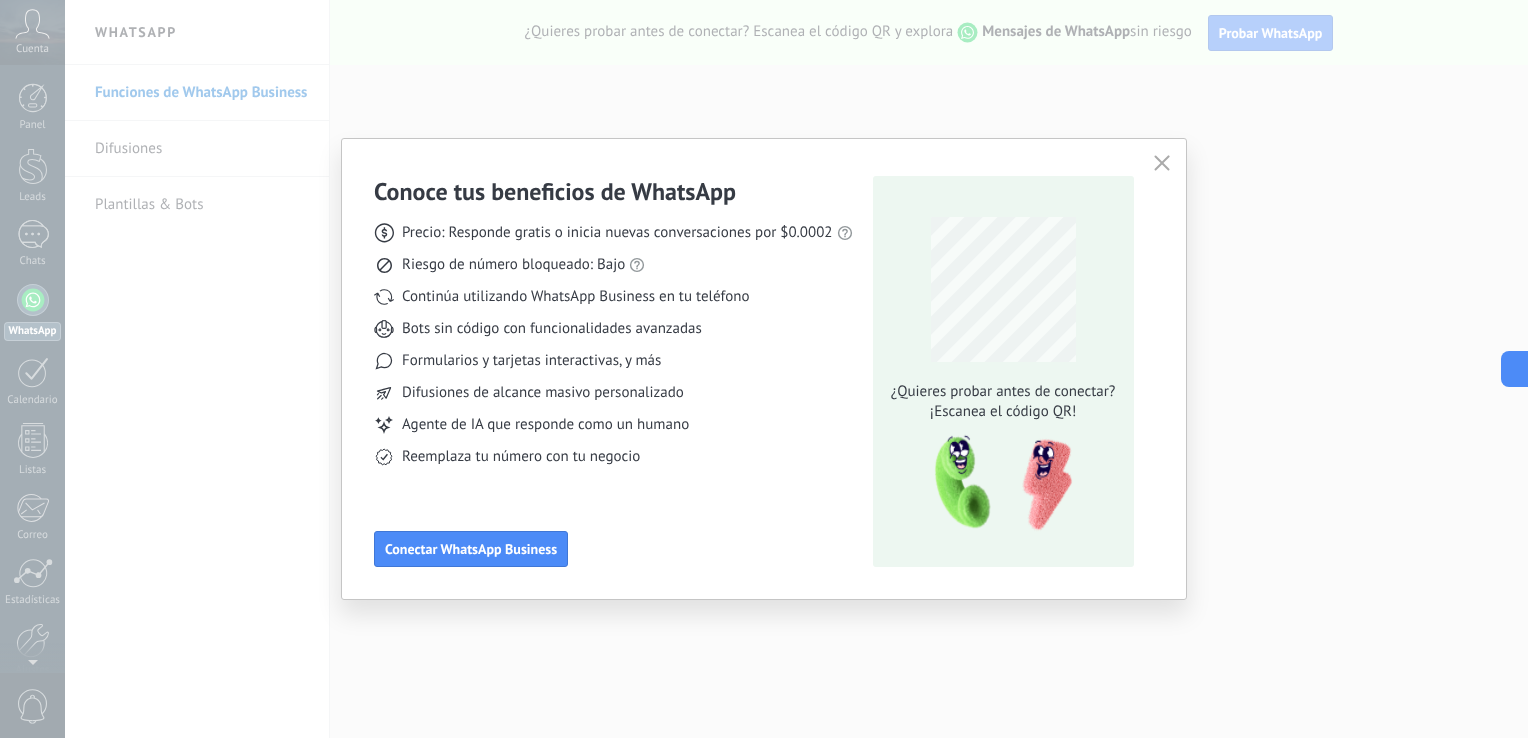 click at bounding box center [1162, 163] 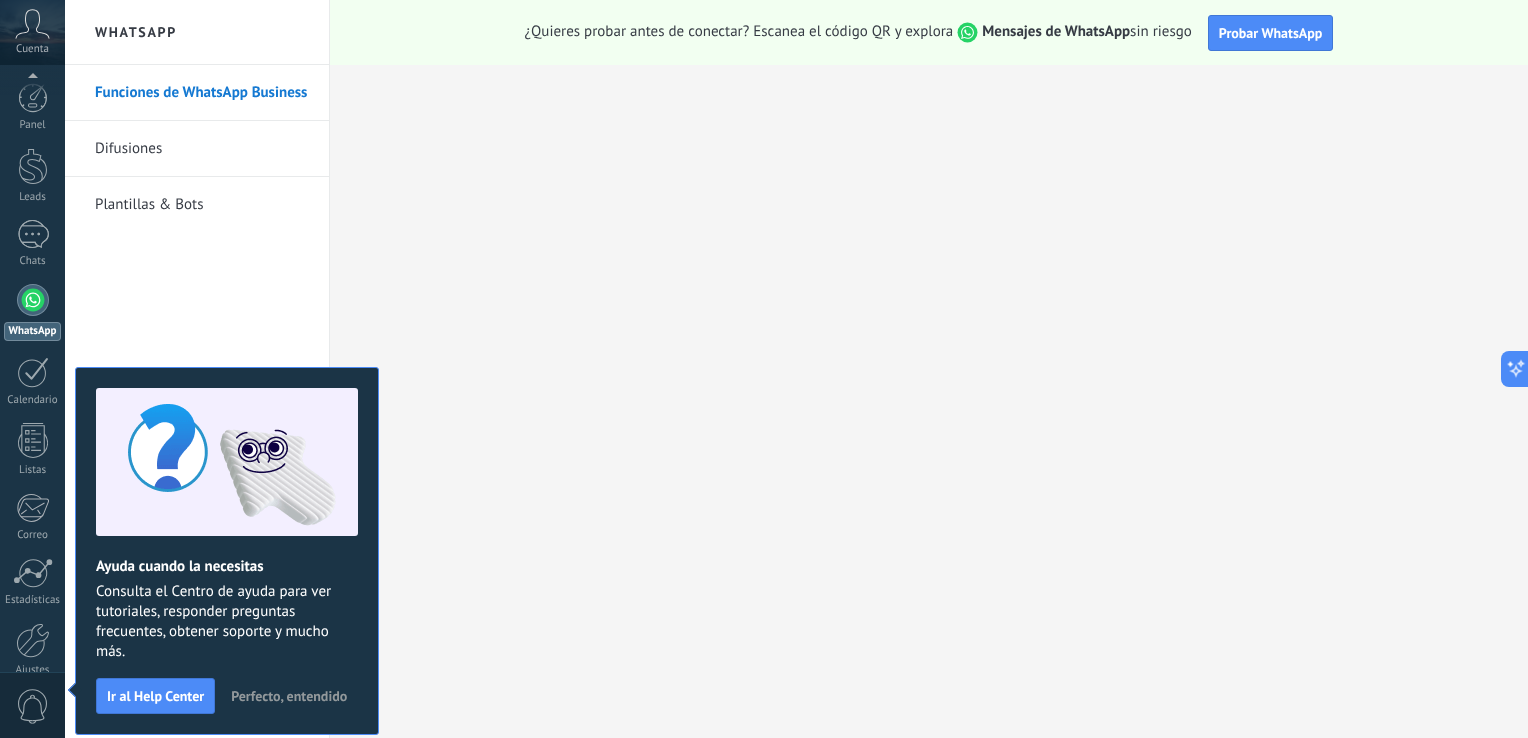 scroll, scrollTop: 92, scrollLeft: 0, axis: vertical 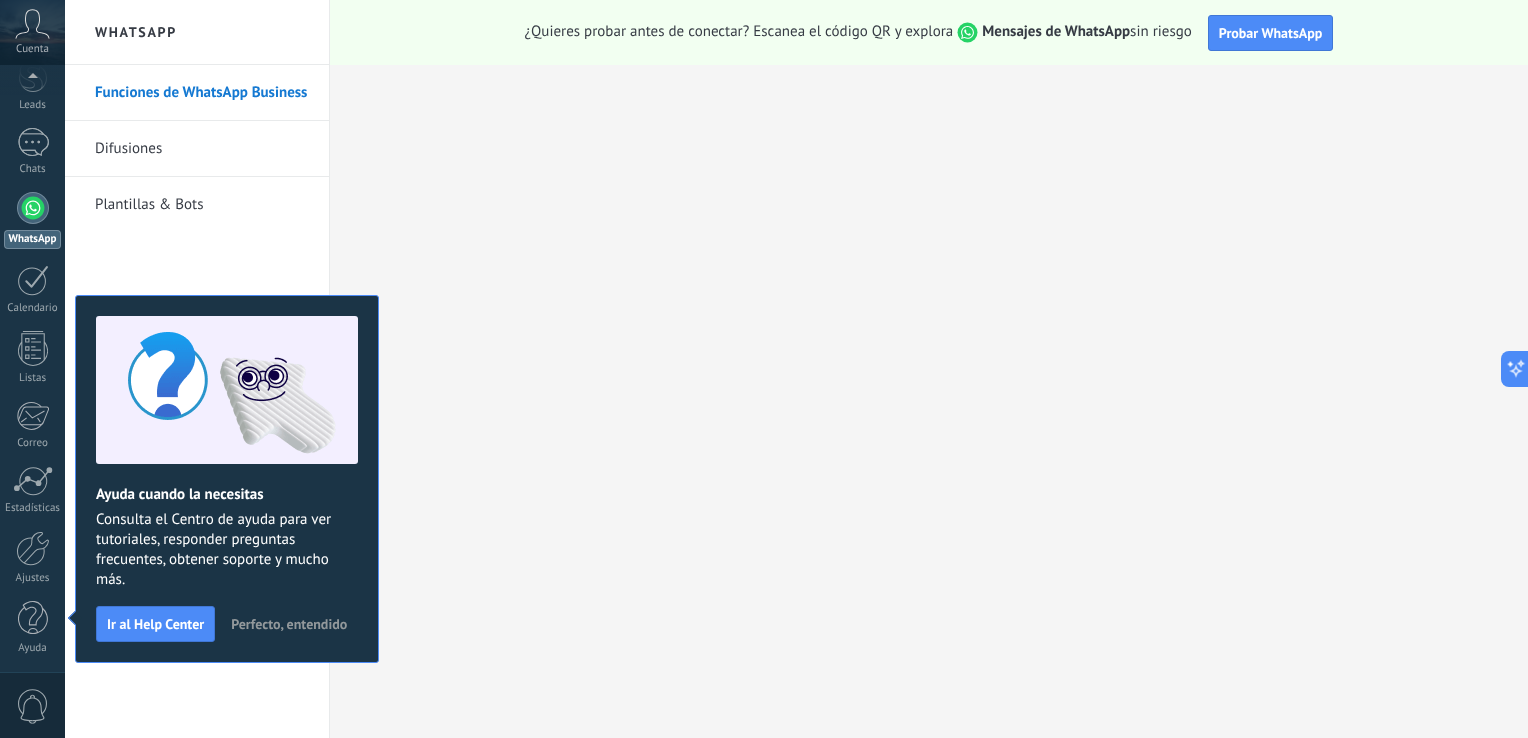 click on "Perfecto, entendido" at bounding box center (289, 624) 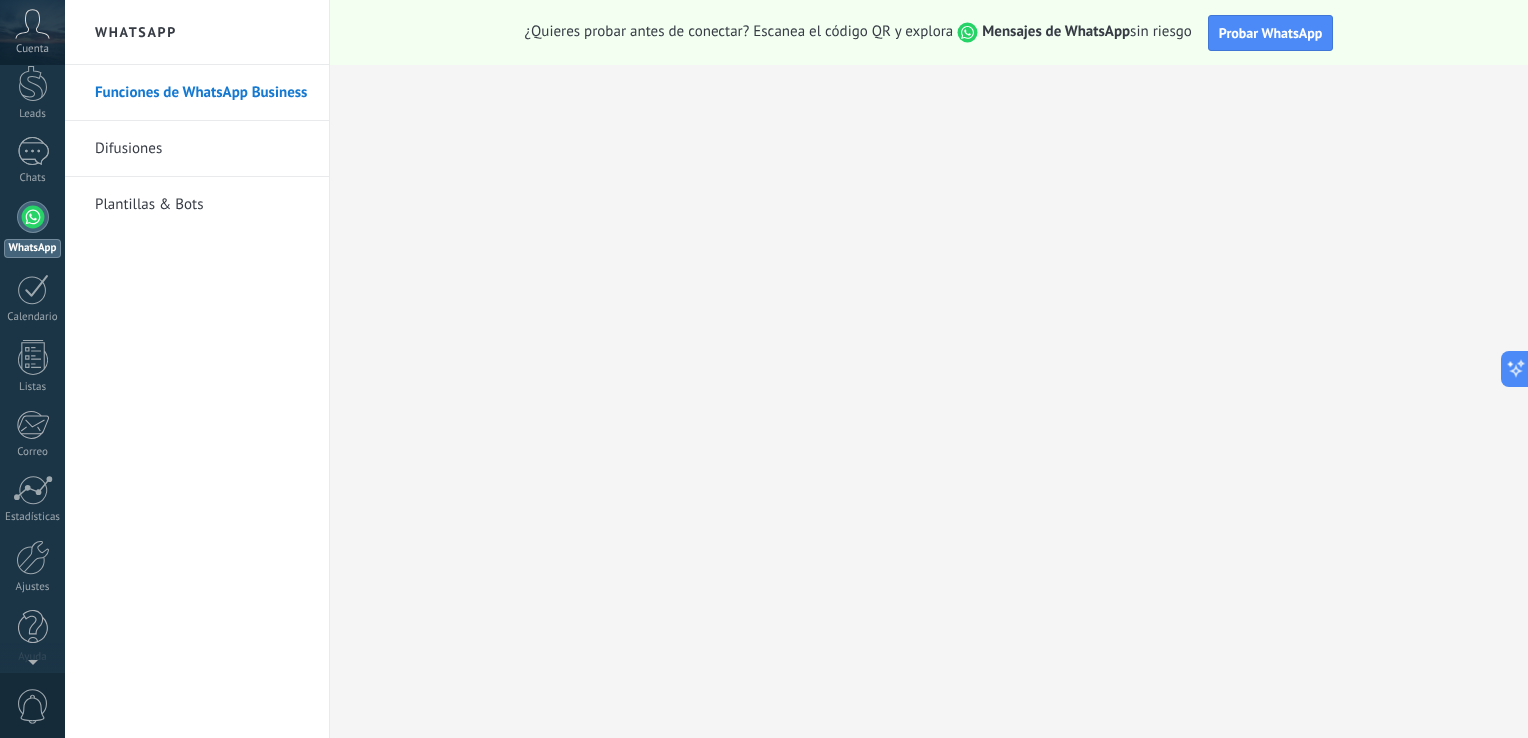 scroll, scrollTop: 0, scrollLeft: 0, axis: both 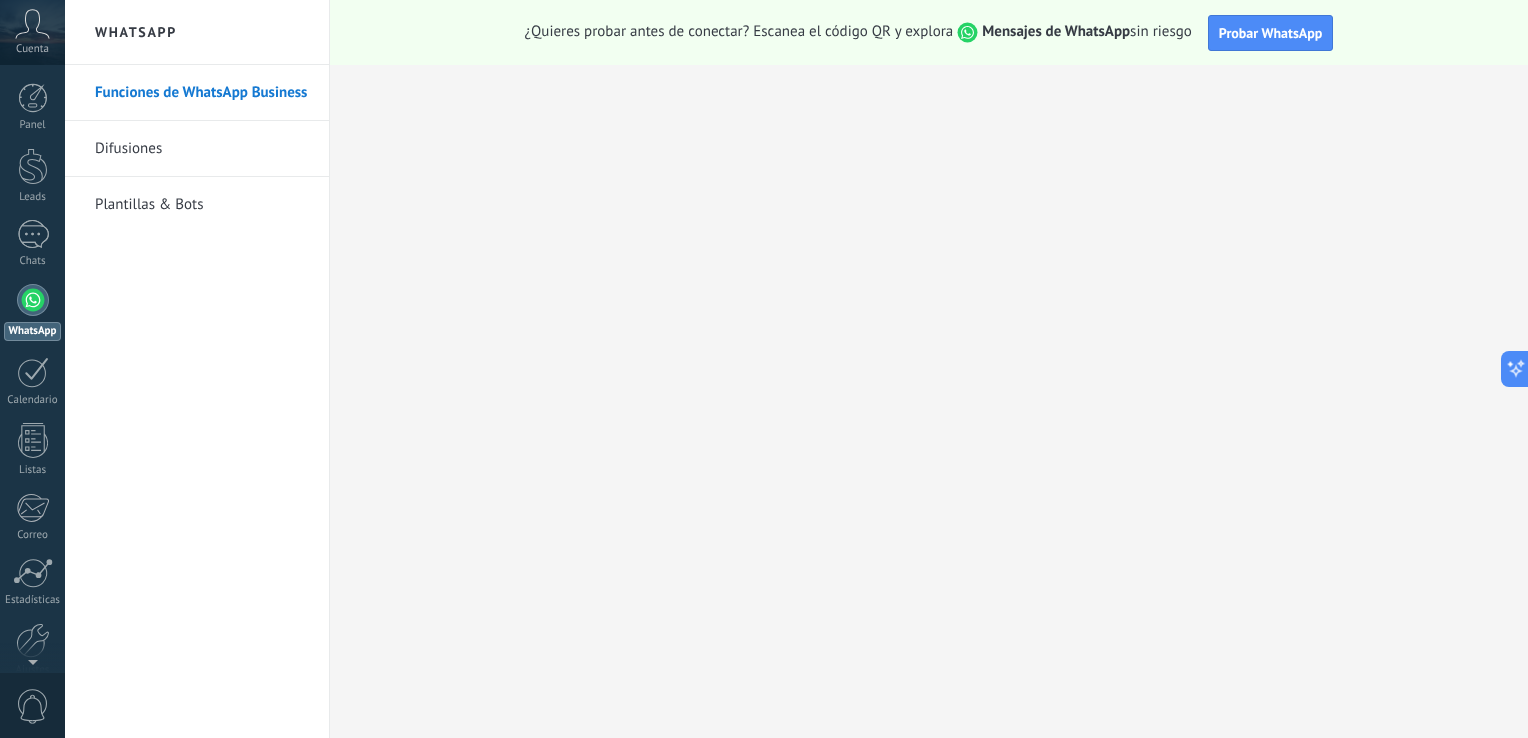 click at bounding box center [33, 300] 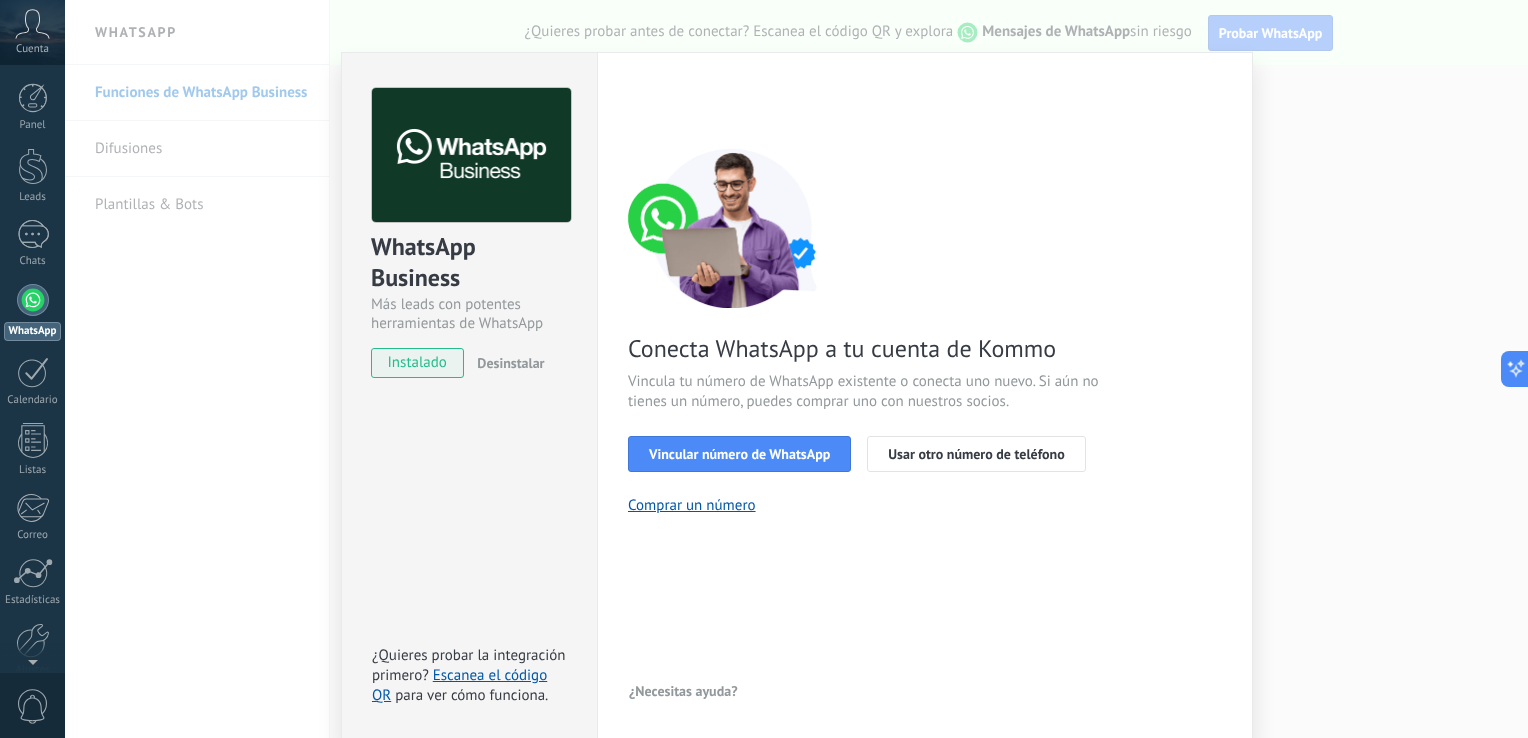 scroll, scrollTop: 24, scrollLeft: 0, axis: vertical 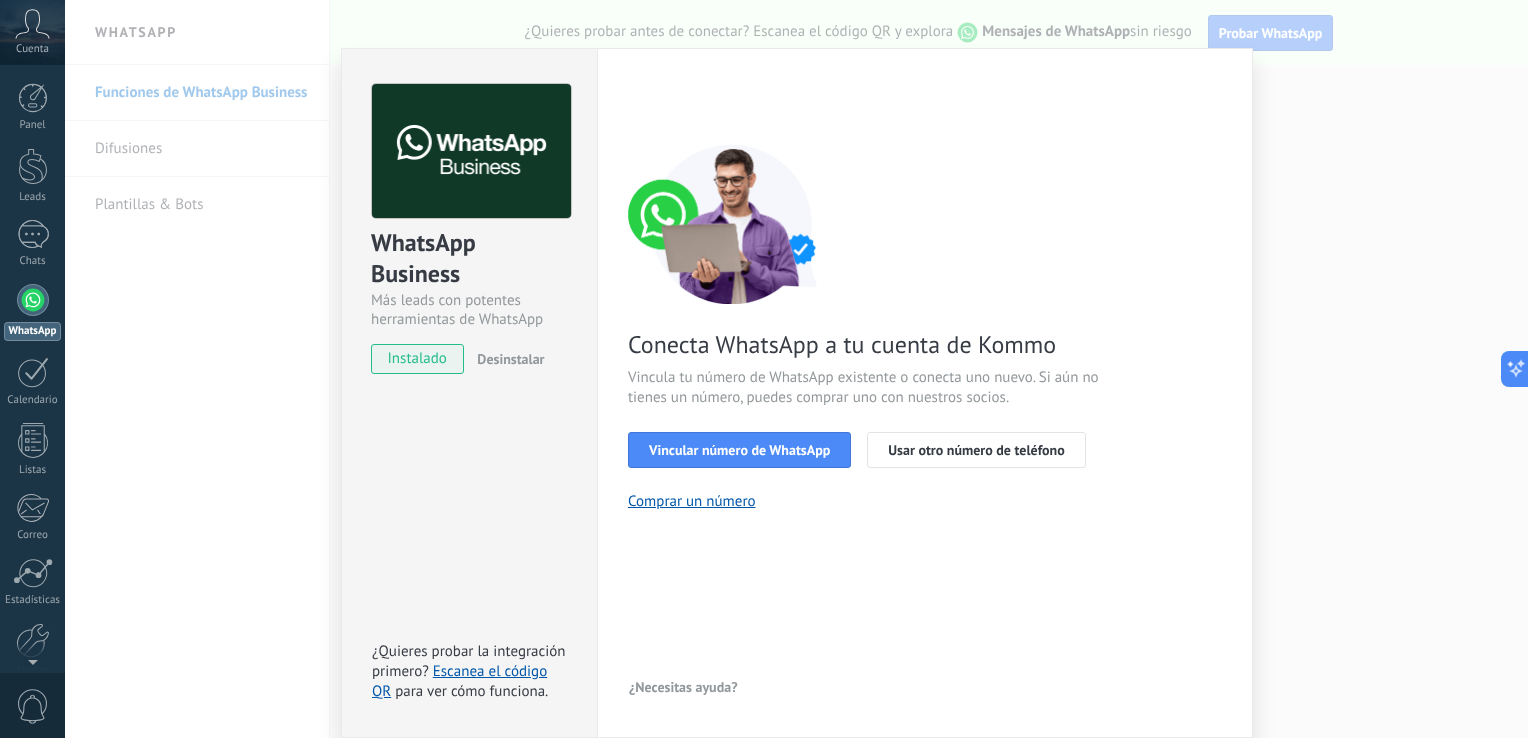 click on "instalado" at bounding box center [417, 359] 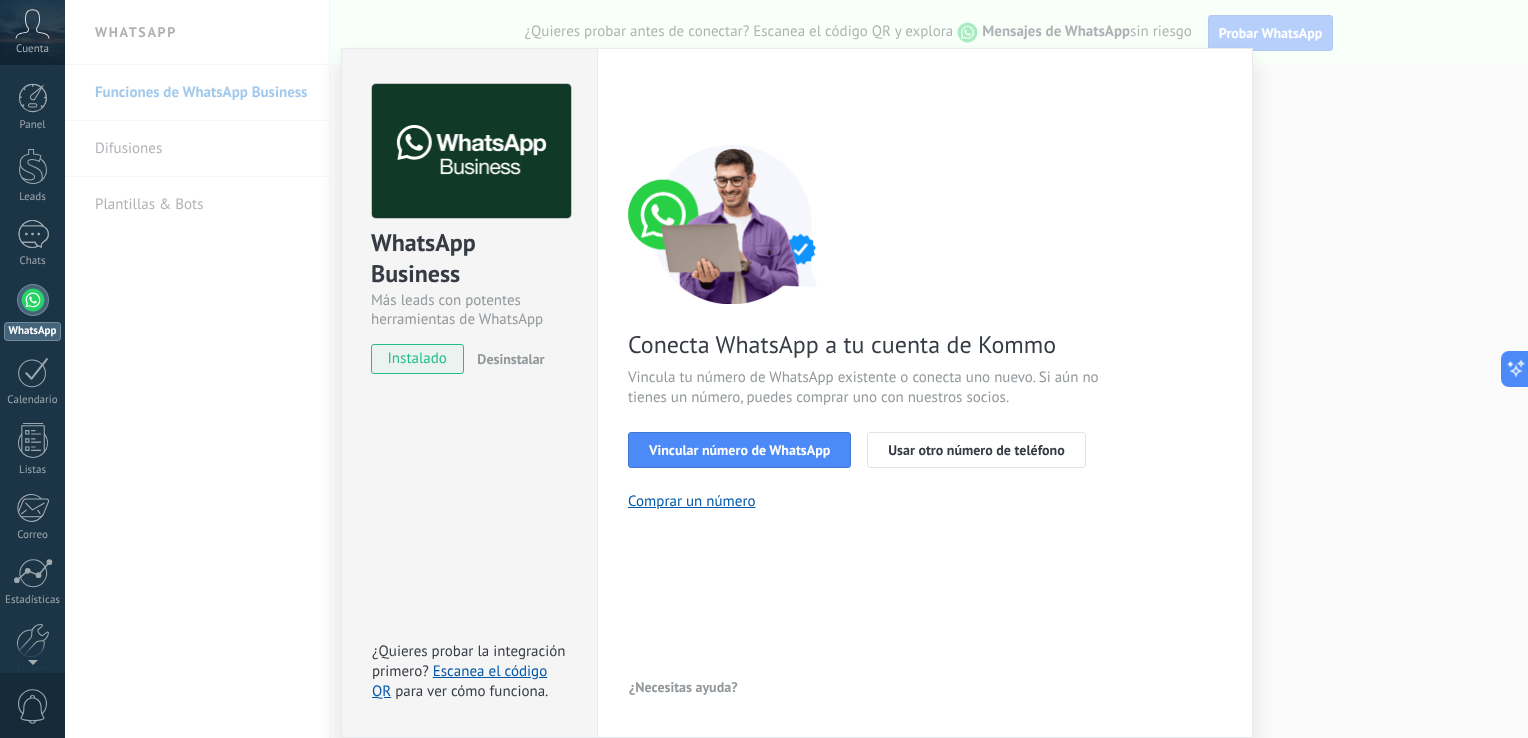 click on "WhatsApp Business Más leads con potentes herramientas de WhatsApp instalado Desinstalar ¿Quieres probar la integración primero?   Escanea el código QR   para ver cómo funciona. Configuraciones Autorizaciones This tab logs the users who have granted integration access to this account. If you want to to remove a user's ability to send requests to the account on behalf of this integration, you can revoke access. If access is revoked from all users, the integration will stop working. This app is installed, but no one has given it access yet. WhatsApp Cloud API más _:  Guardar < Volver 1 Seleccionar aplicación 2 Conectar Facebook  3 Finalizar configuración Conecta WhatsApp a tu cuenta de Kommo Vincula tu número de WhatsApp existente o conecta uno nuevo. Si aún no tienes un número, puedes comprar uno con nuestros socios. Vincular número de WhatsApp Usar otro número de teléfono Comprar un número ¿Necesitas ayuda?" at bounding box center (796, 369) 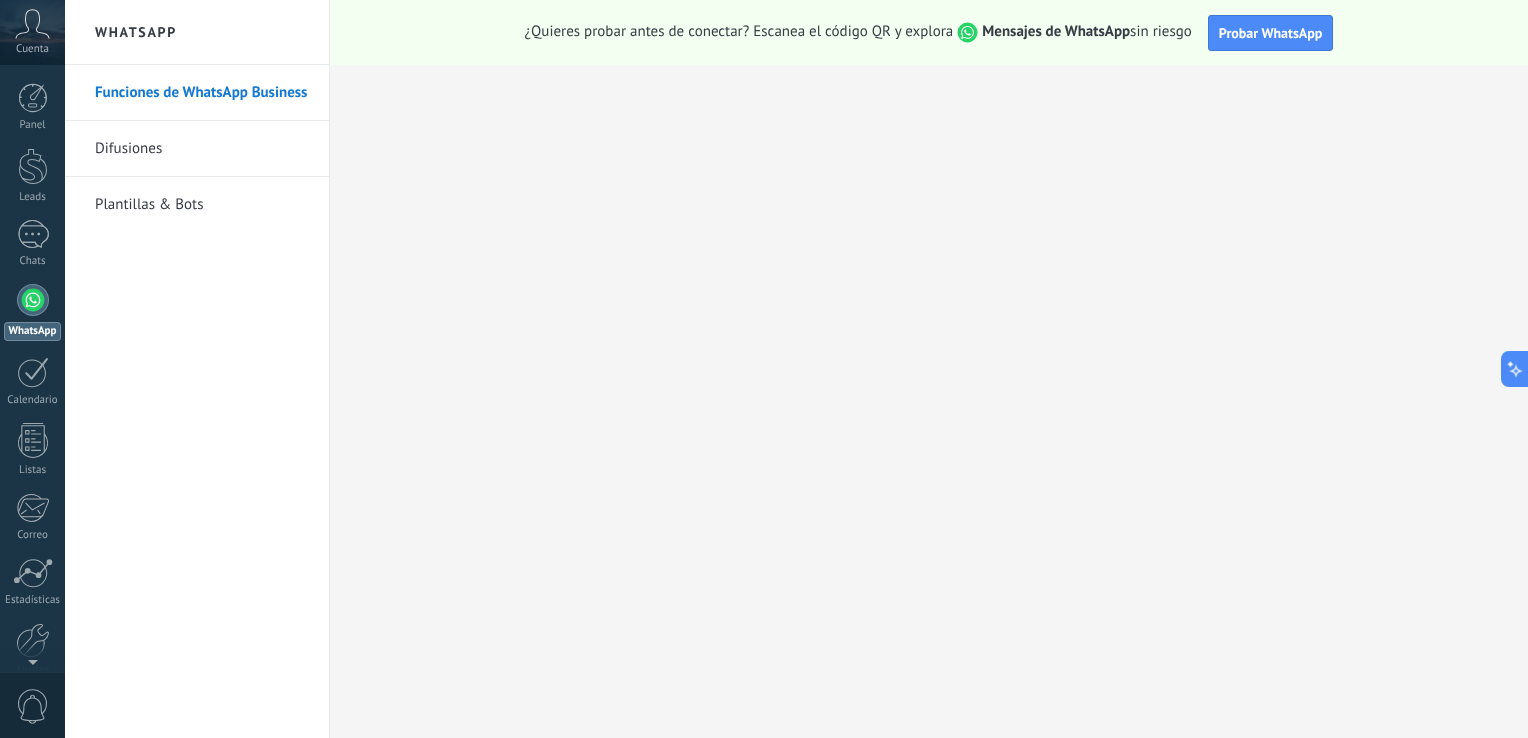 scroll, scrollTop: 0, scrollLeft: 0, axis: both 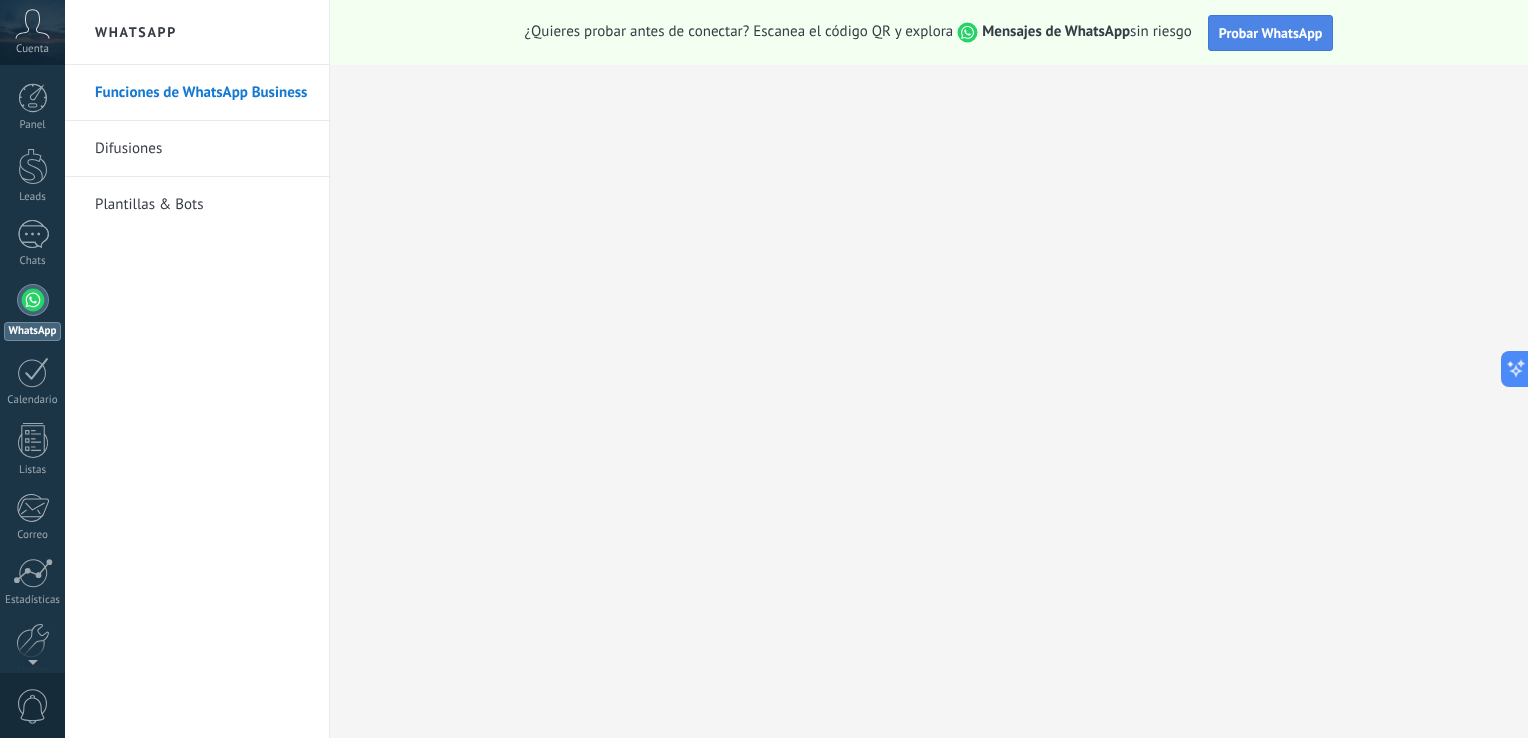 click on "Probar WhatsApp" at bounding box center (1271, 33) 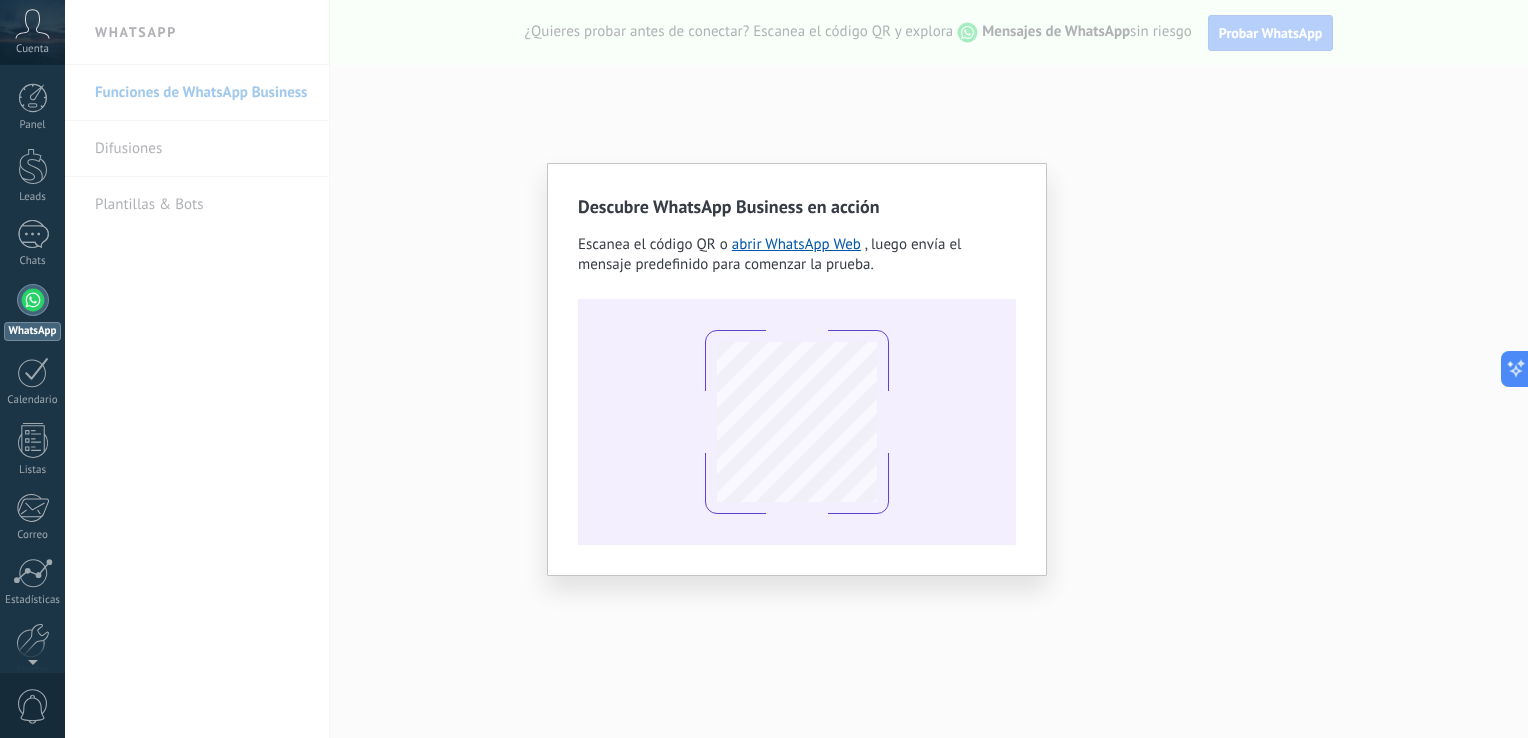 click on "Descubre WhatsApp Business en acción Escanea el código QR o   abrir WhatsApp Web   , luego envía el mensaje predefinido para comenzar la prueba." at bounding box center (797, 369) 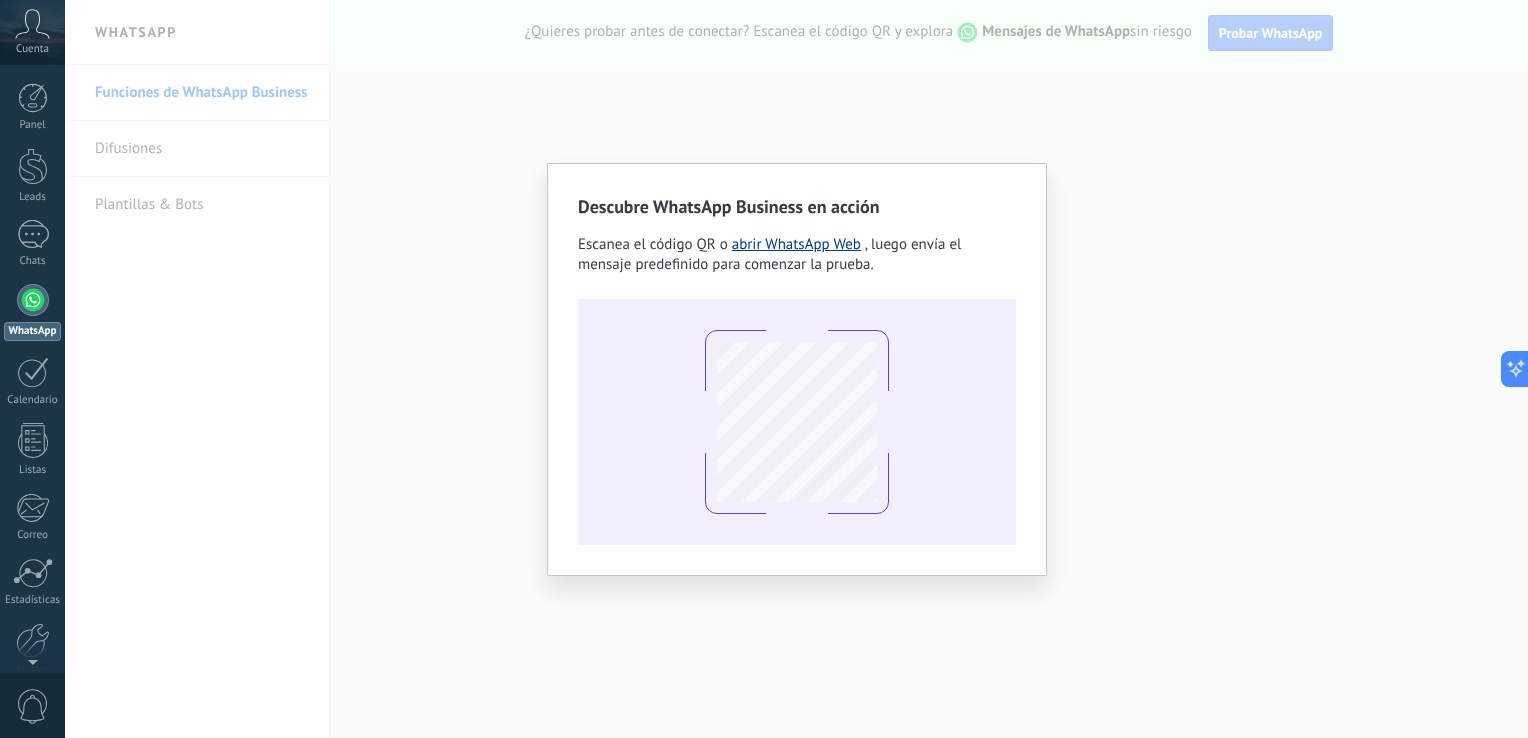 click on "abrir WhatsApp Web" at bounding box center [796, 244] 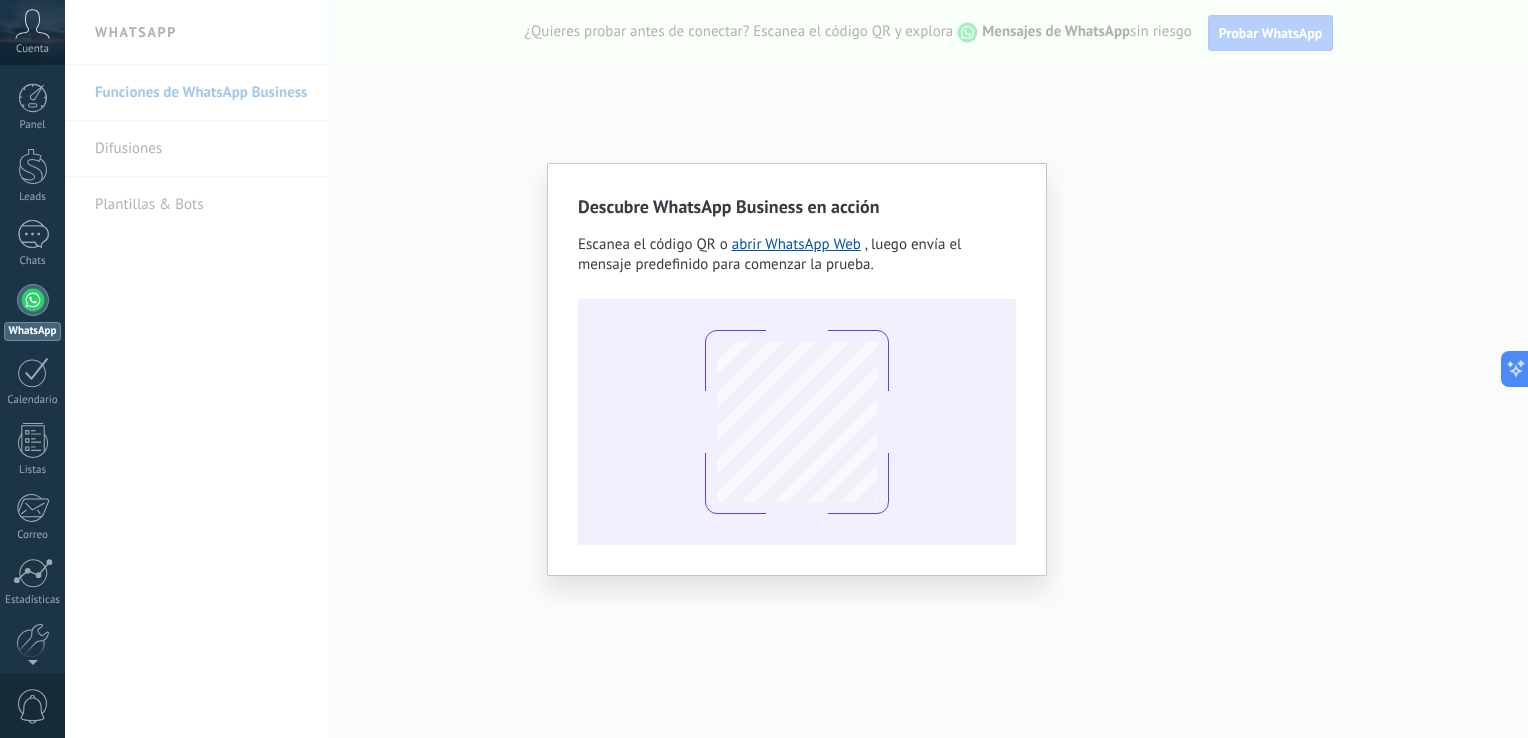 click on "Descubre WhatsApp Business en acción Escanea el código QR o   abrir WhatsApp Web   , luego envía el mensaje predefinido para comenzar la prueba." at bounding box center [796, 369] 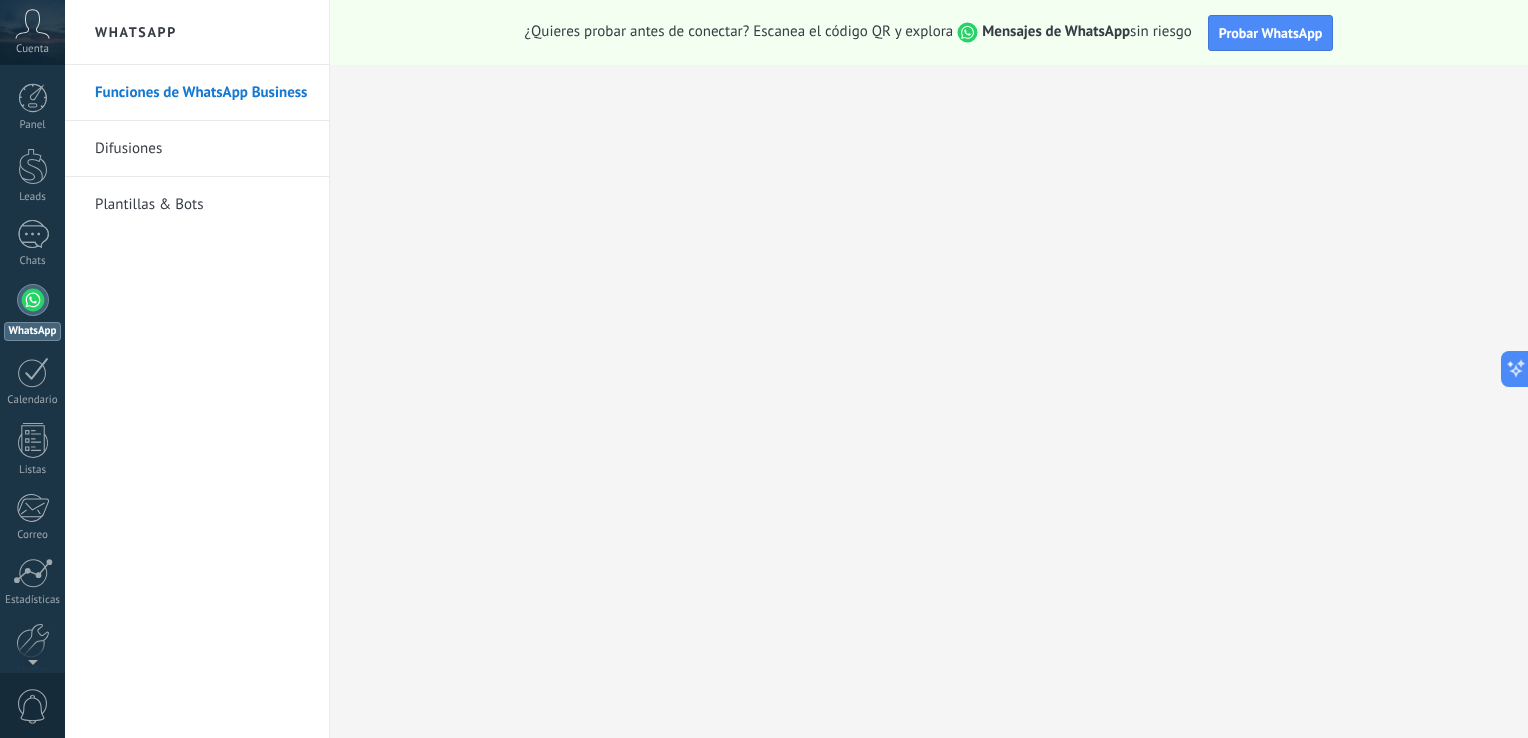 click on "Cuenta" at bounding box center [32, 49] 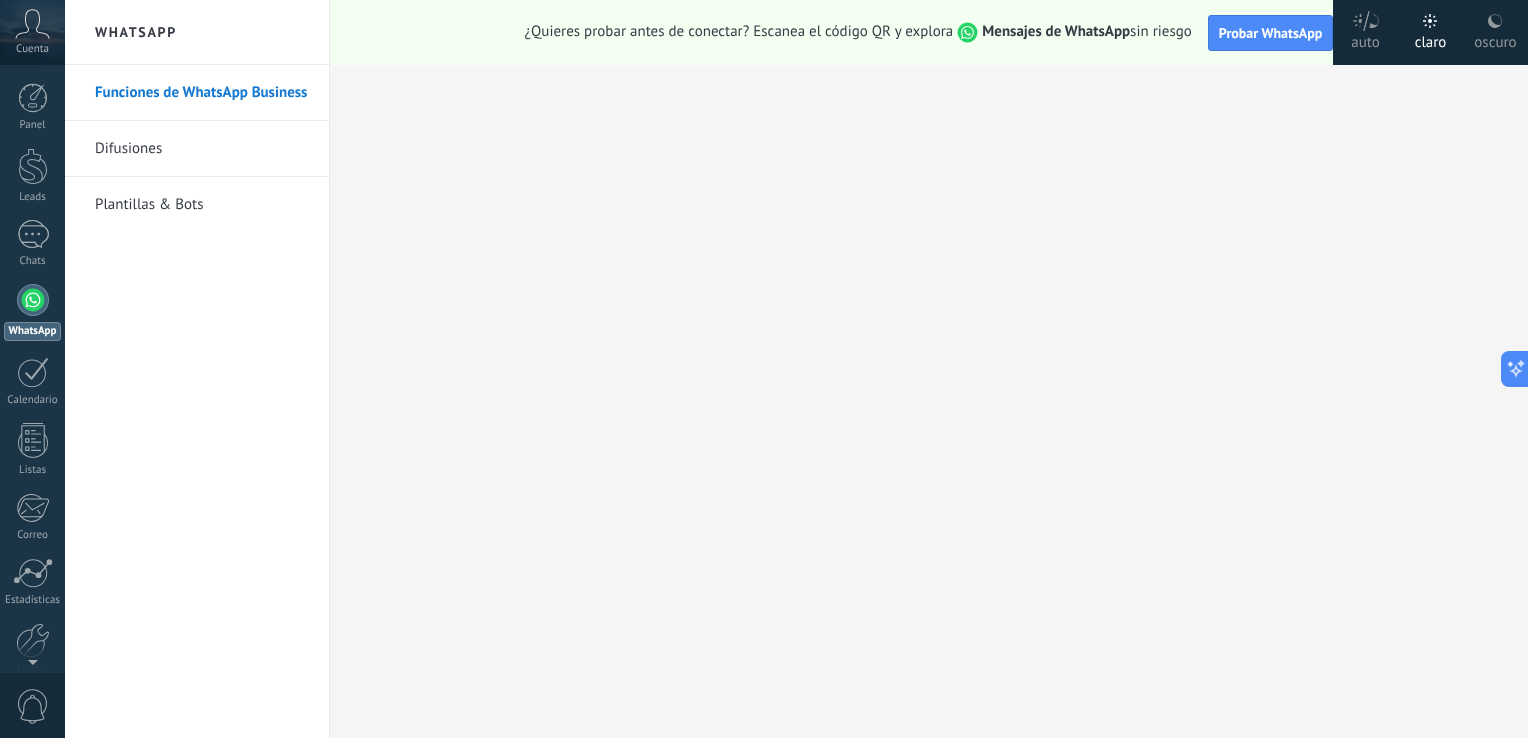 click on "Cuenta" at bounding box center [32, 49] 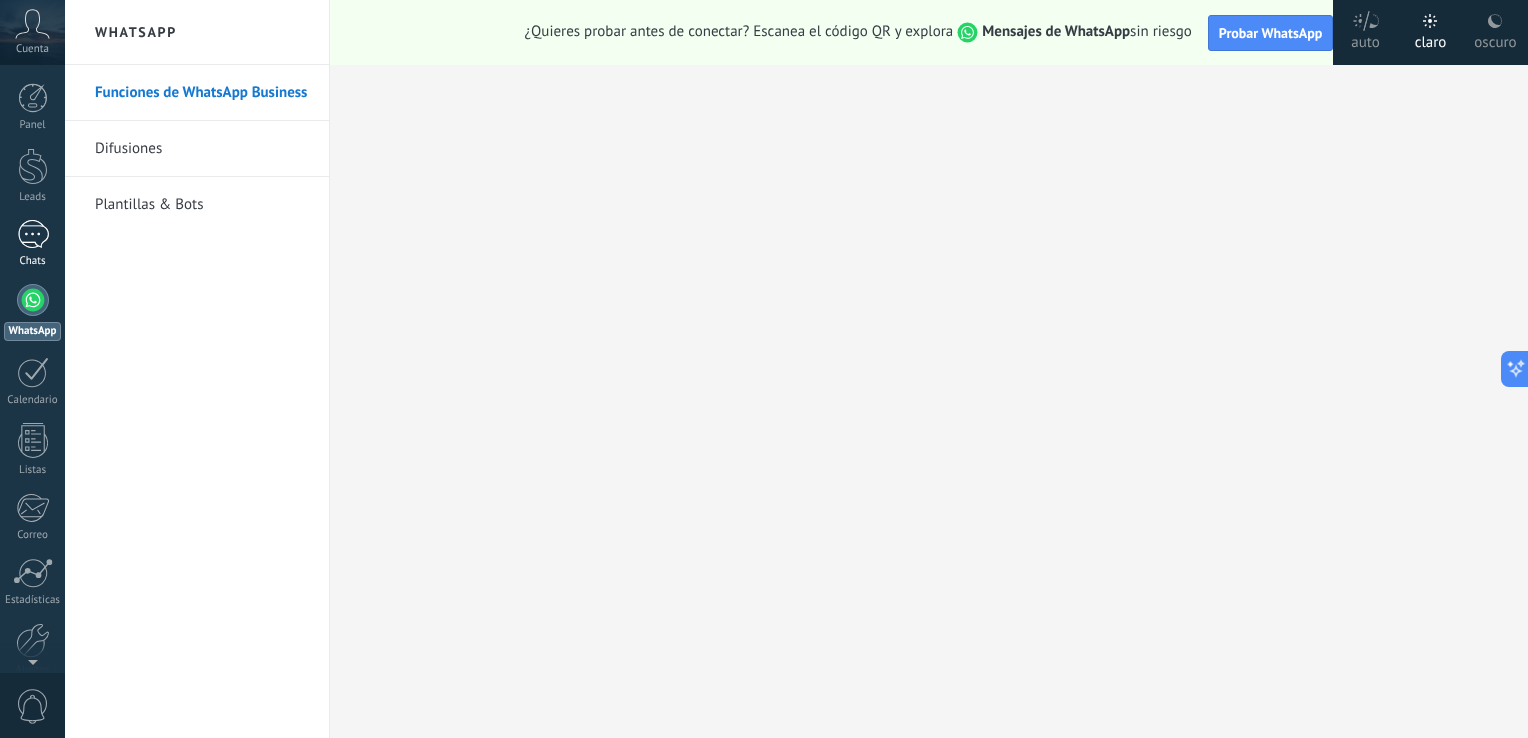 click at bounding box center [33, 234] 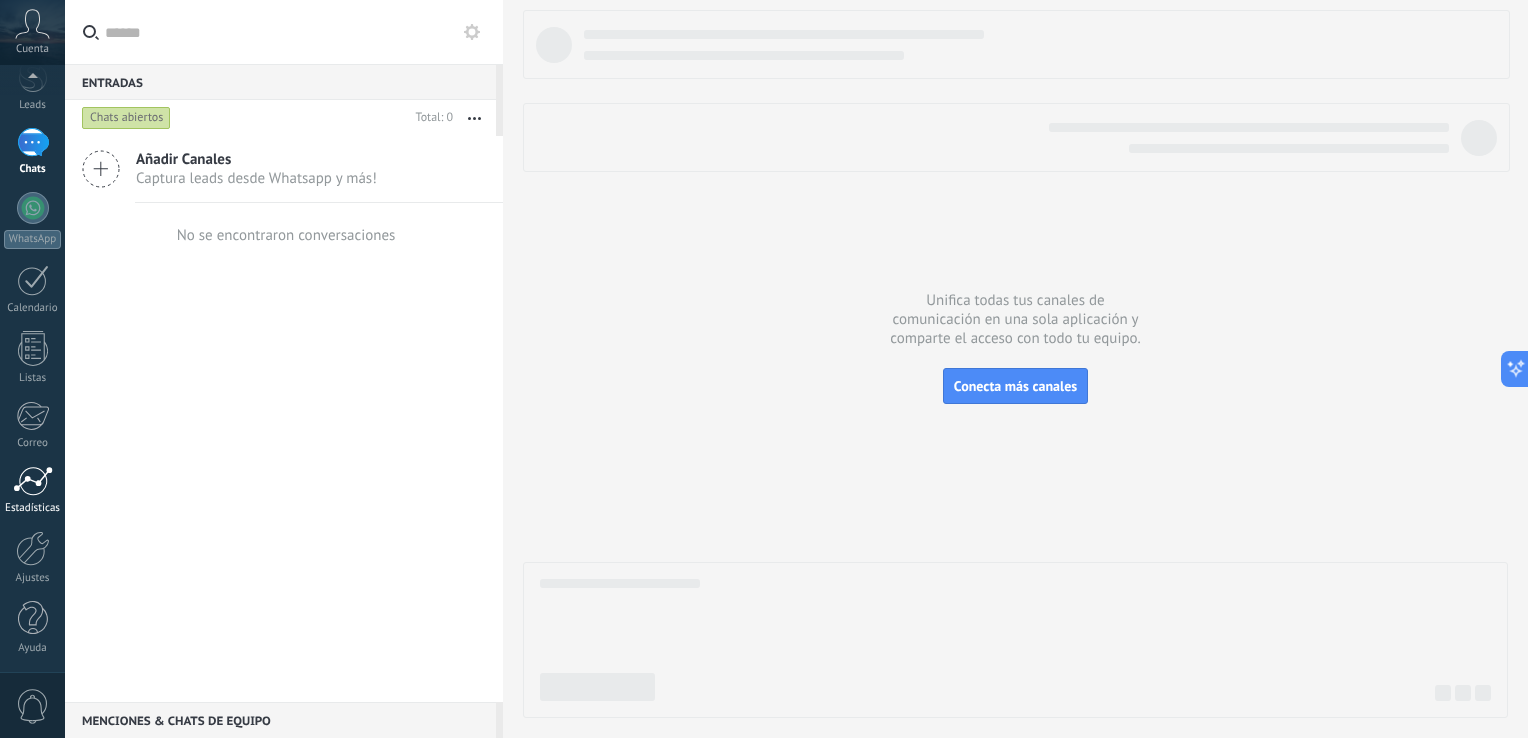 scroll, scrollTop: 0, scrollLeft: 0, axis: both 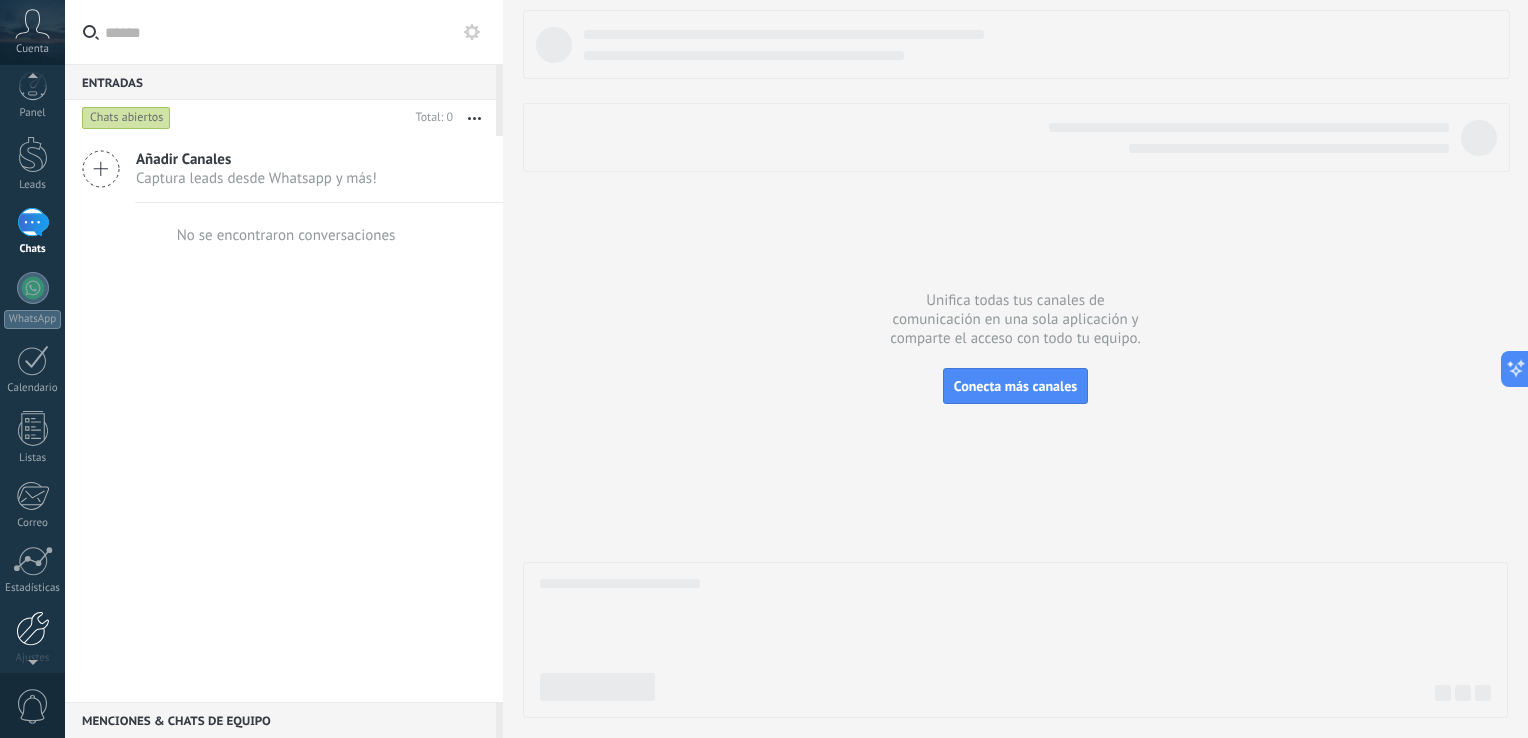 click at bounding box center (33, 628) 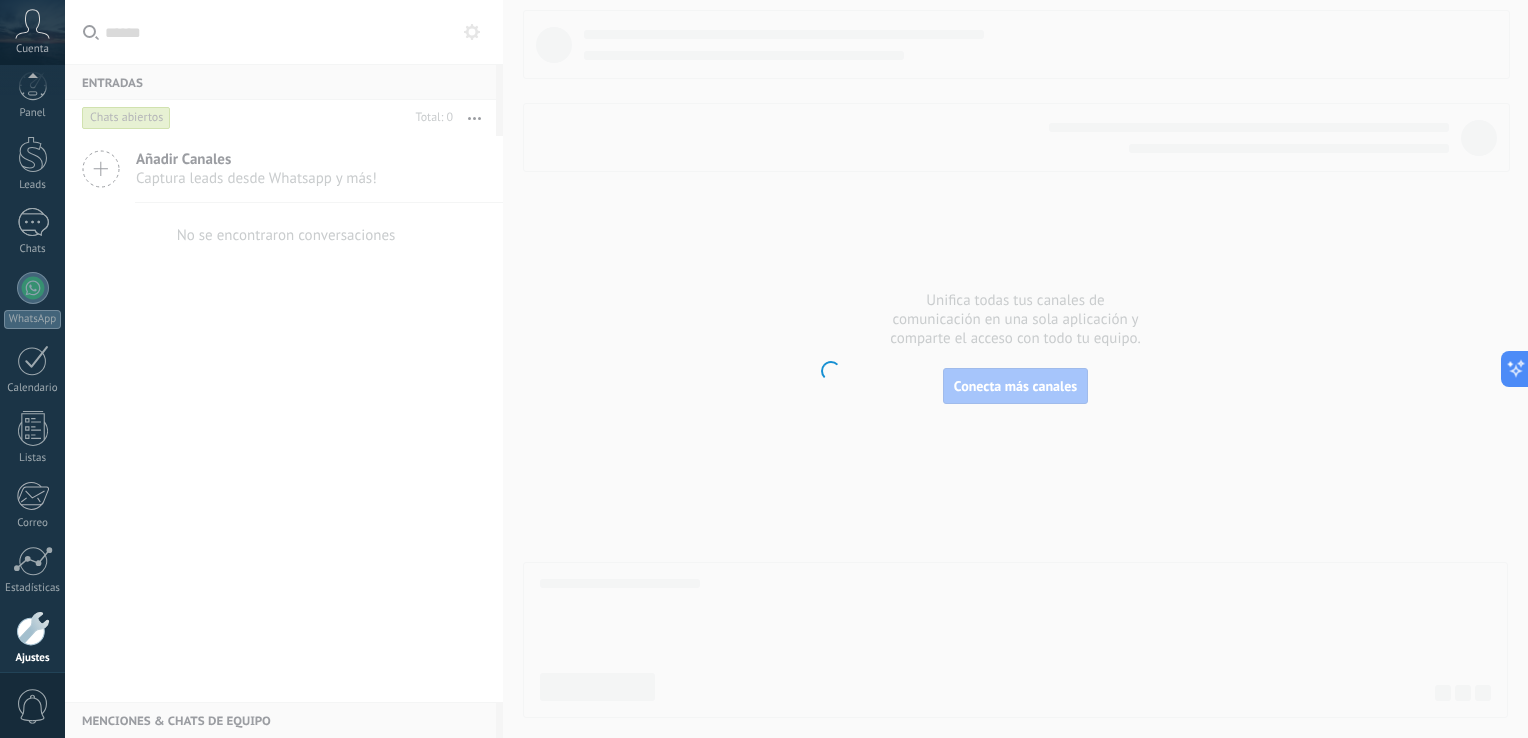 scroll, scrollTop: 92, scrollLeft: 0, axis: vertical 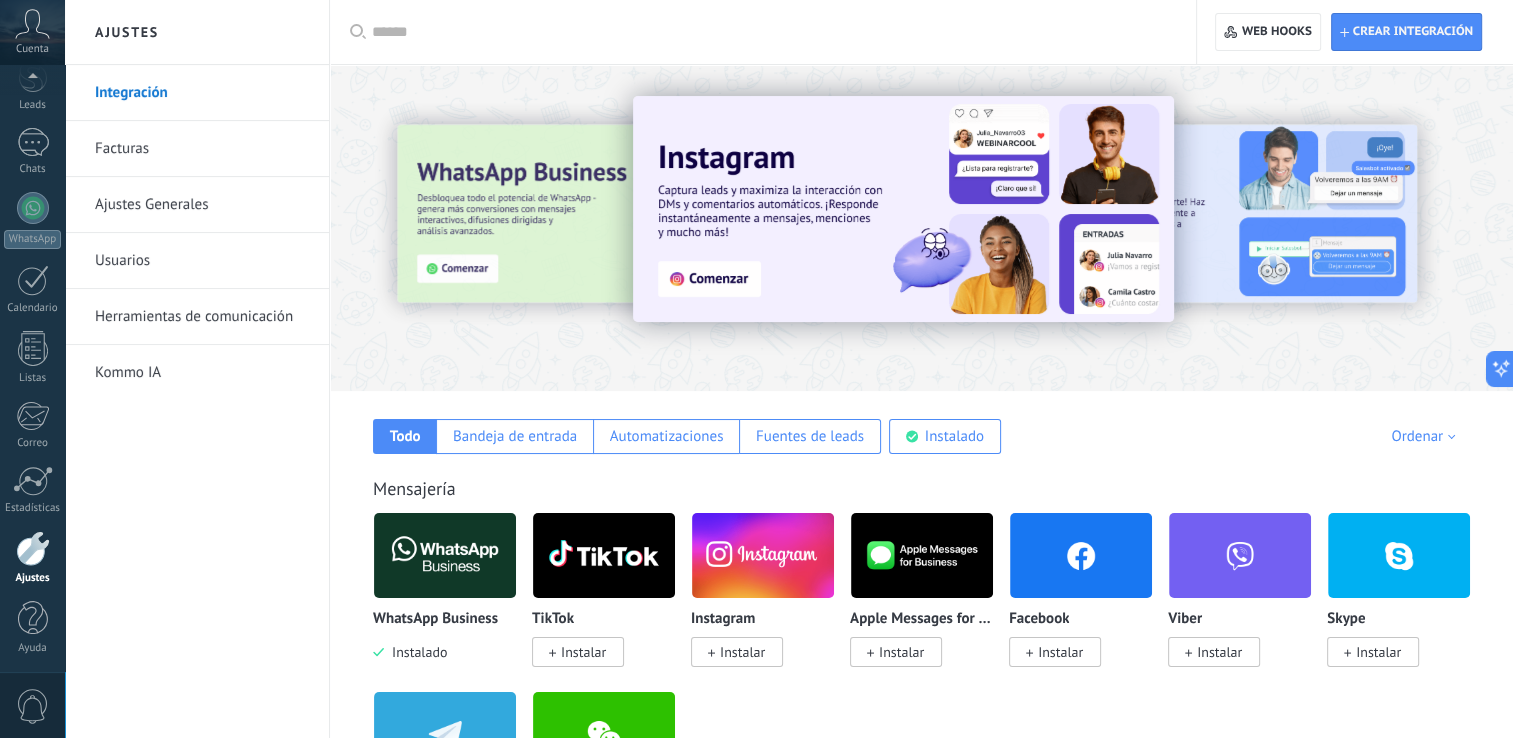 click at bounding box center (903, 209) 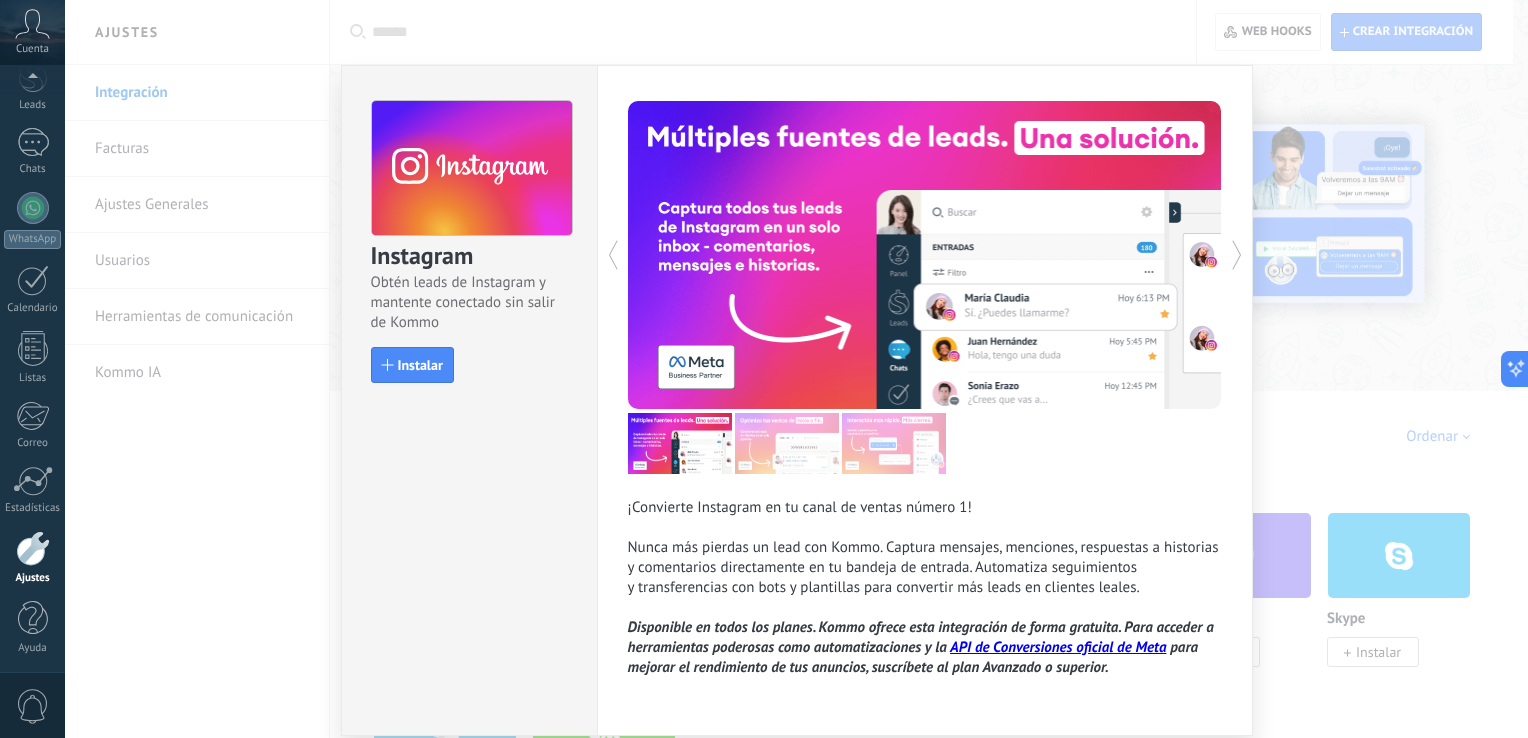 scroll, scrollTop: 72, scrollLeft: 0, axis: vertical 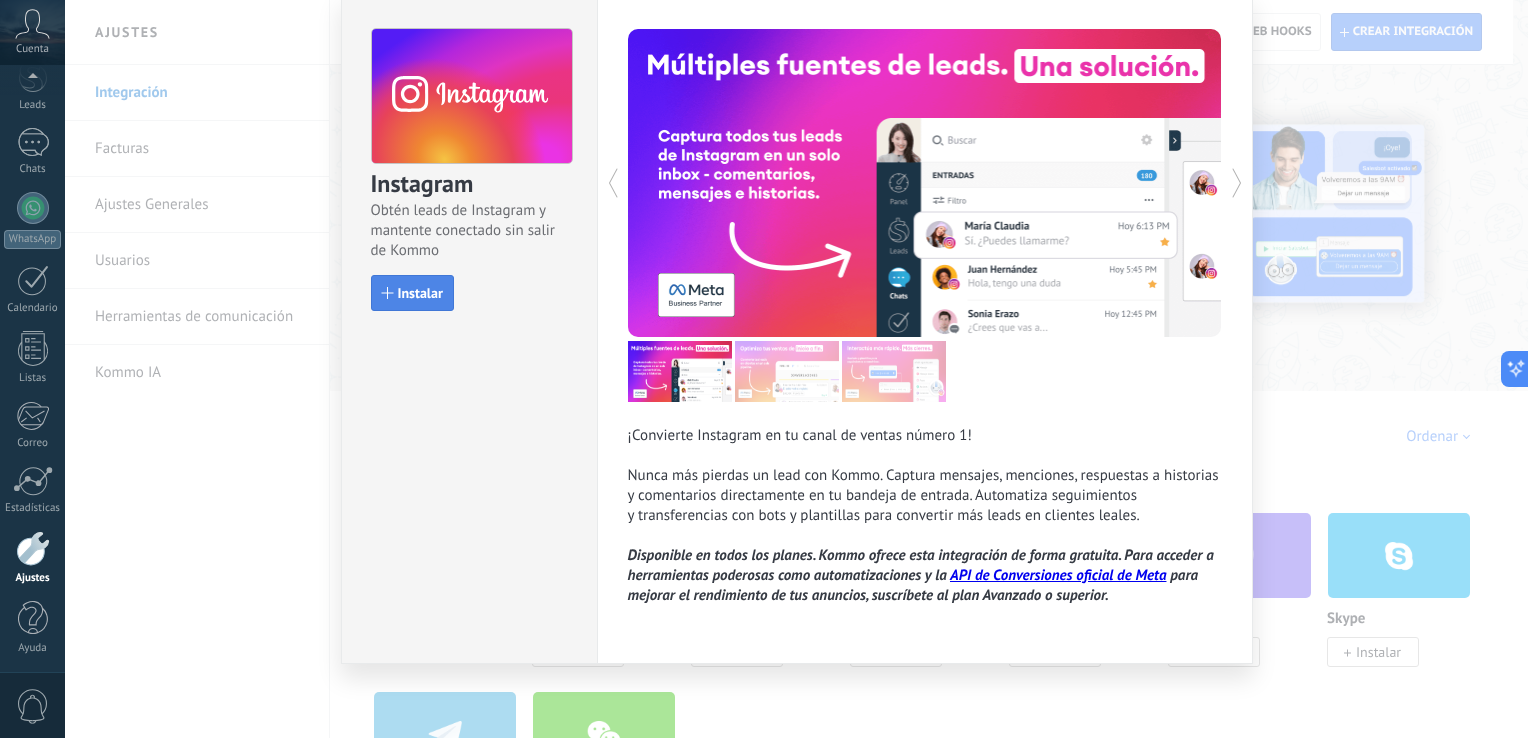 click on "Instalar" at bounding box center (420, 293) 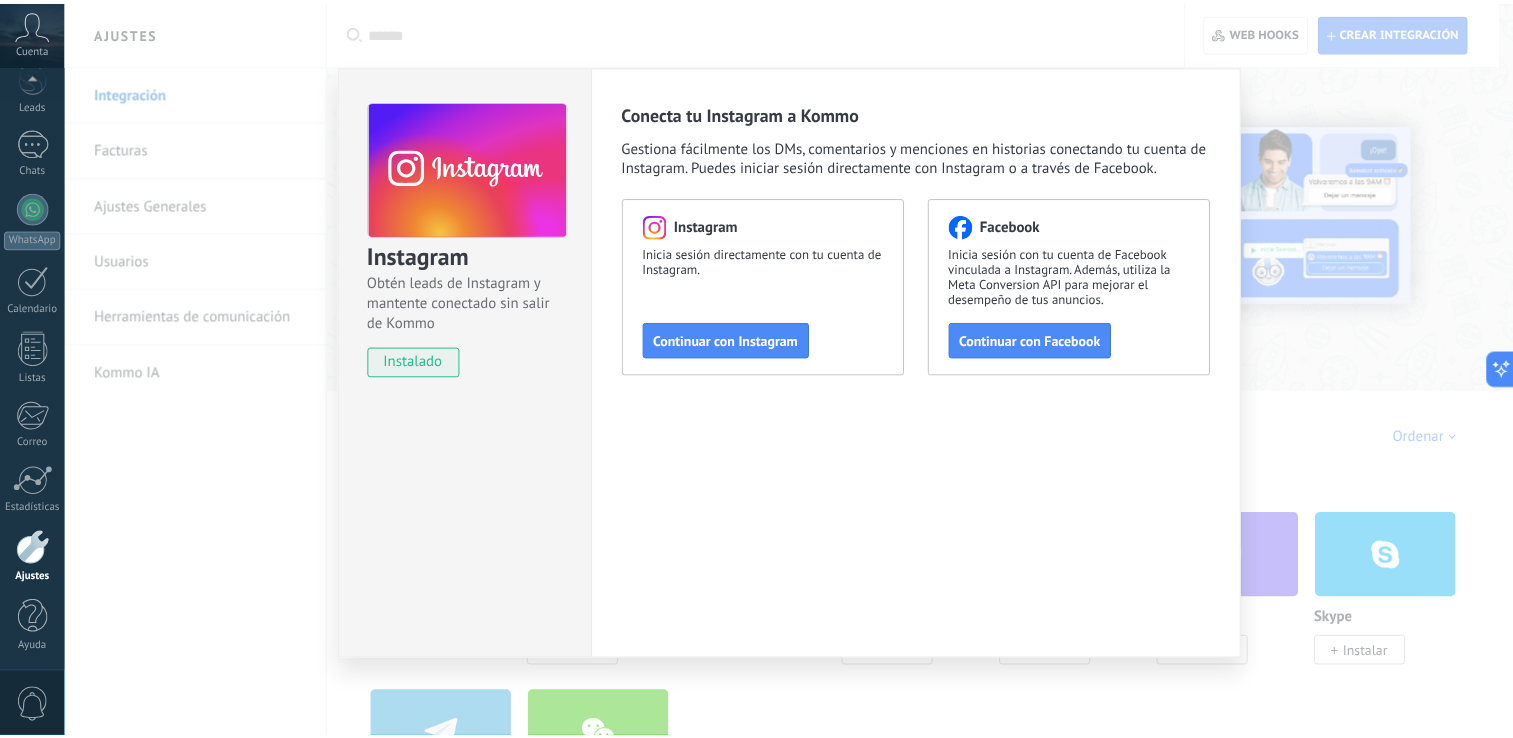 scroll, scrollTop: 0, scrollLeft: 0, axis: both 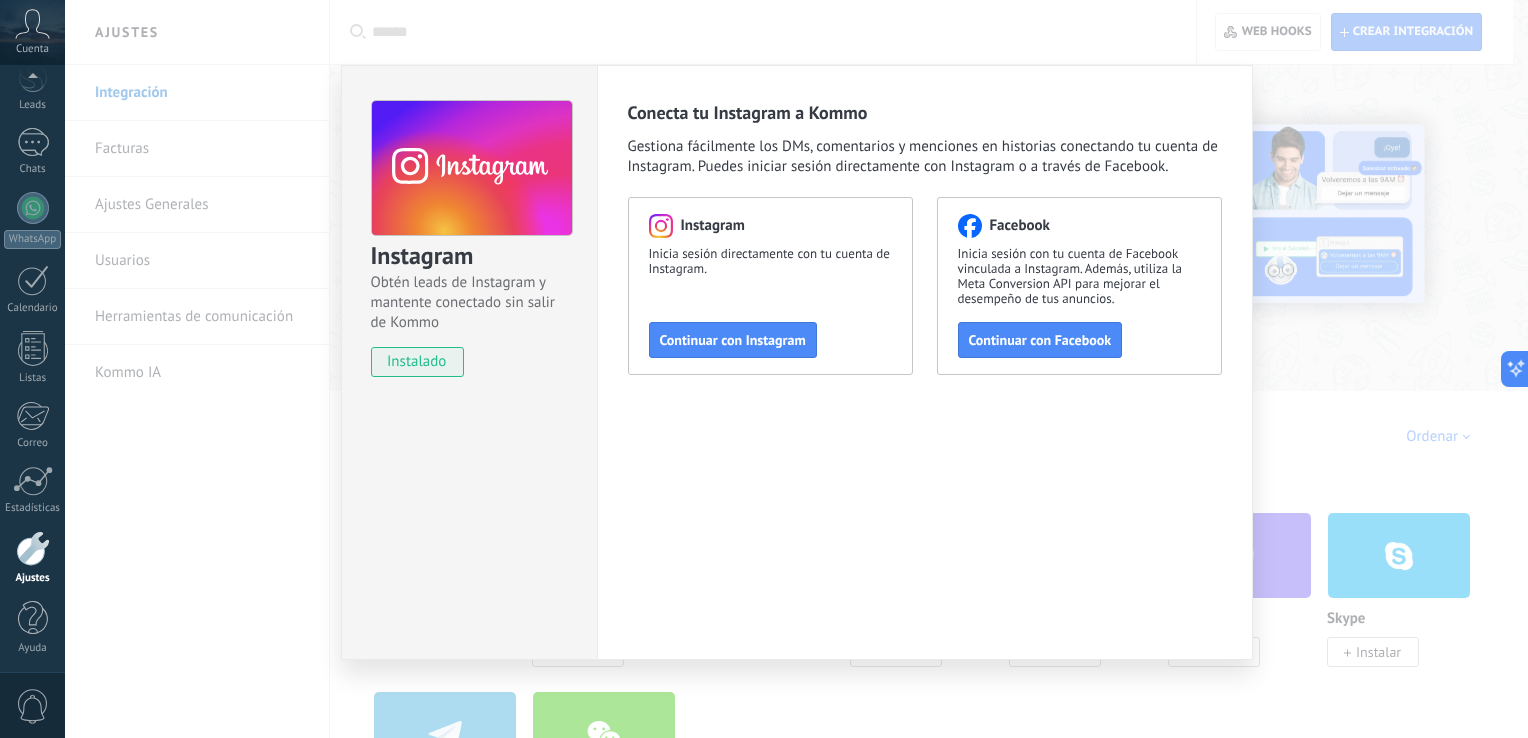 click on "Continuar con Instagram" at bounding box center [733, 340] 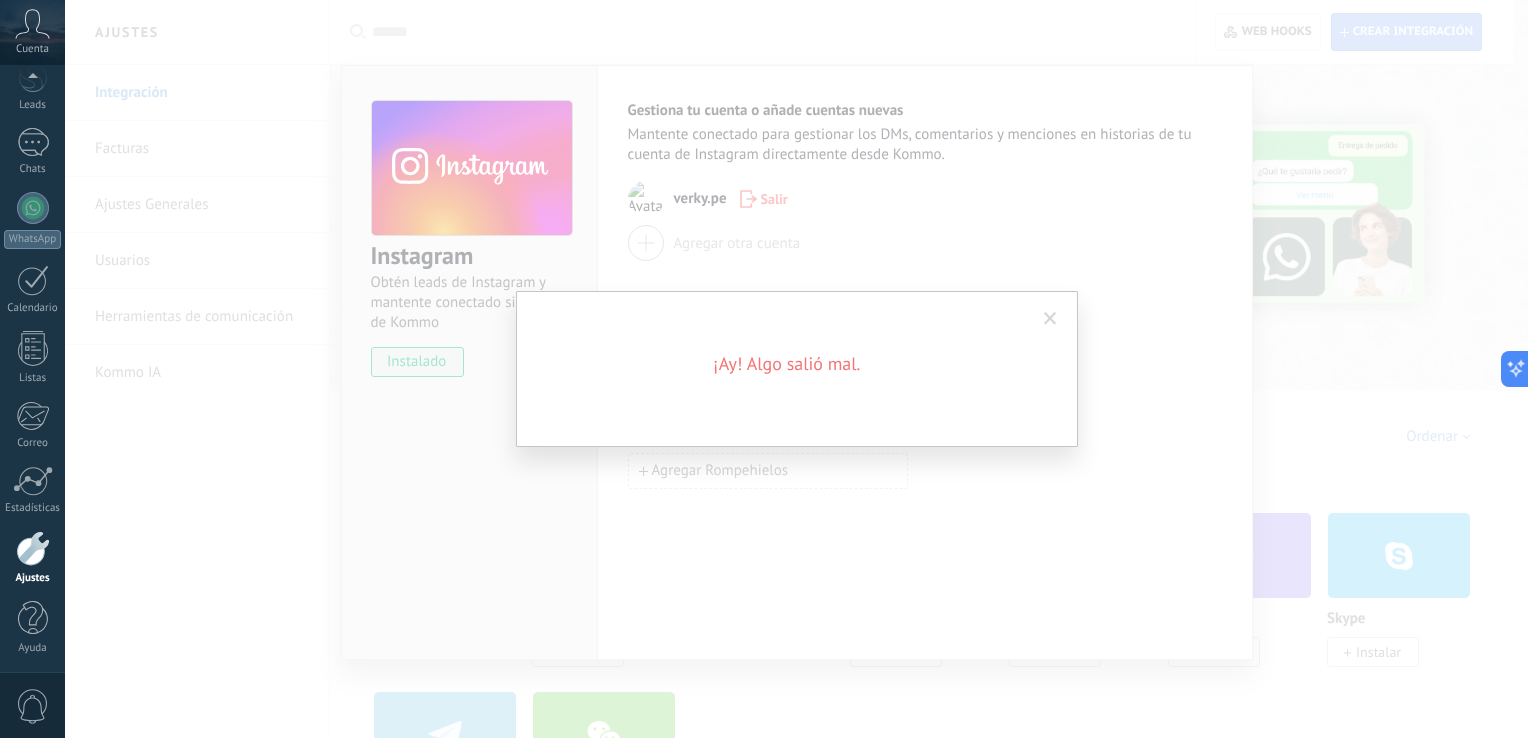 click at bounding box center (1050, 319) 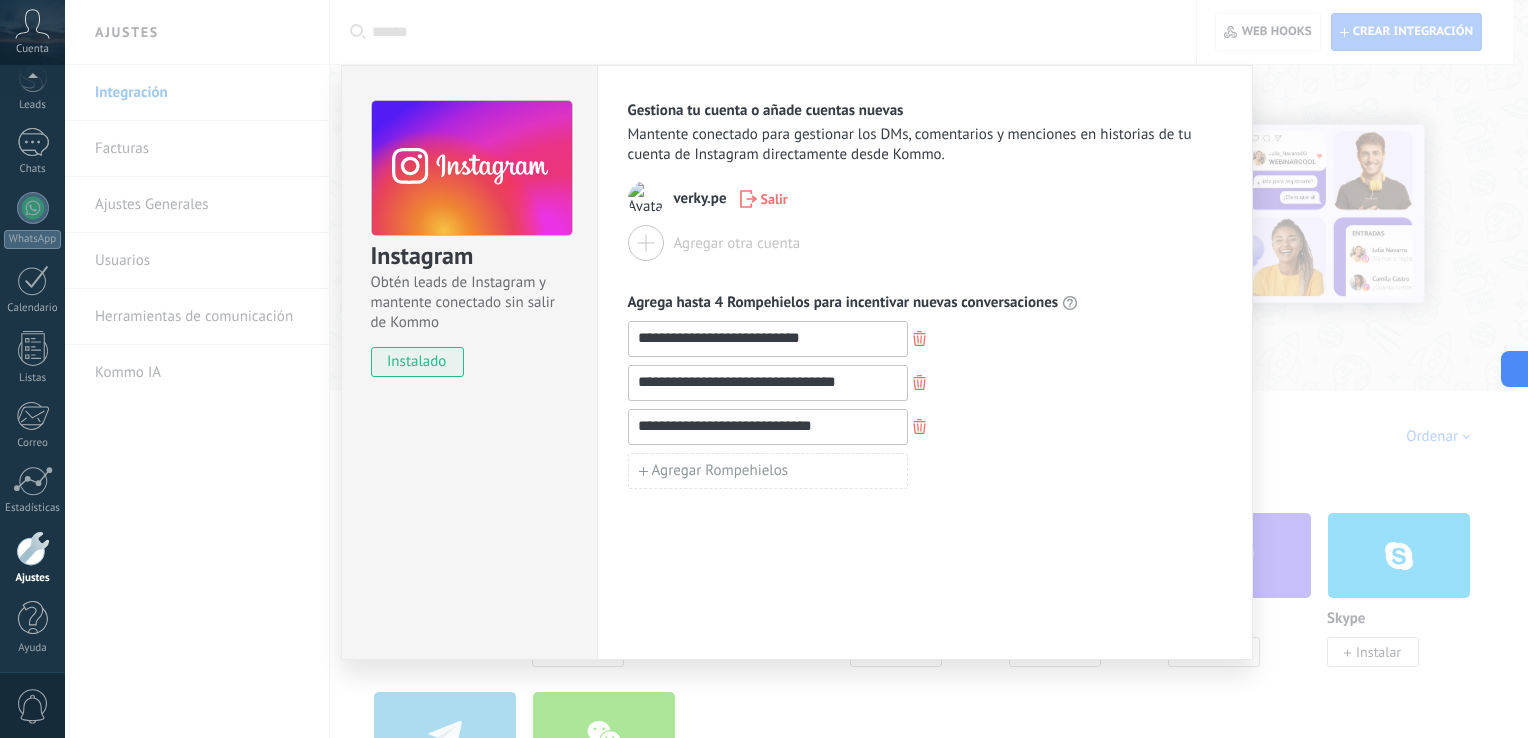 click on "**********" at bounding box center (768, 338) 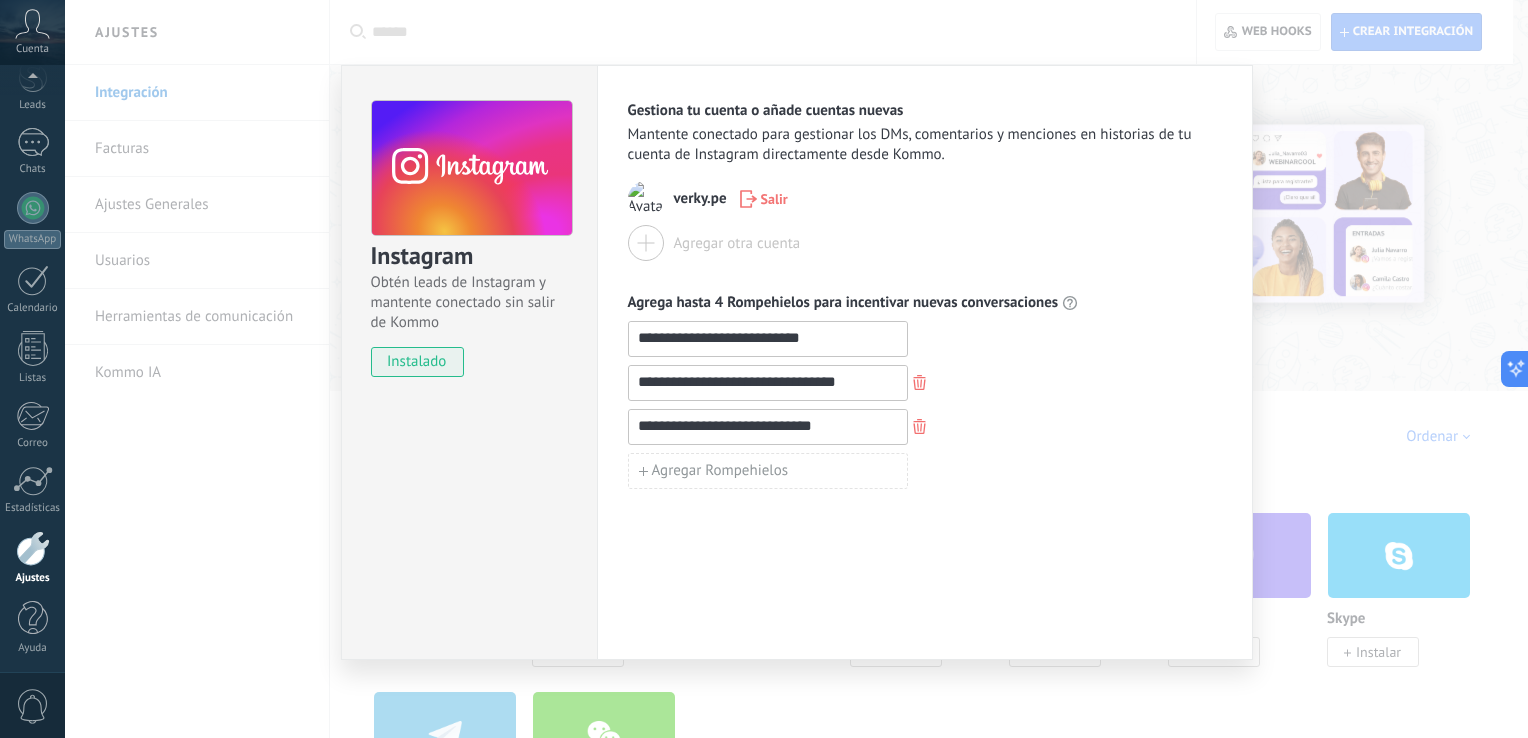 click on "**********" at bounding box center [768, 338] 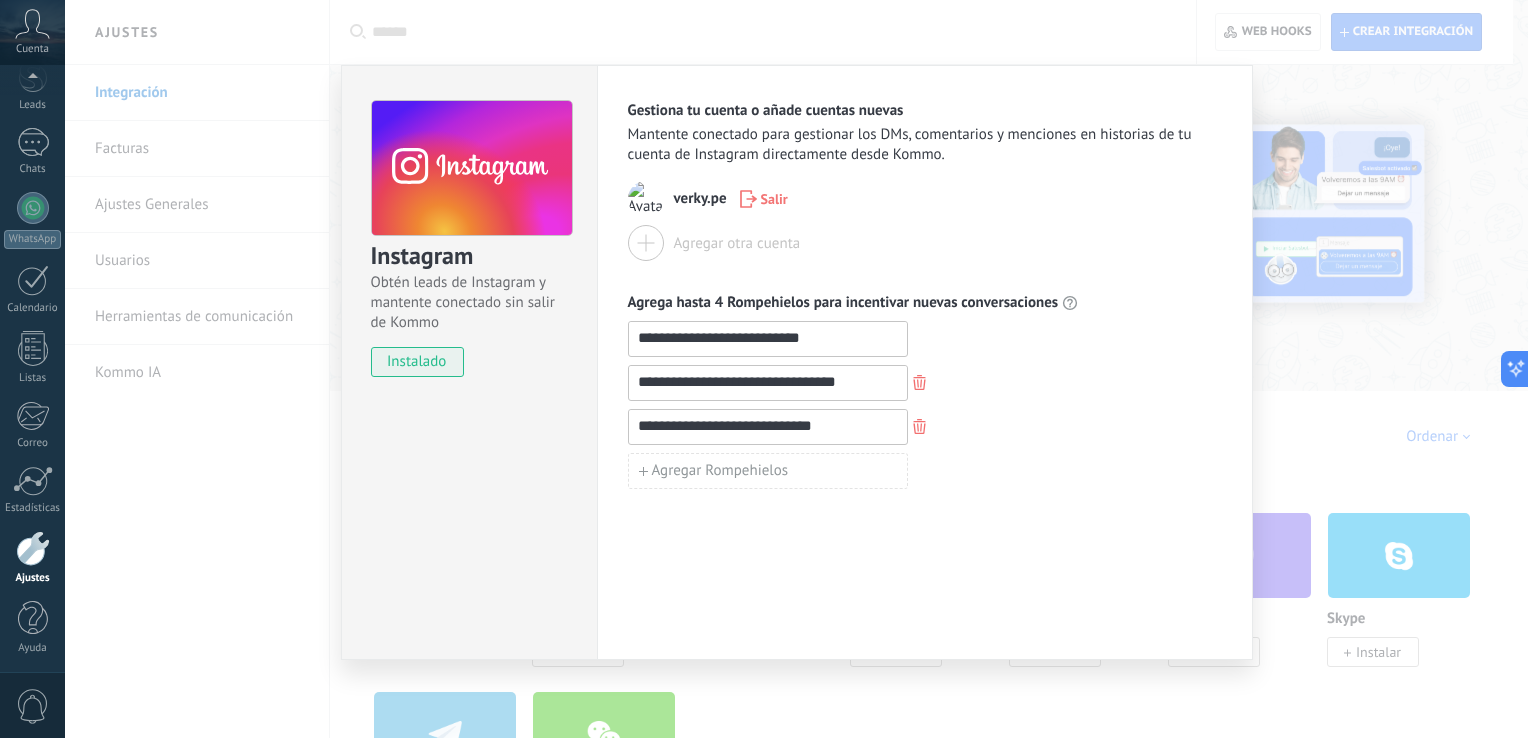 click on "**********" at bounding box center [768, 382] 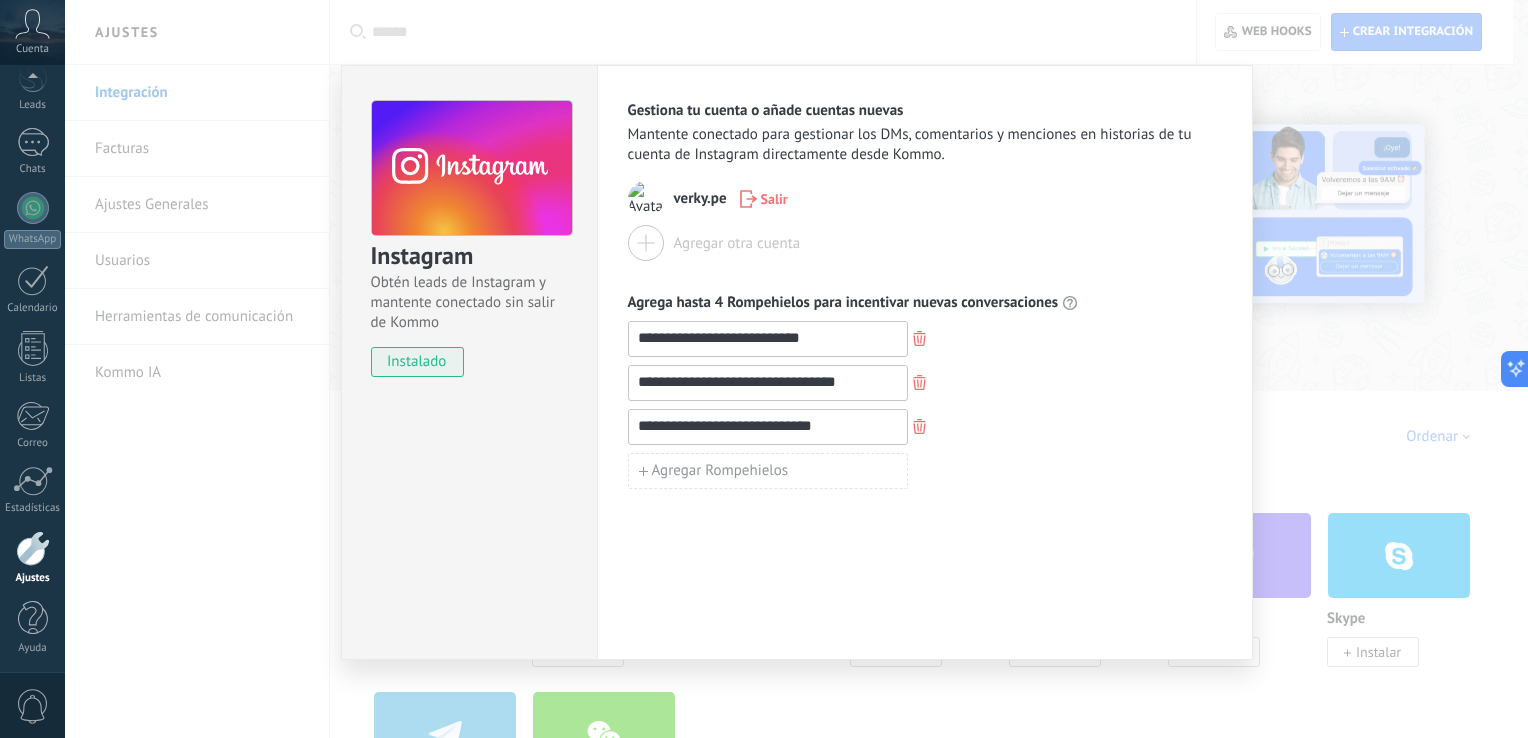click on "Instagram Obtén leads de Instagram y mantente conectado sin salir de Kommo instalado" at bounding box center [469, 362] 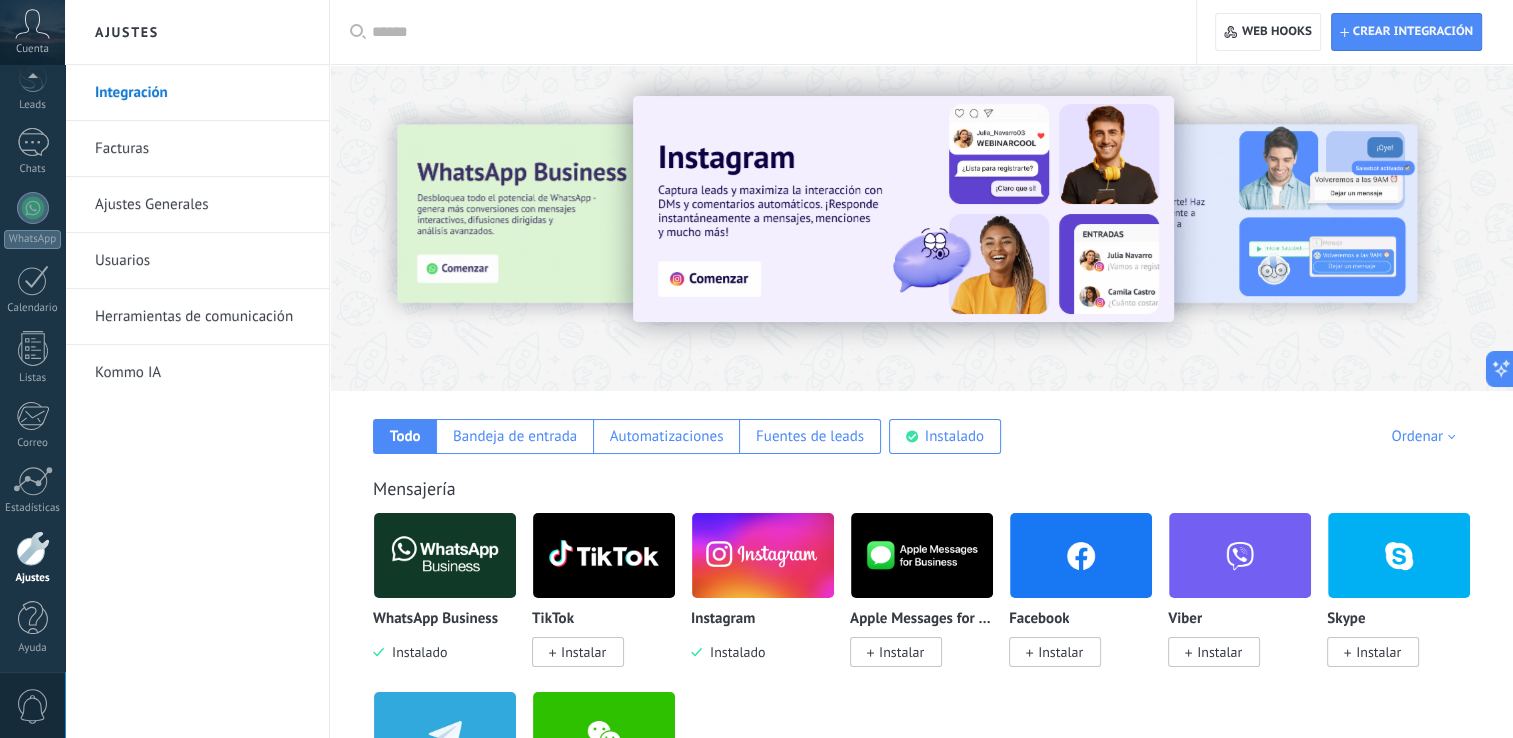click at bounding box center [903, 209] 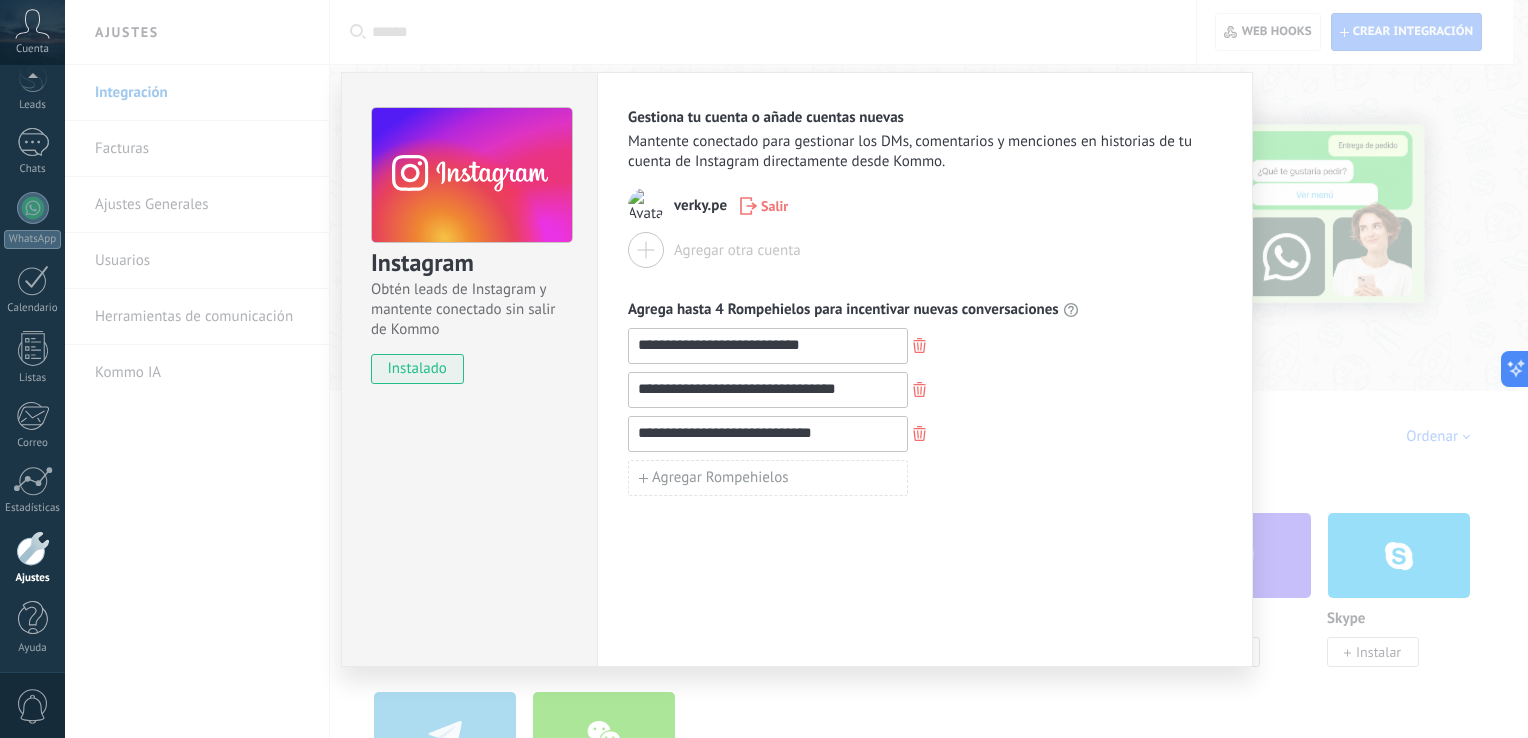 click on "verky.pe" at bounding box center (700, 206) 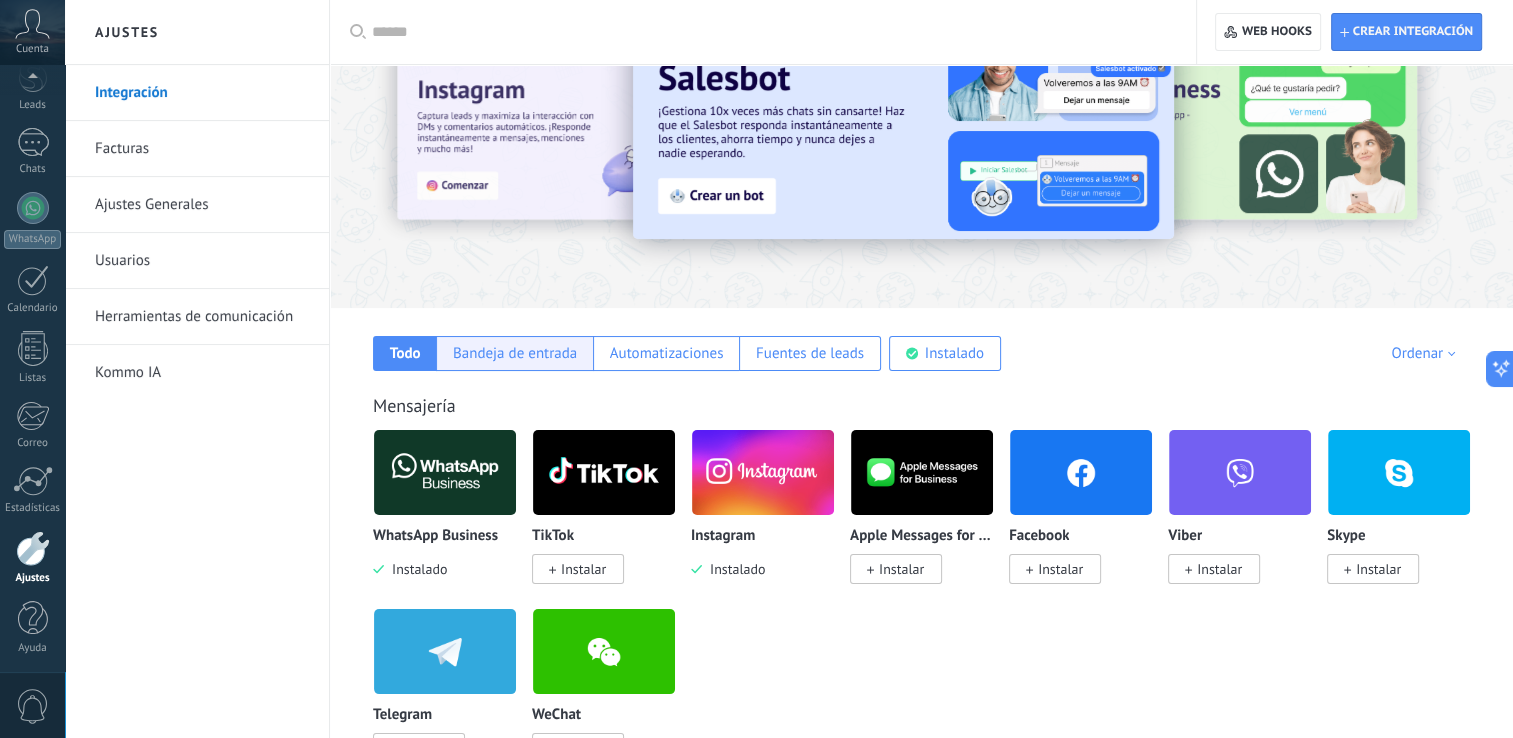scroll, scrollTop: 300, scrollLeft: 0, axis: vertical 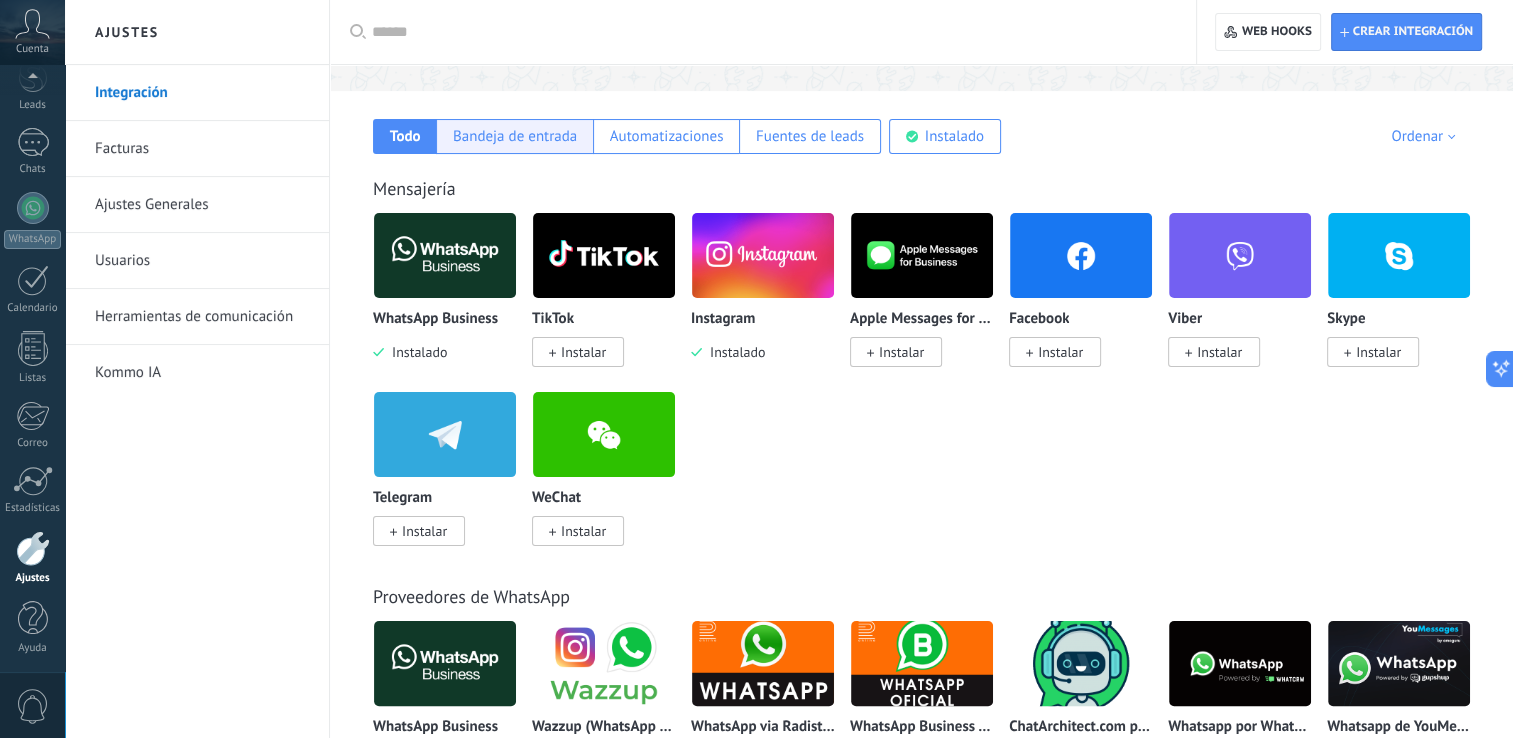 click on "Bandeja de entrada" at bounding box center (405, 136) 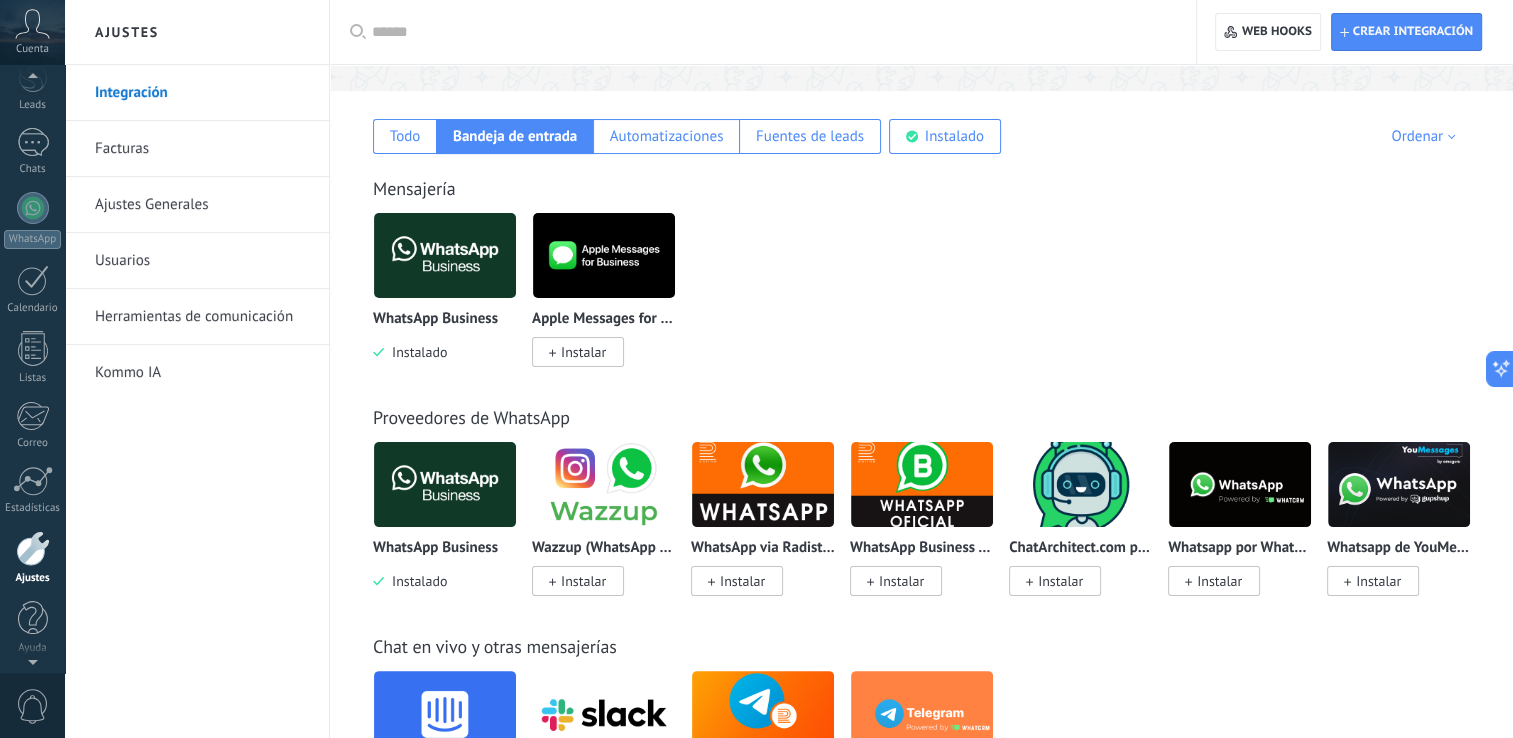 scroll, scrollTop: 92, scrollLeft: 0, axis: vertical 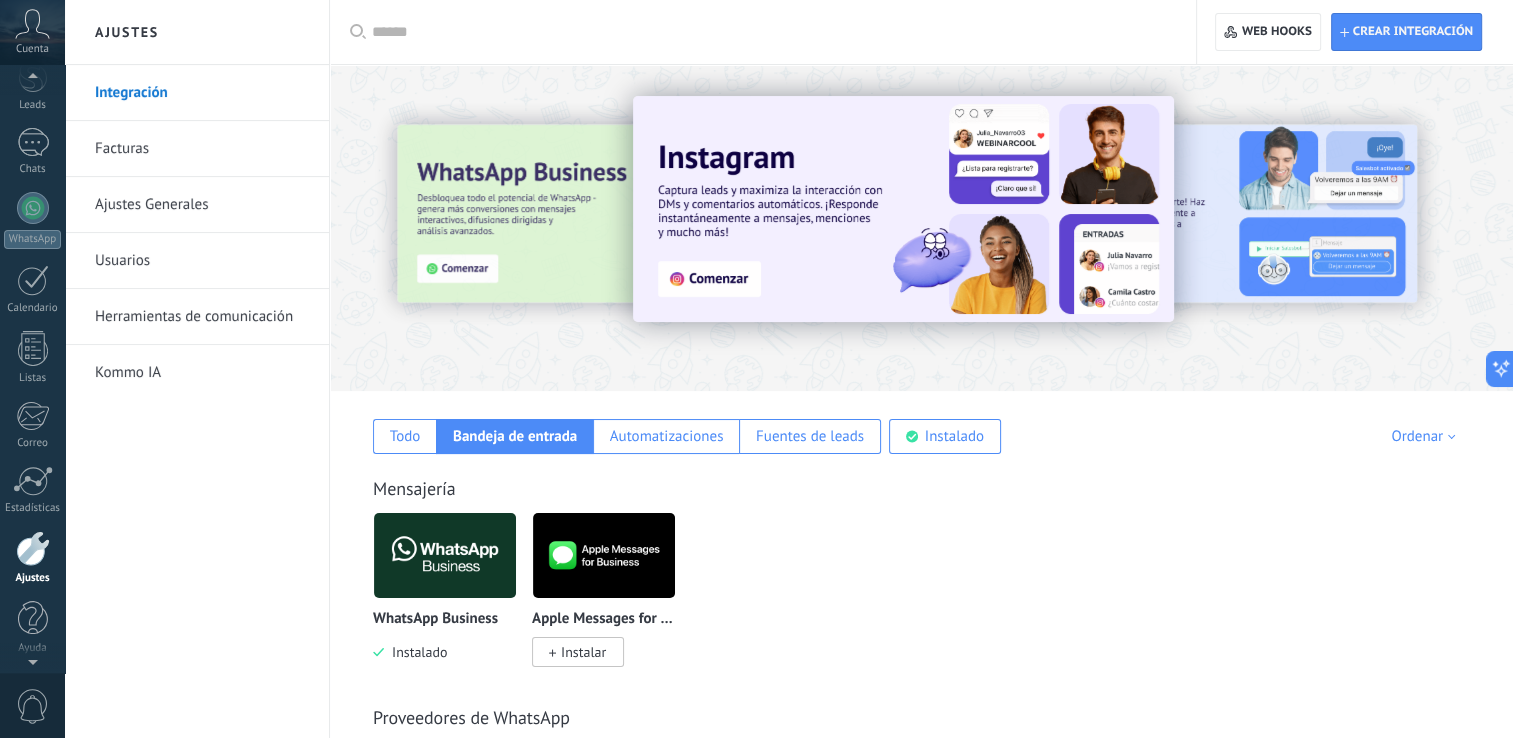 click at bounding box center [32, 24] 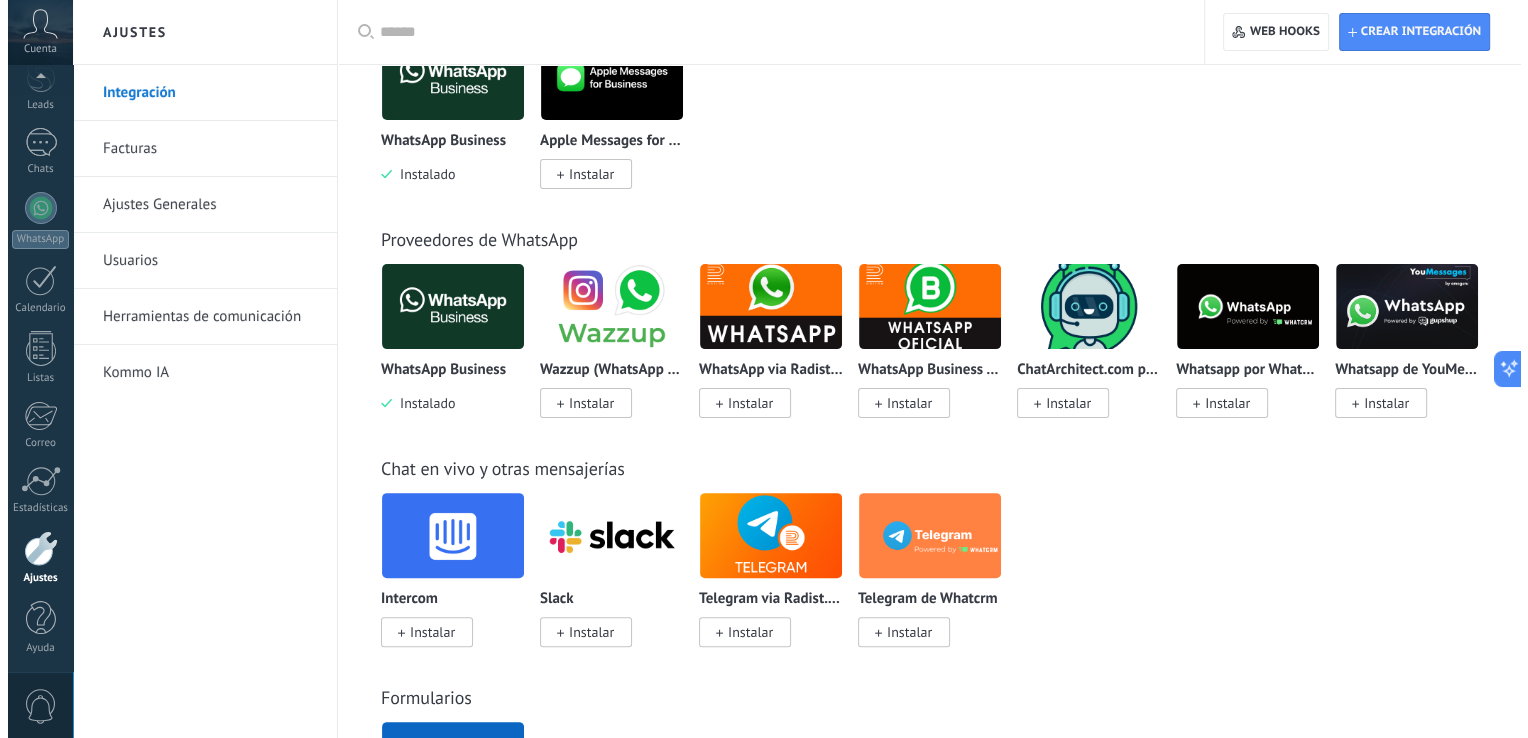 scroll, scrollTop: 500, scrollLeft: 0, axis: vertical 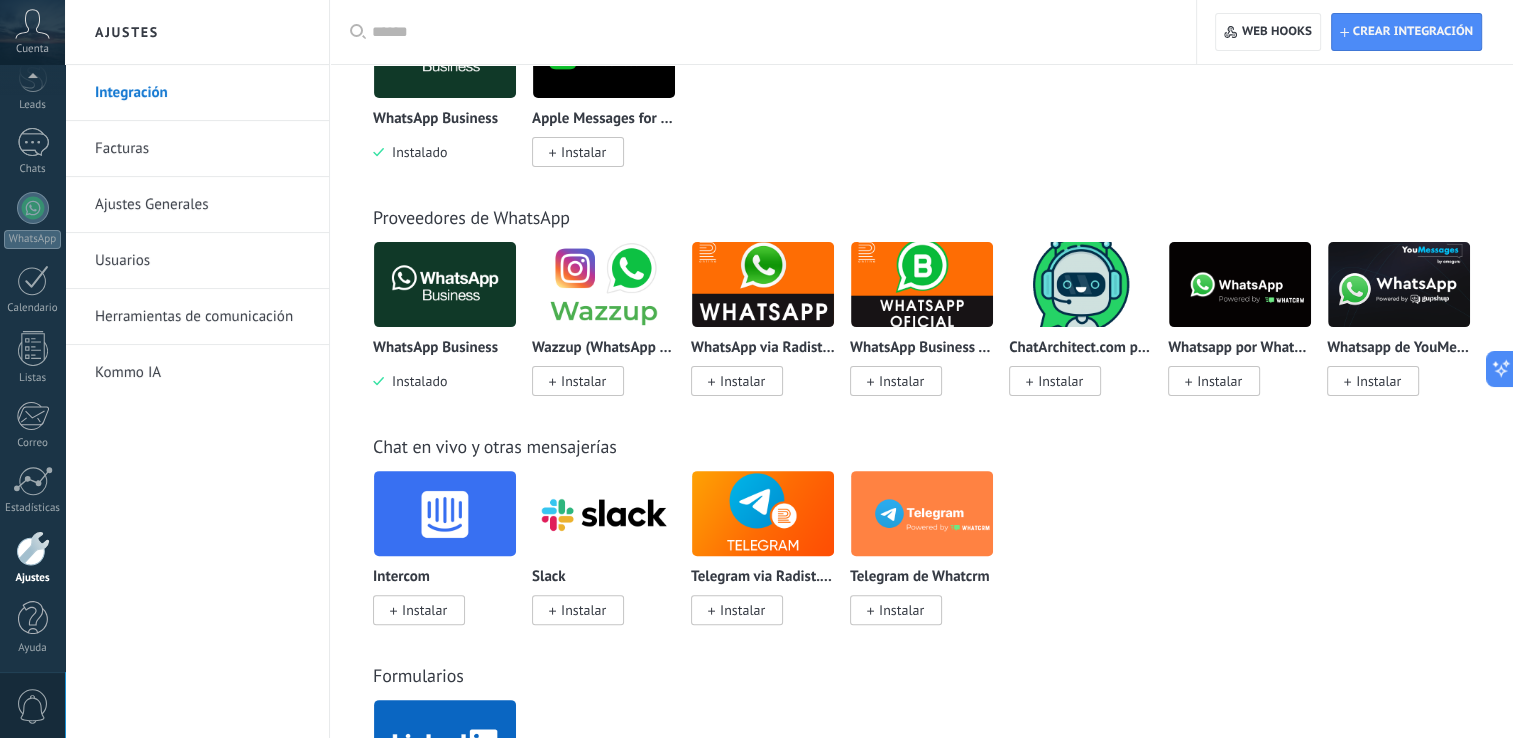 click on "0" at bounding box center [33, 706] 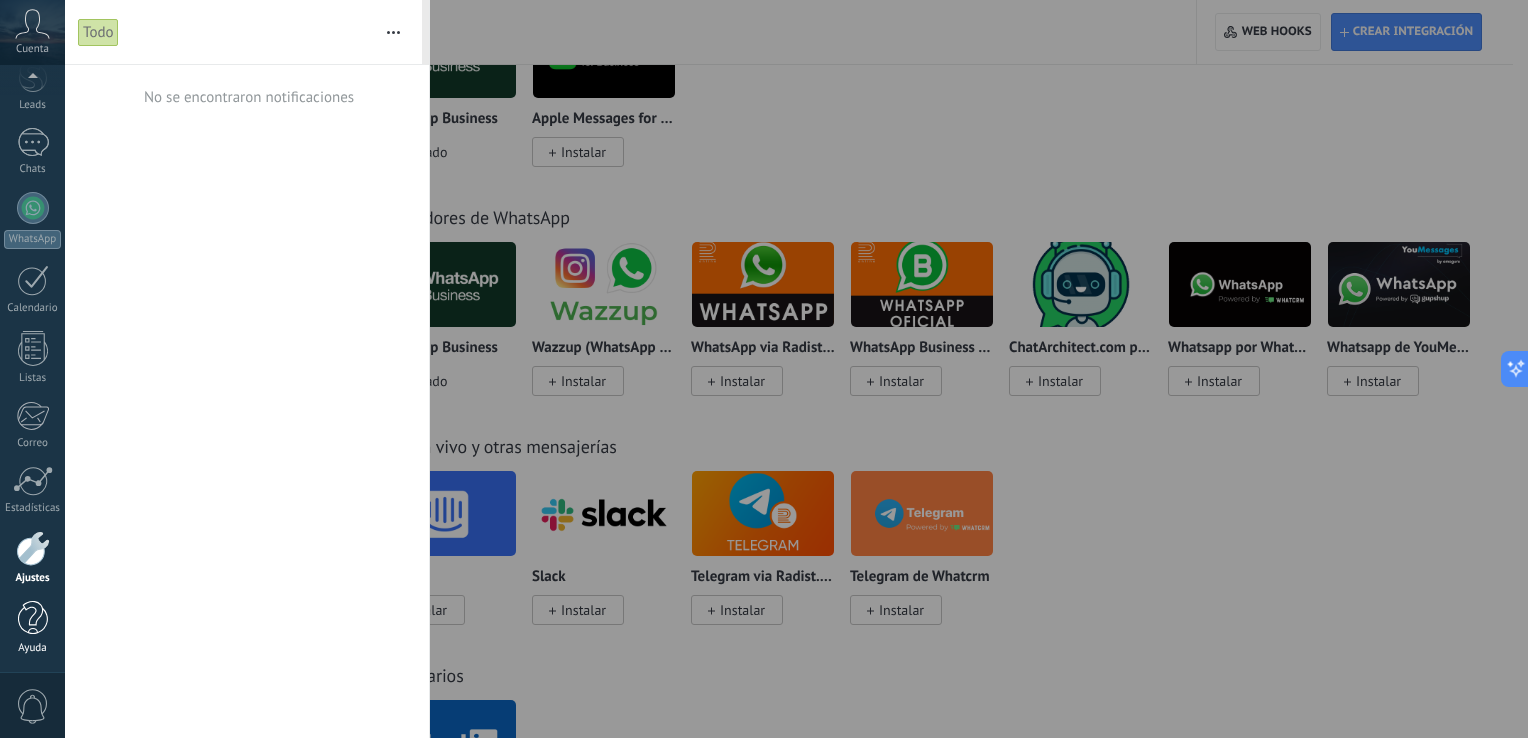 click at bounding box center [33, 618] 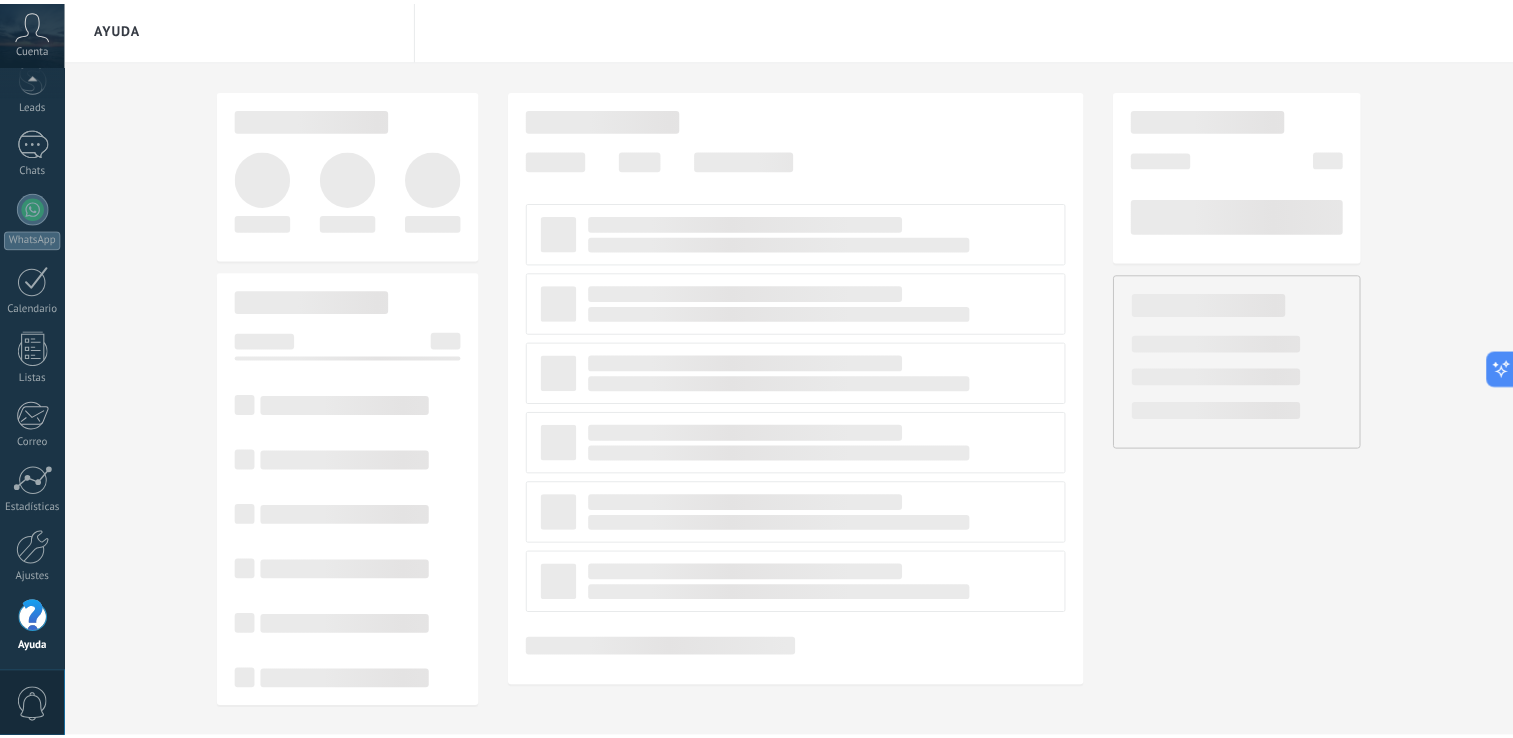 scroll, scrollTop: 0, scrollLeft: 0, axis: both 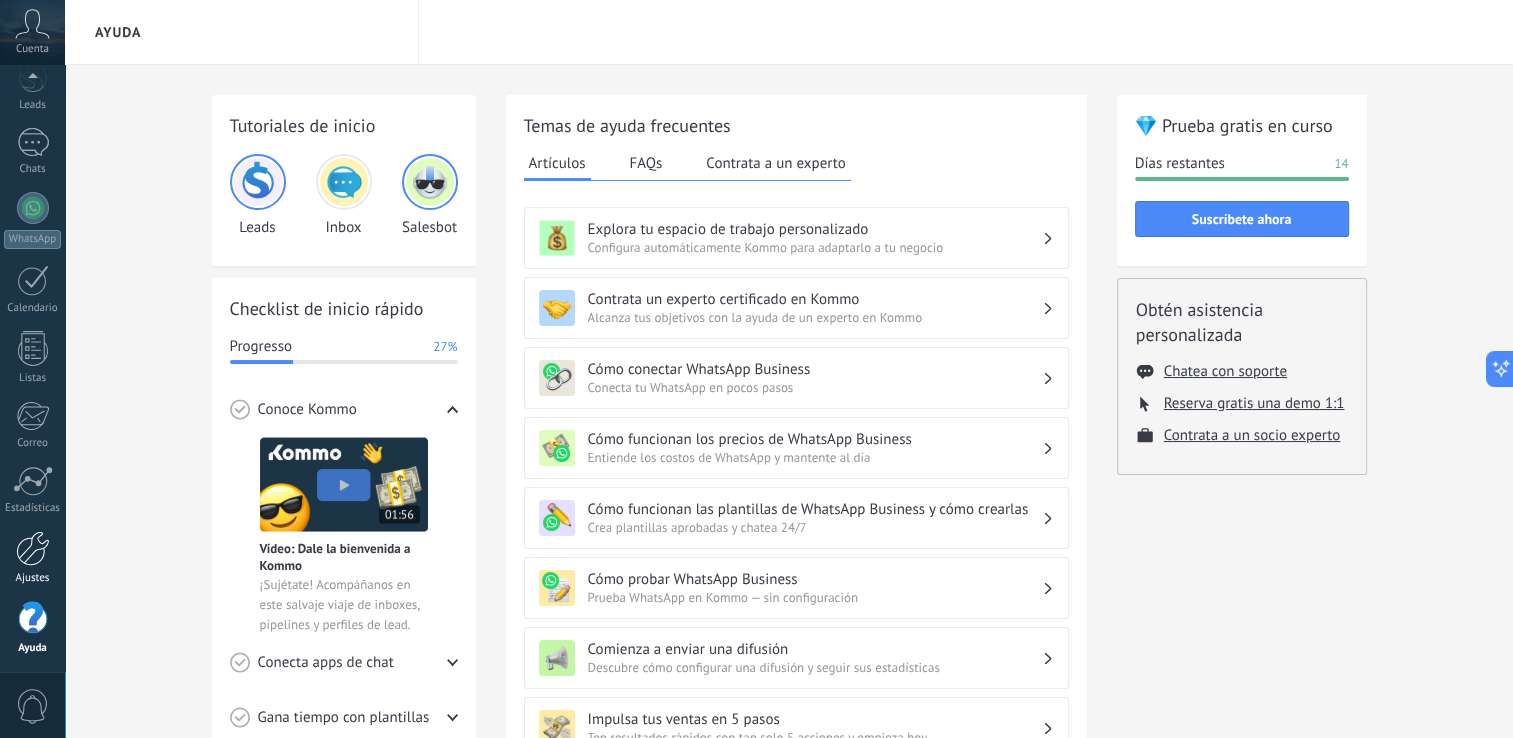 click at bounding box center [33, 548] 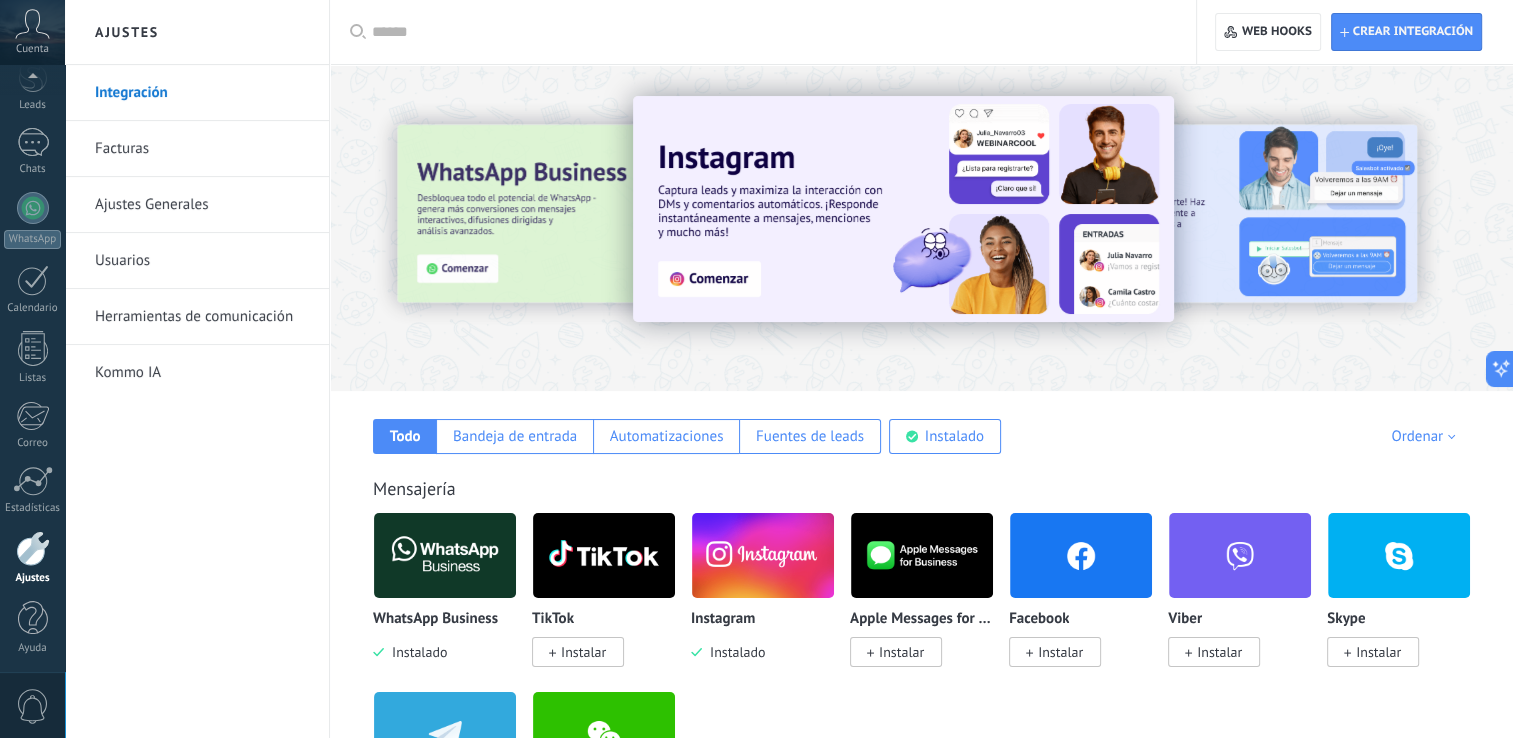 click at bounding box center (903, 209) 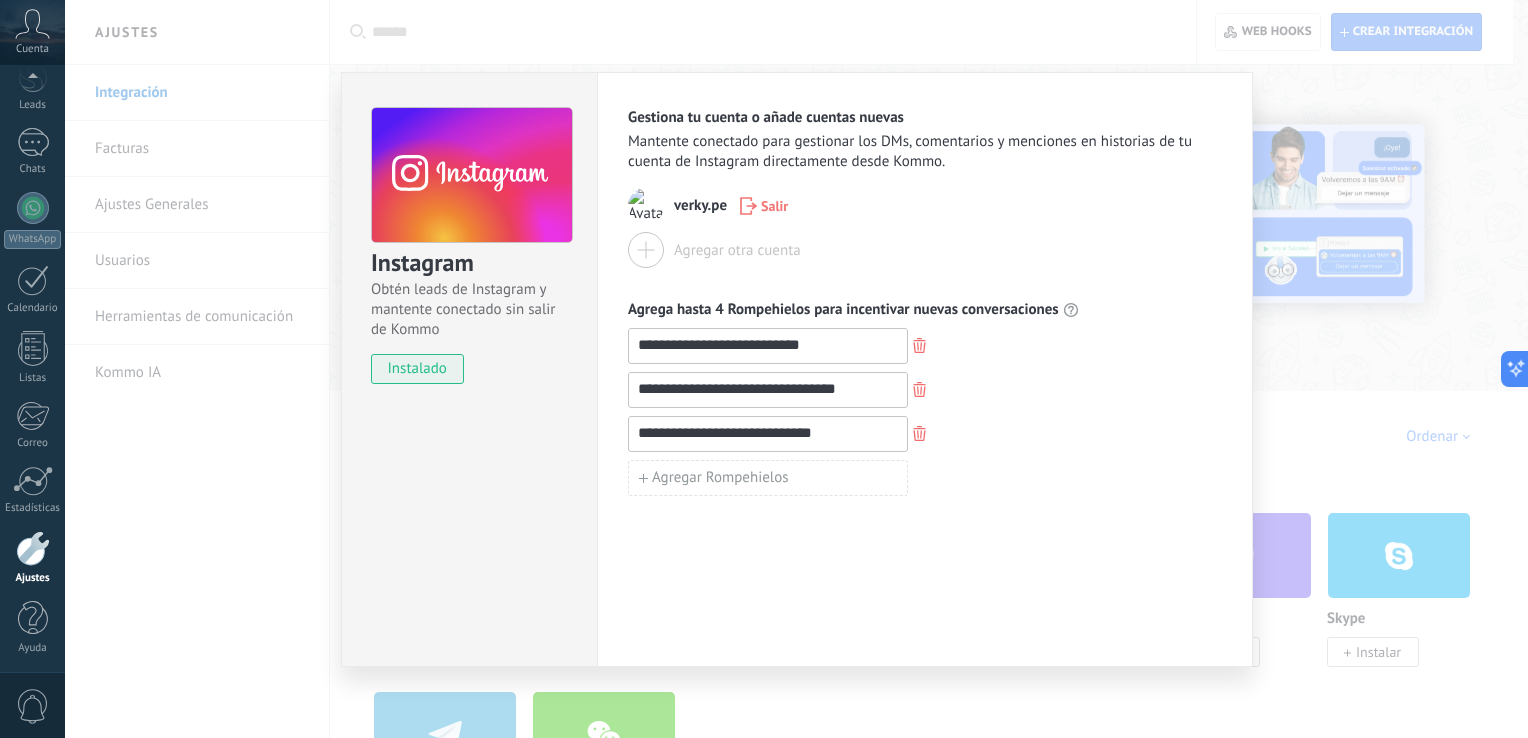 click on "**********" at bounding box center [796, 369] 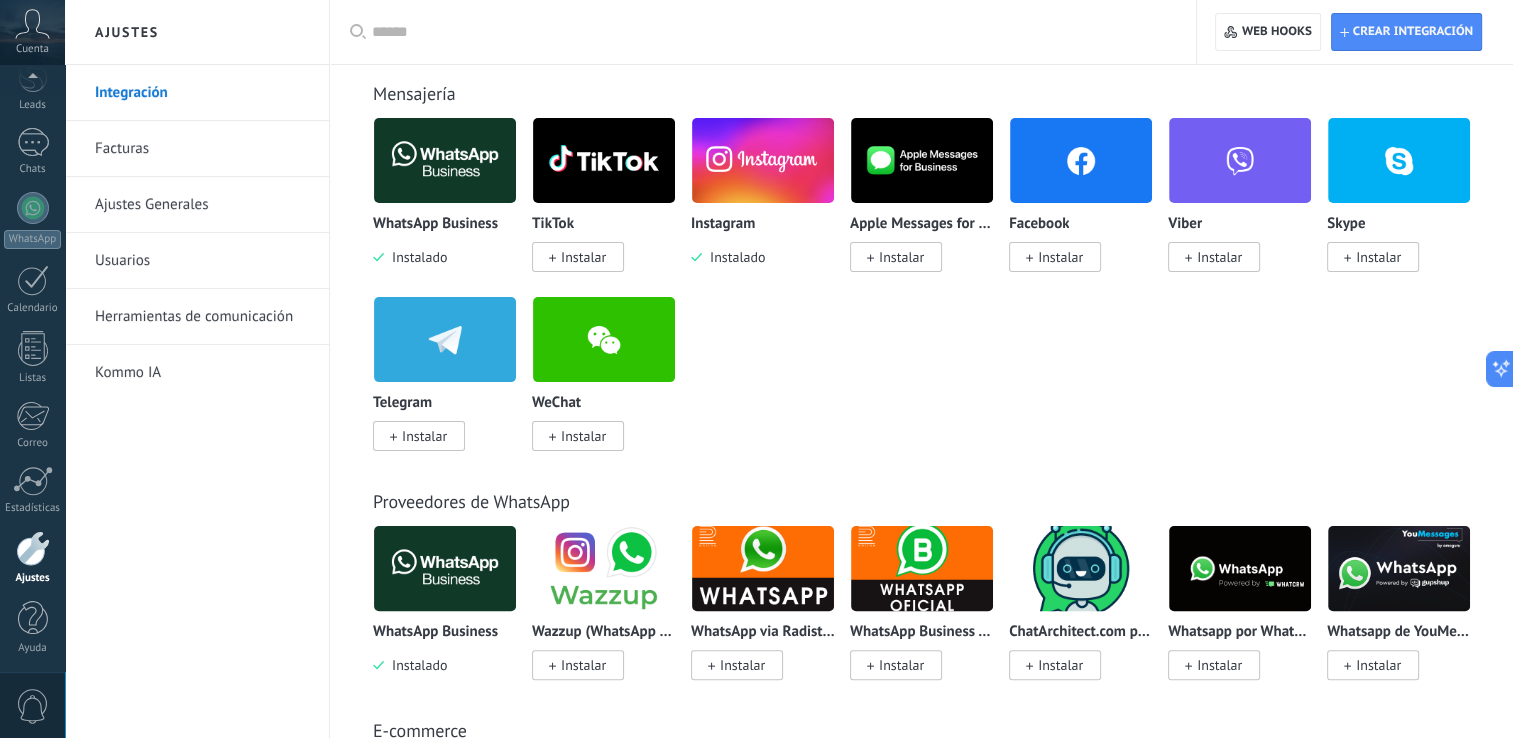 scroll, scrollTop: 400, scrollLeft: 0, axis: vertical 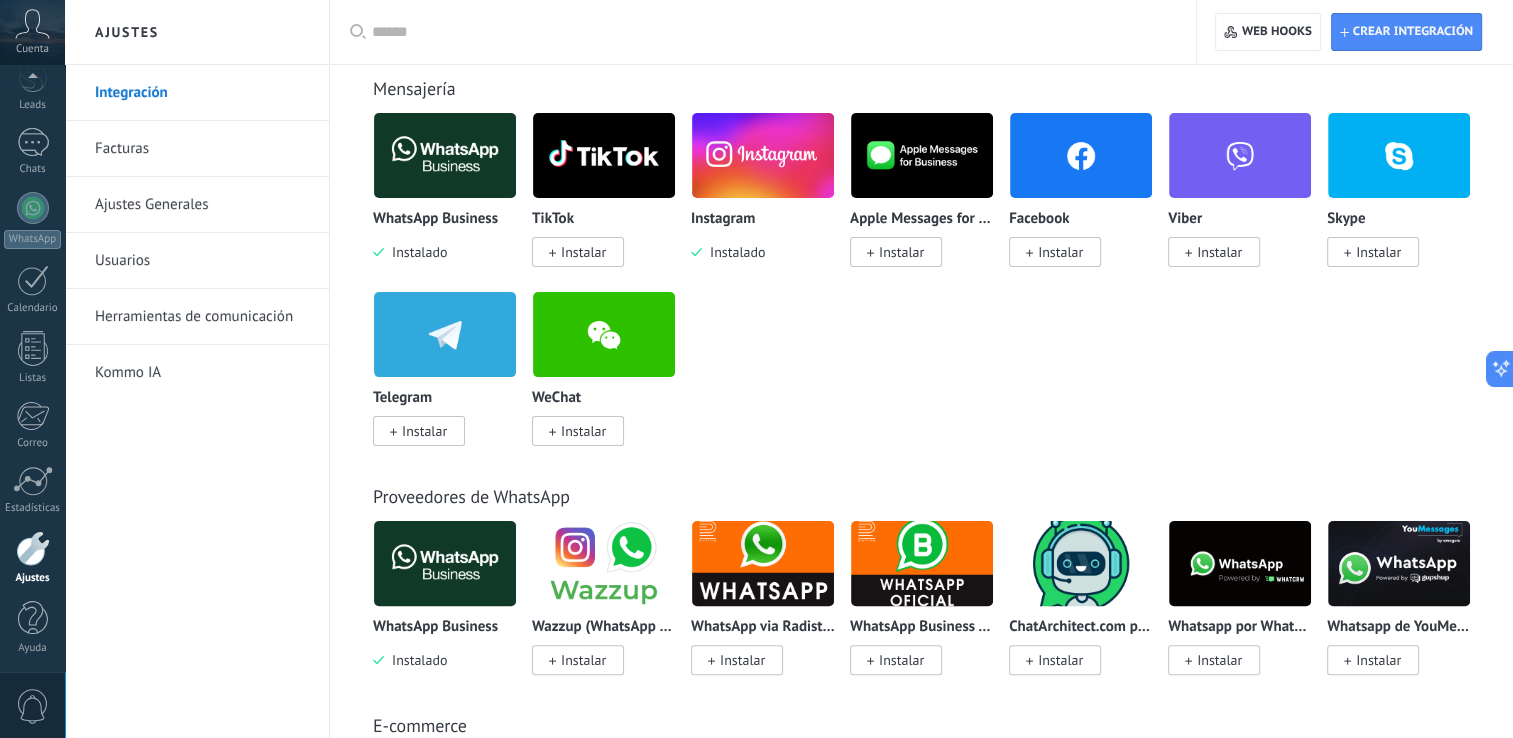 click at bounding box center (763, 155) 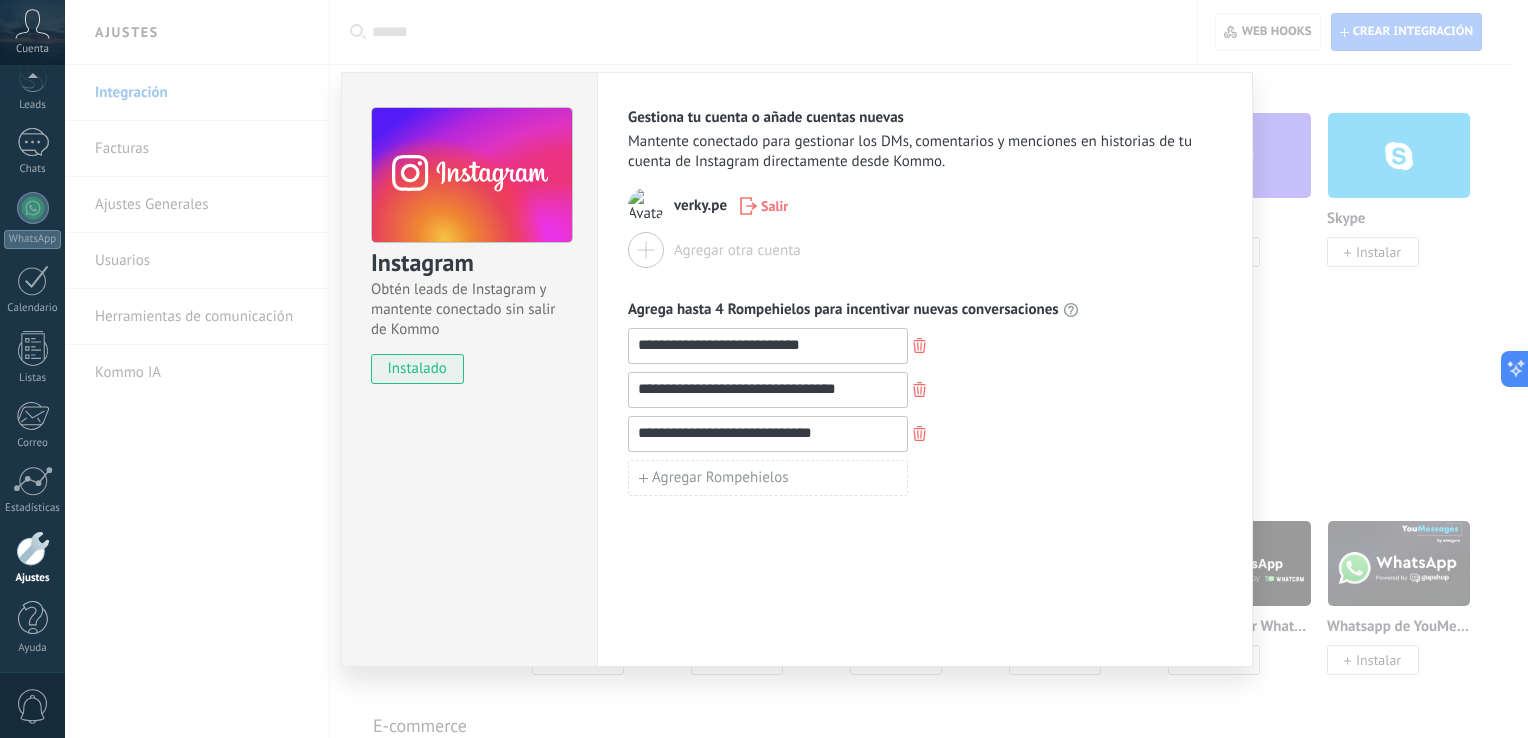 click on "**********" at bounding box center (796, 369) 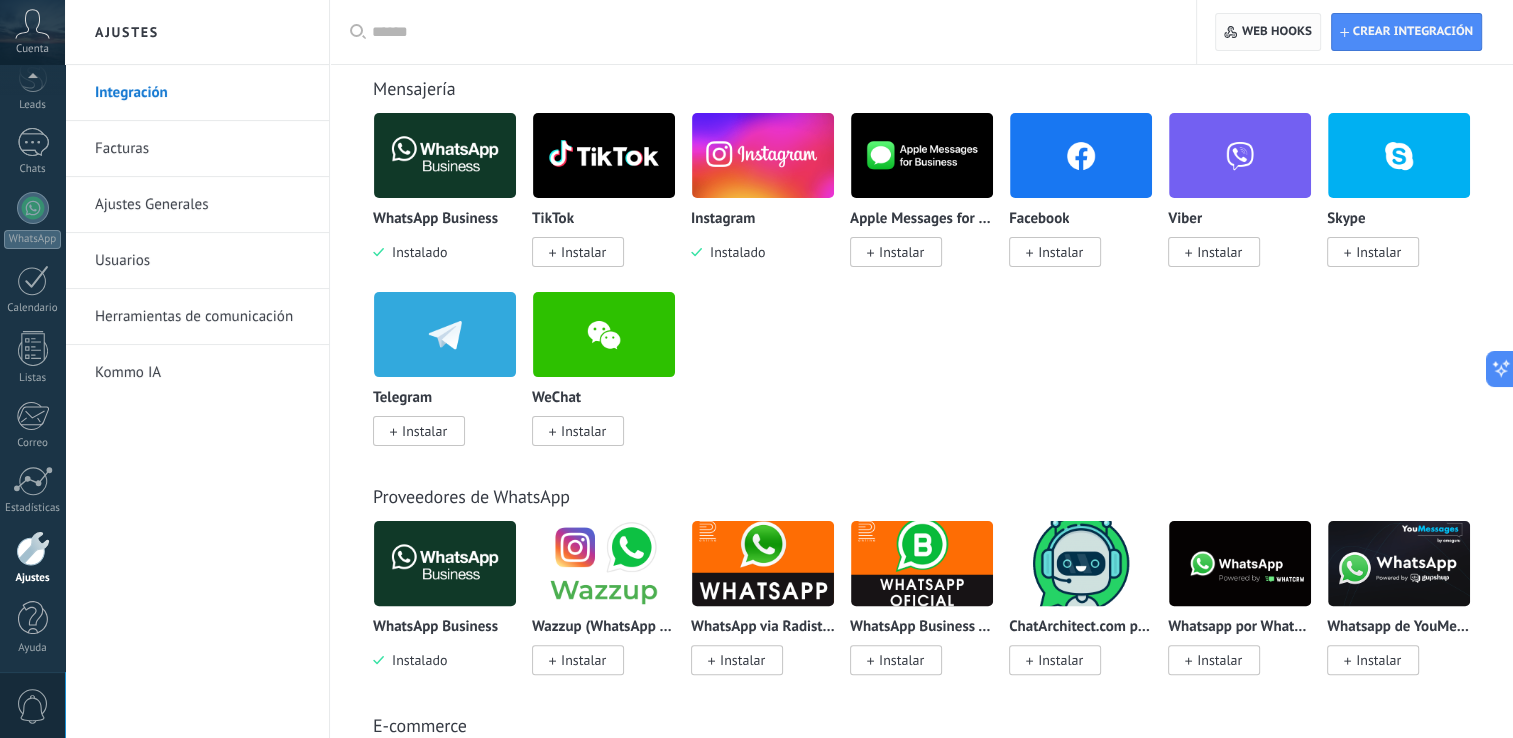 click on "Web hooks  0" at bounding box center (1277, 32) 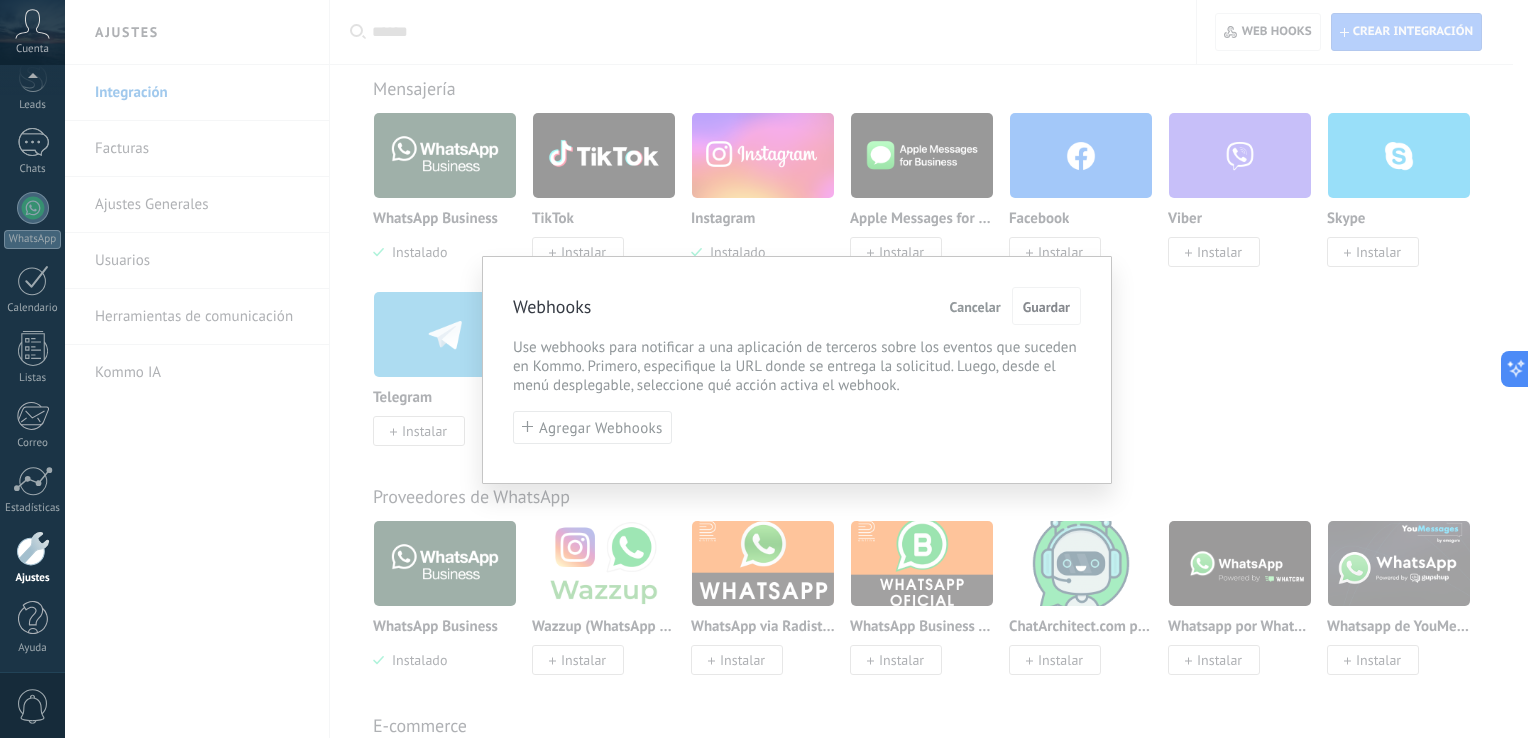 click on "Cancelar" at bounding box center [975, 307] 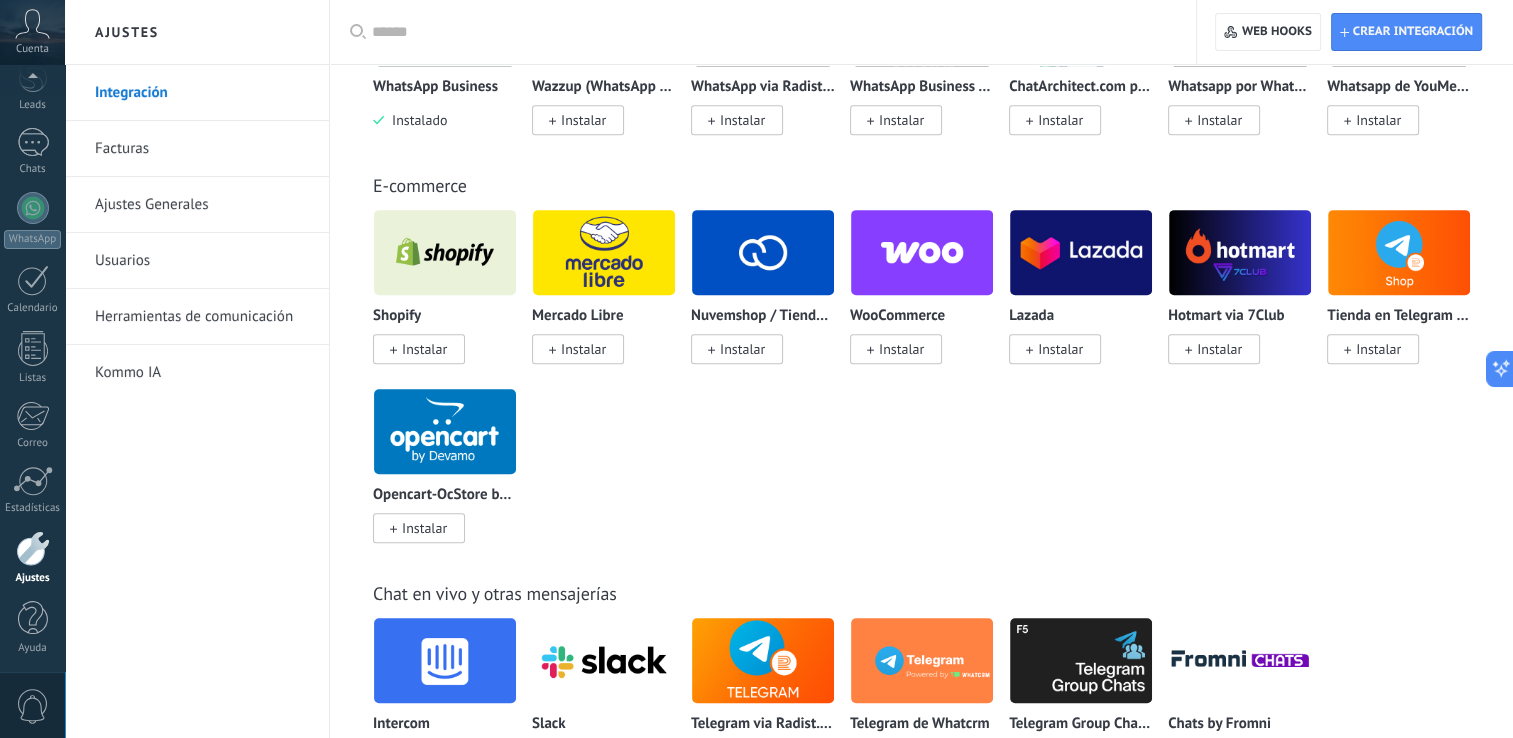 scroll, scrollTop: 1000, scrollLeft: 0, axis: vertical 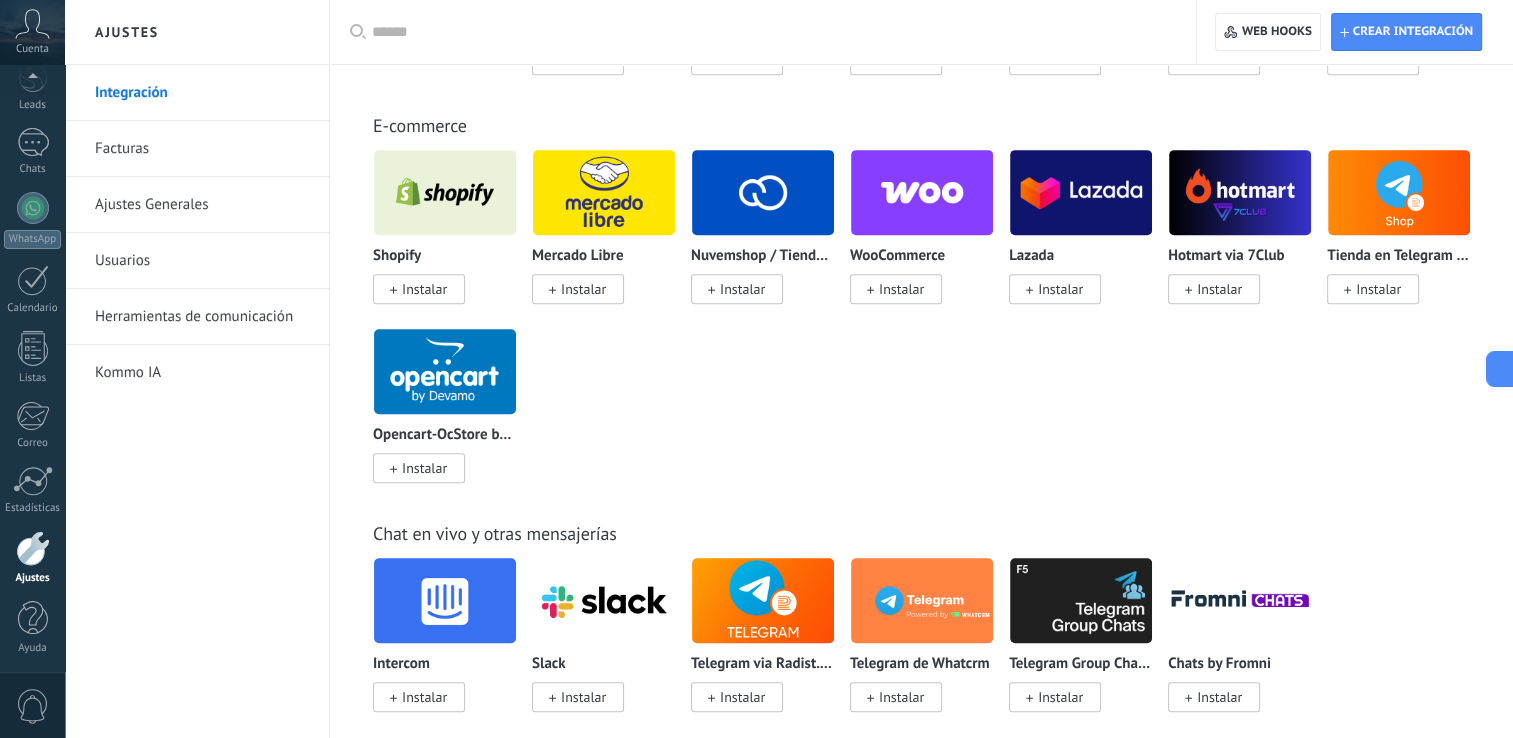 click on "Facturas" at bounding box center [202, 149] 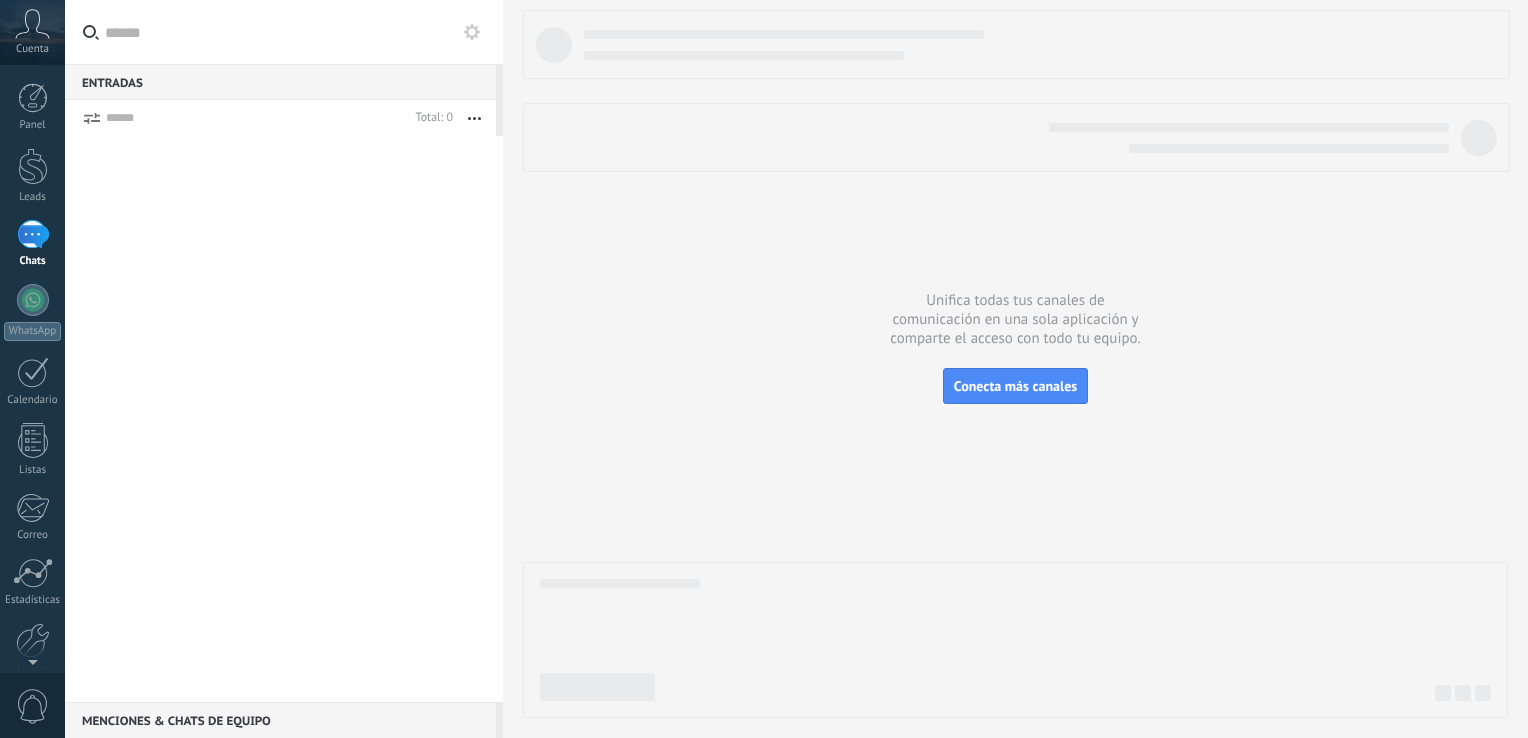 scroll, scrollTop: 0, scrollLeft: 0, axis: both 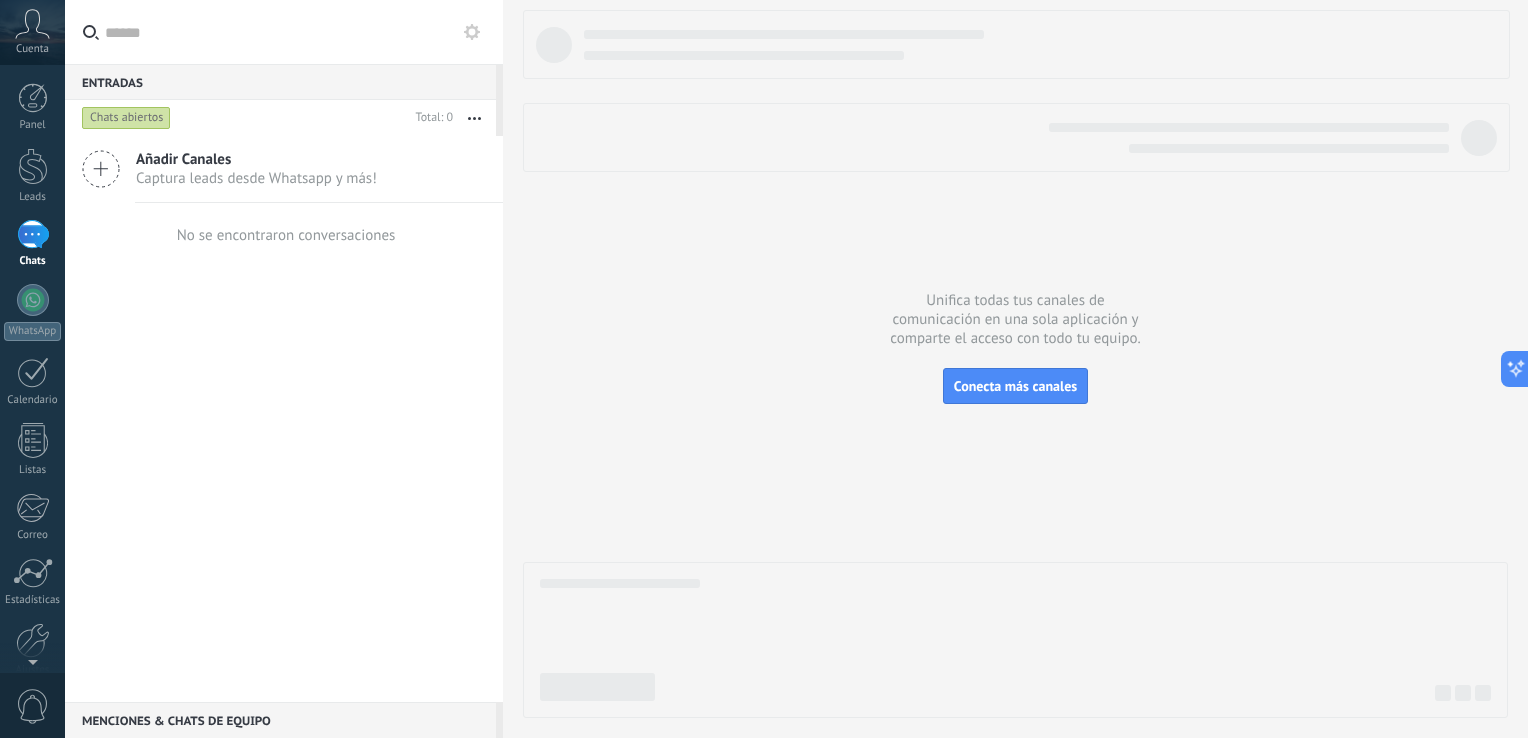 click on "Captura leads desde Whatsapp y más!" at bounding box center [256, 178] 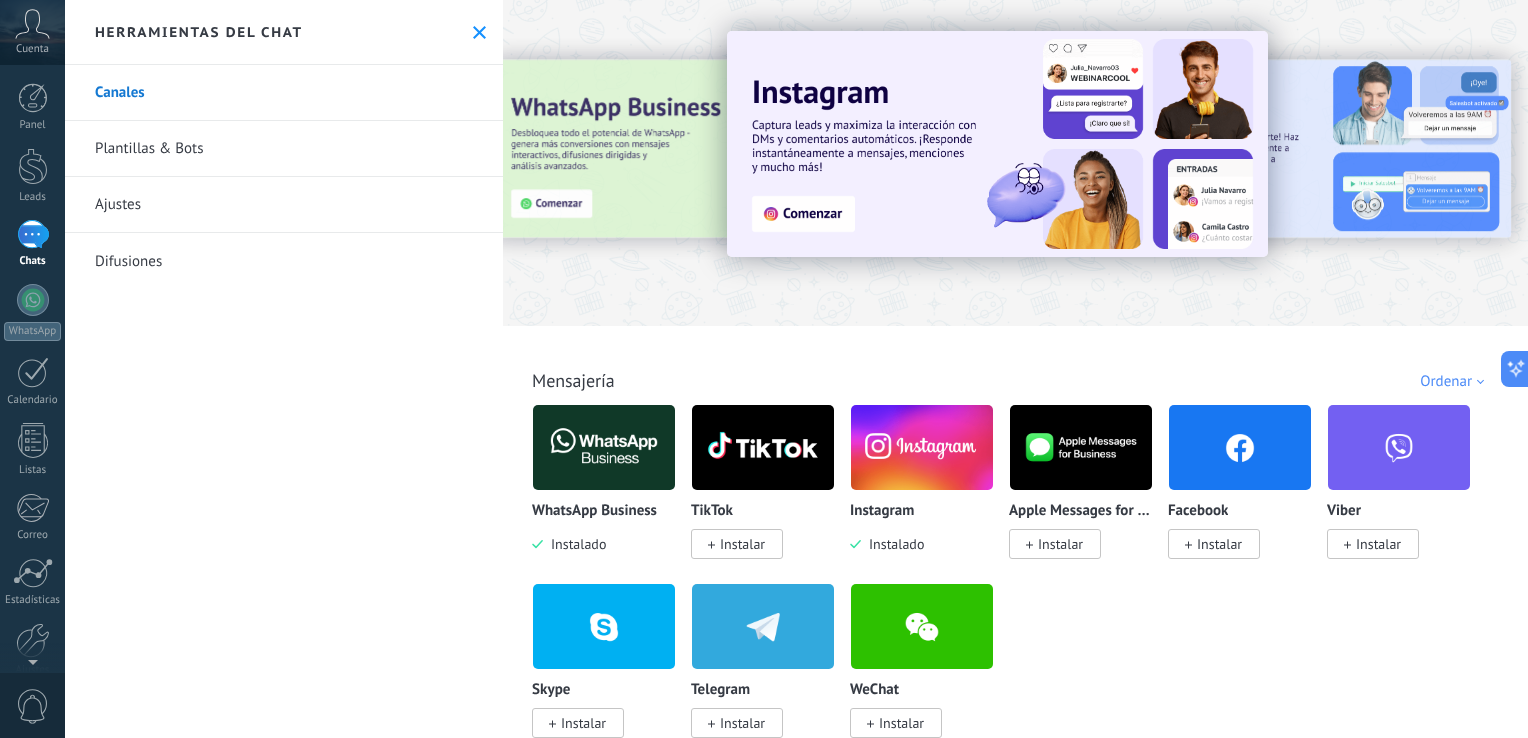click on "Plantillas & Bots" at bounding box center (284, 149) 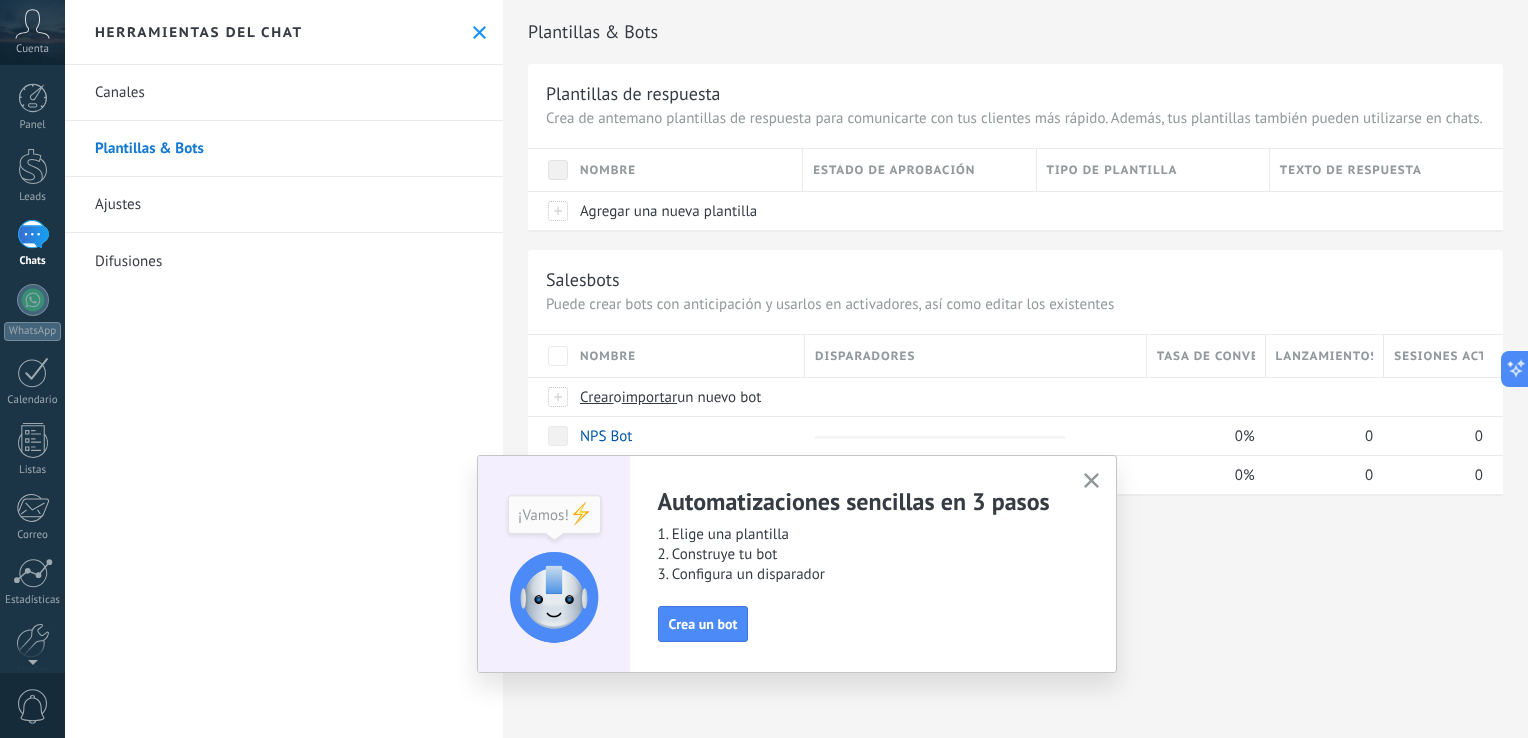 click on "Ajustes" at bounding box center [284, 205] 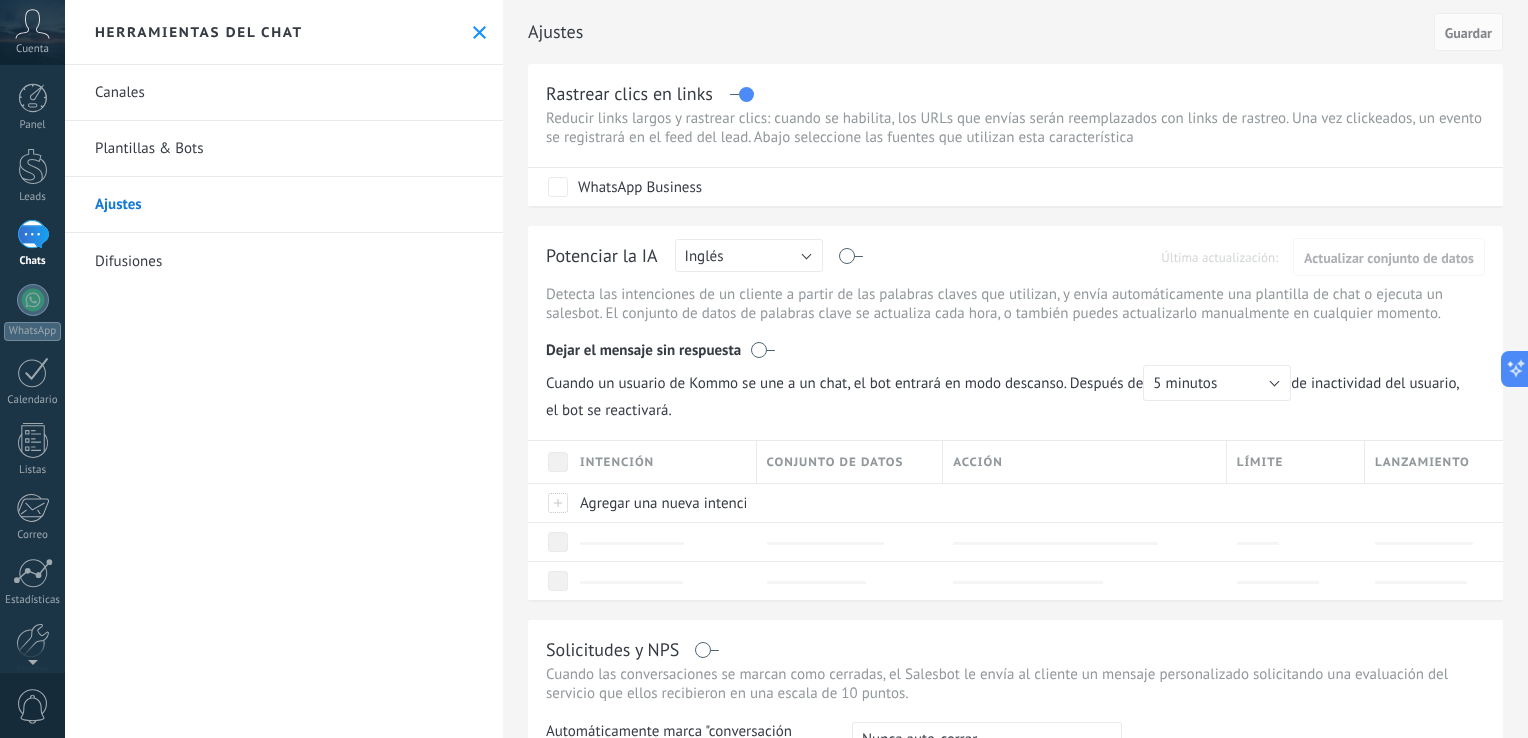 click on "Difusiones" at bounding box center (284, 261) 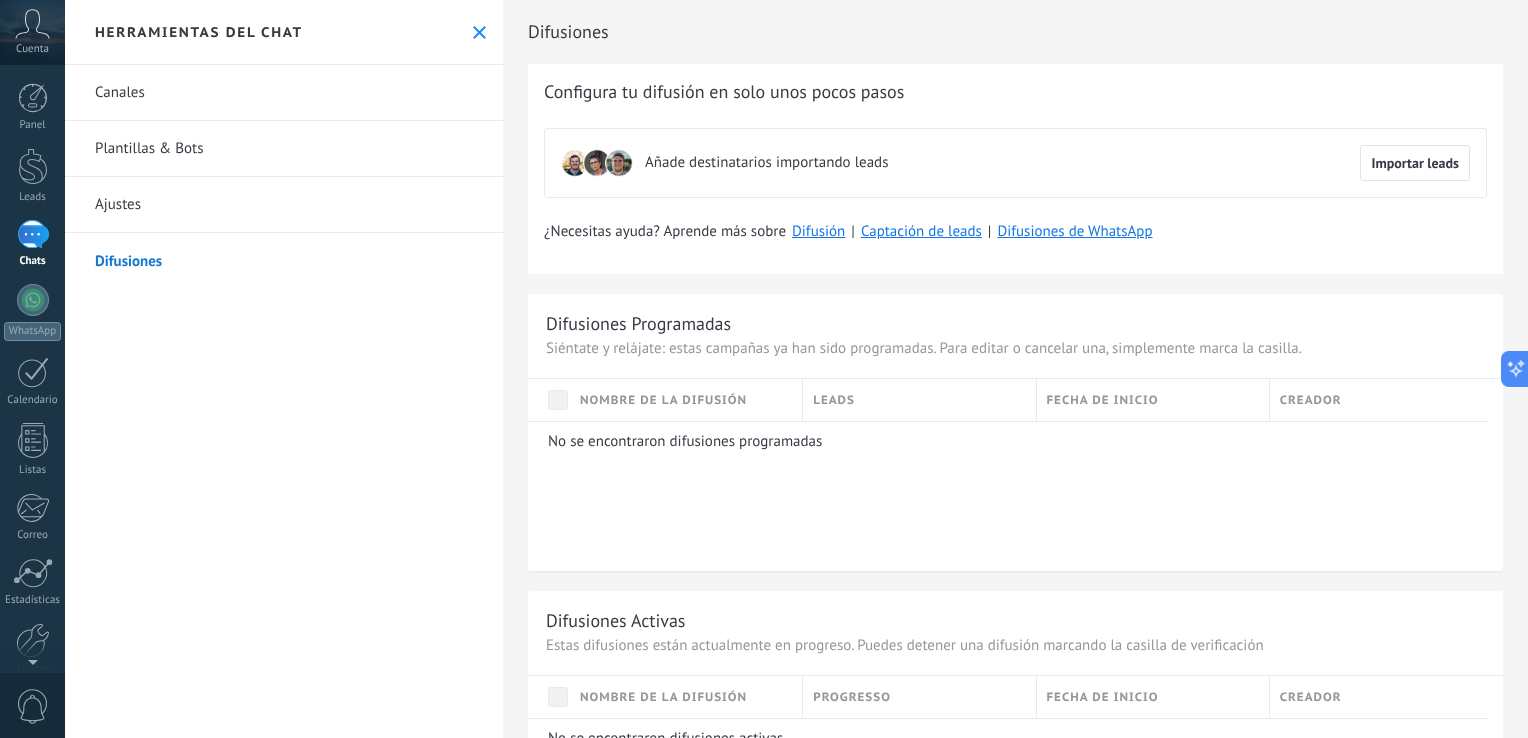 click at bounding box center (479, 32) 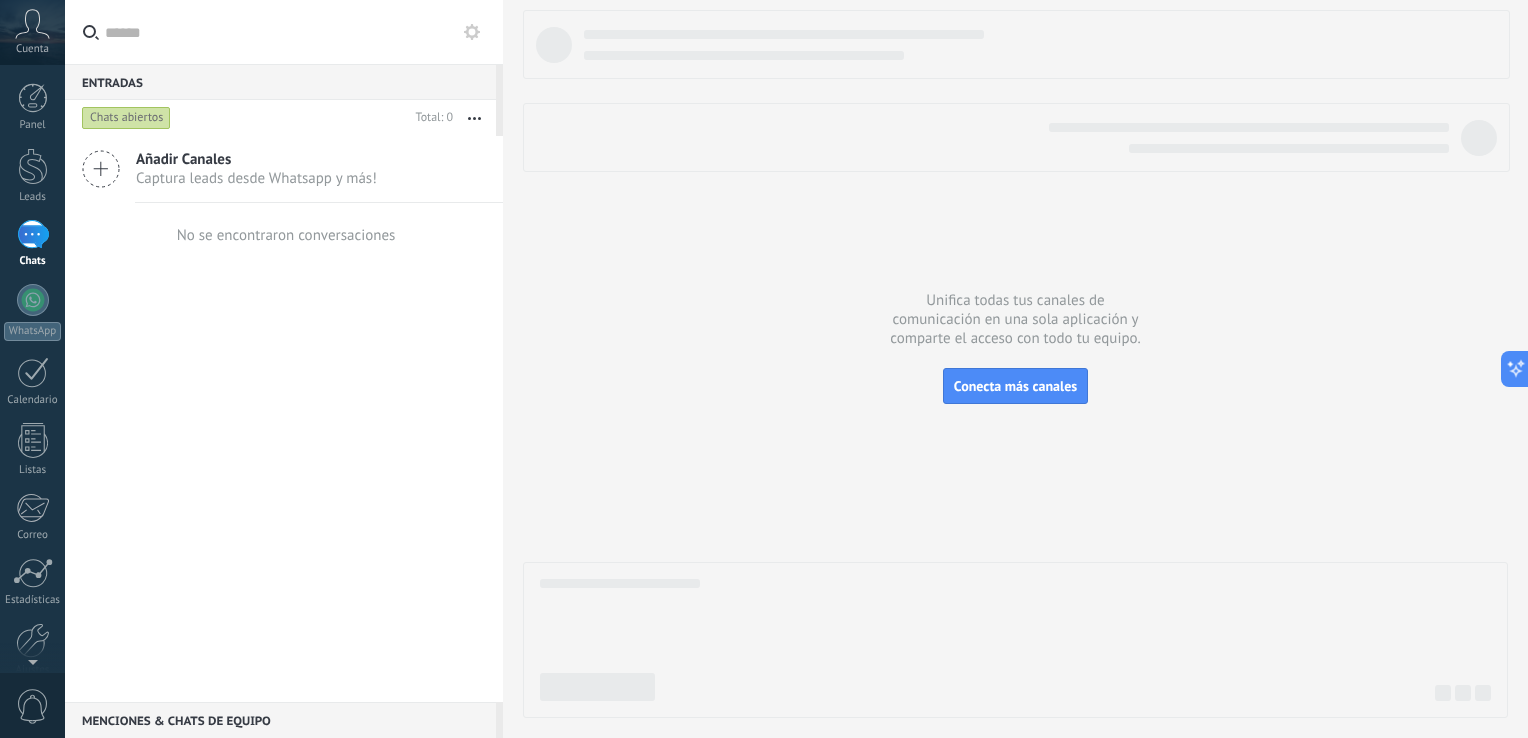 click at bounding box center [472, 32] 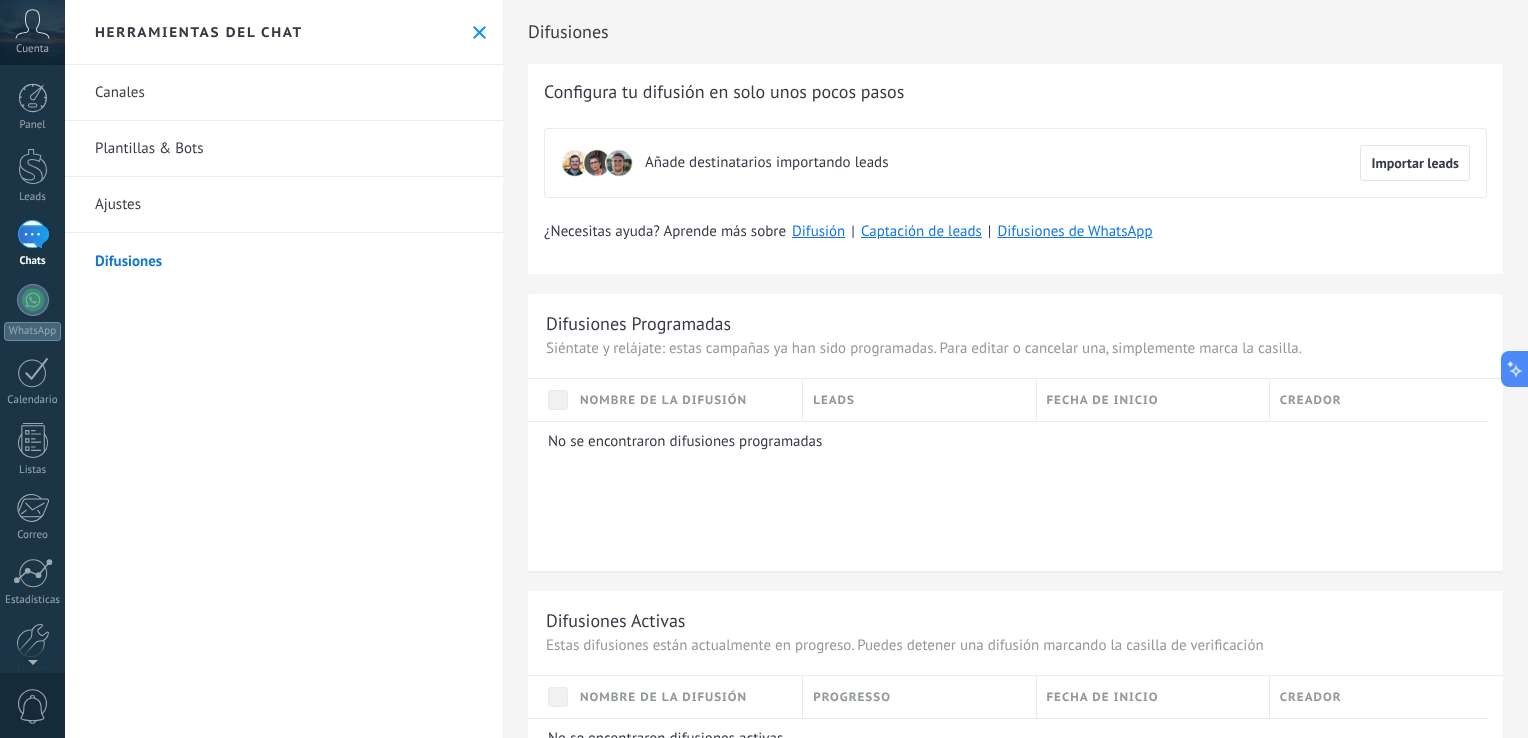 click at bounding box center [479, 32] 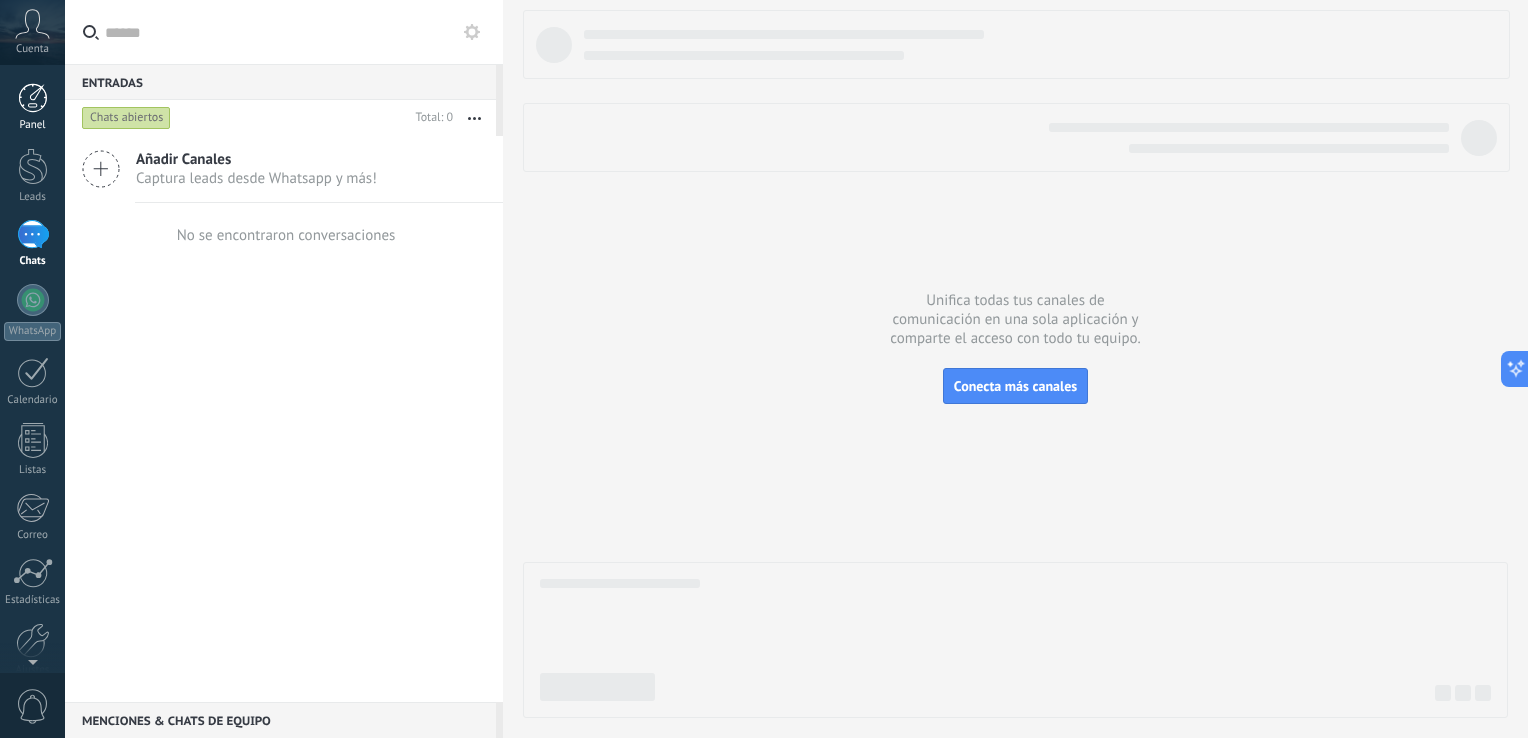 click at bounding box center (33, 98) 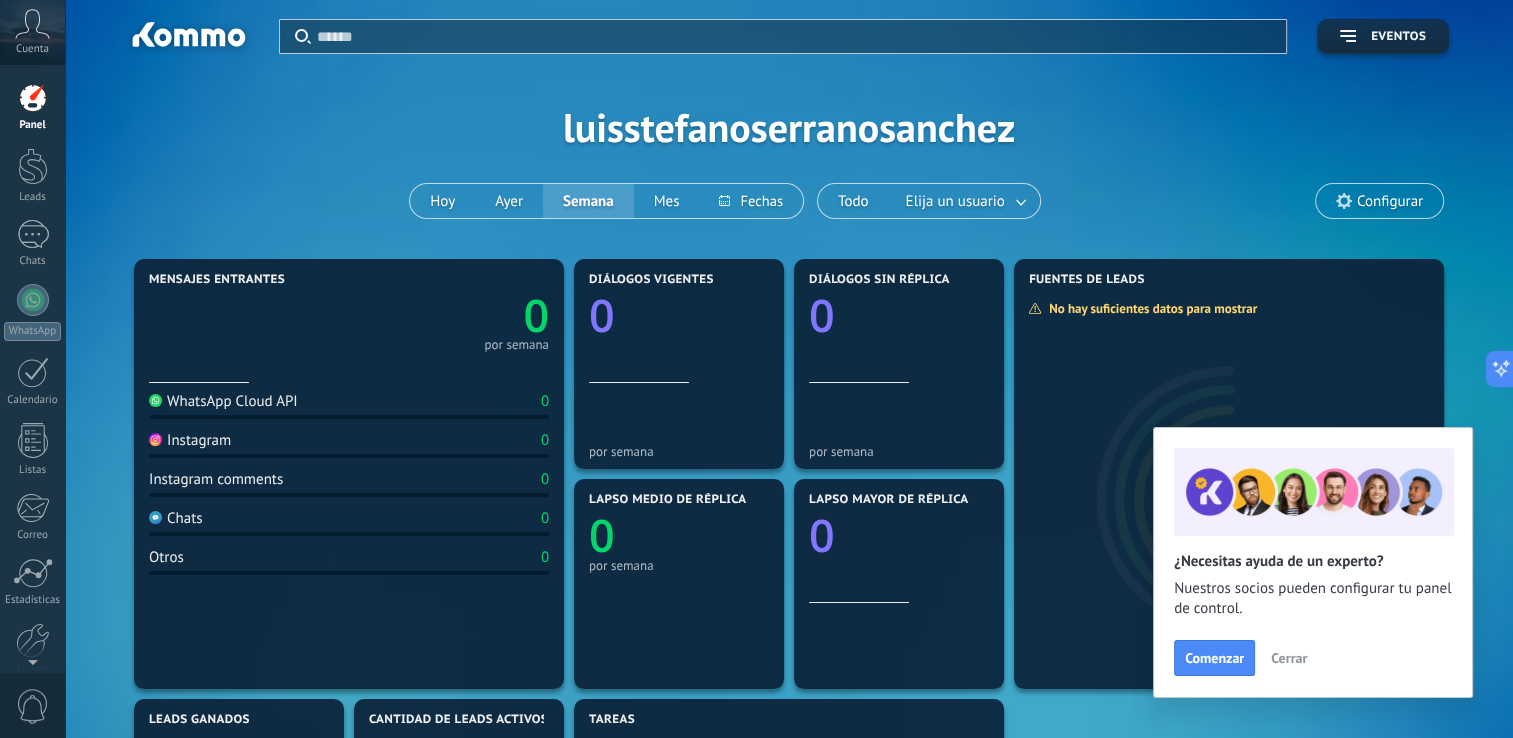 click on "Instagram" at bounding box center [223, 401] 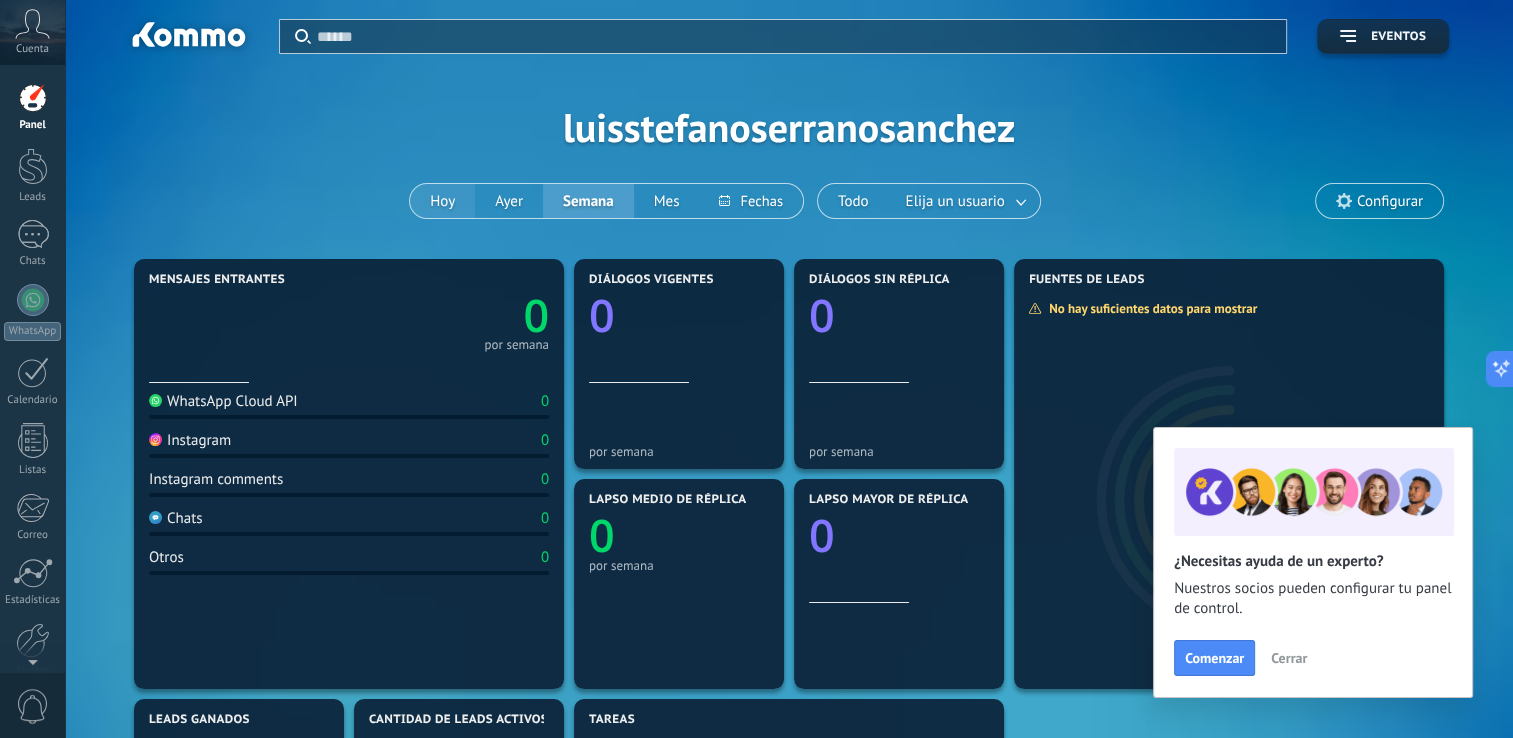 click on "Hoy" at bounding box center (442, 201) 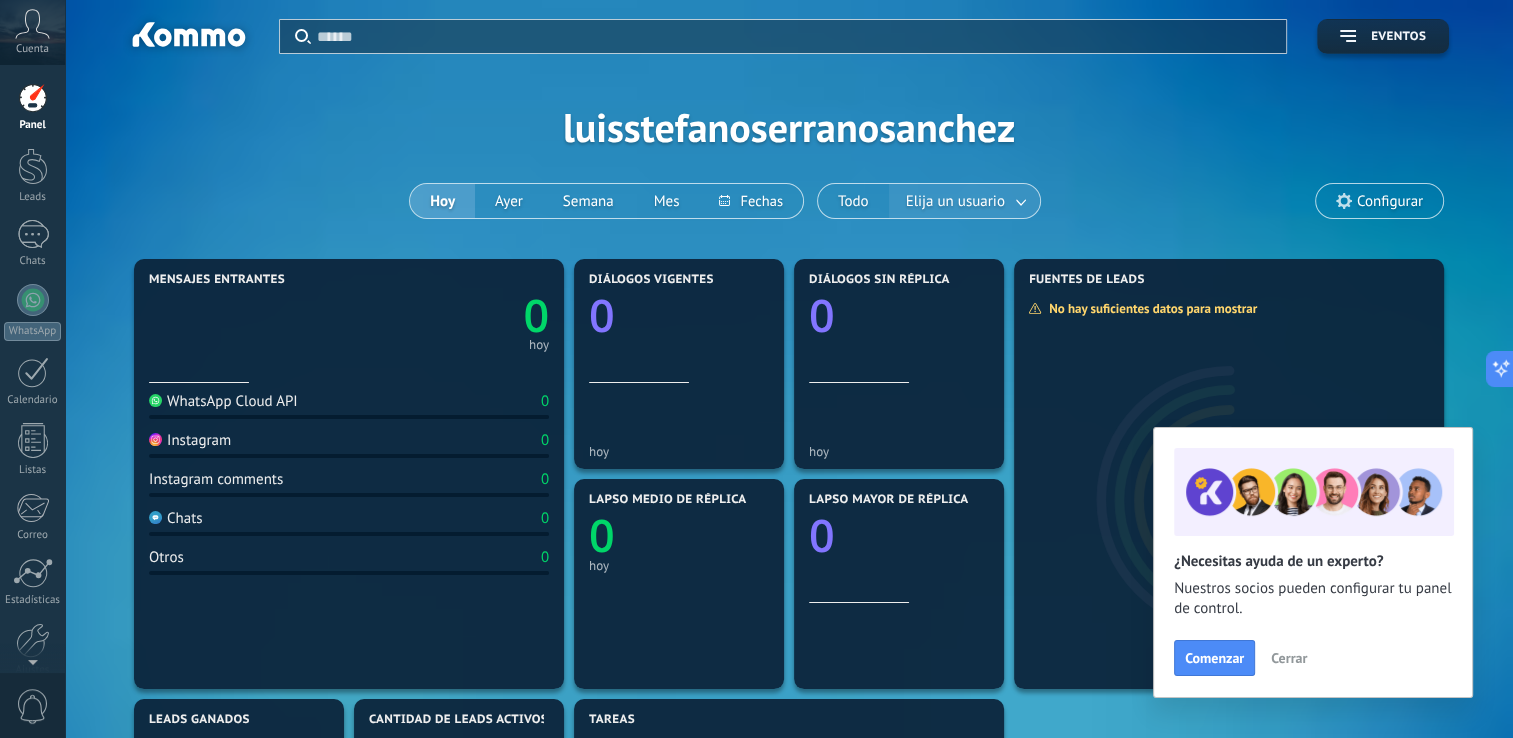 click on "Elija un usuario" at bounding box center [955, 201] 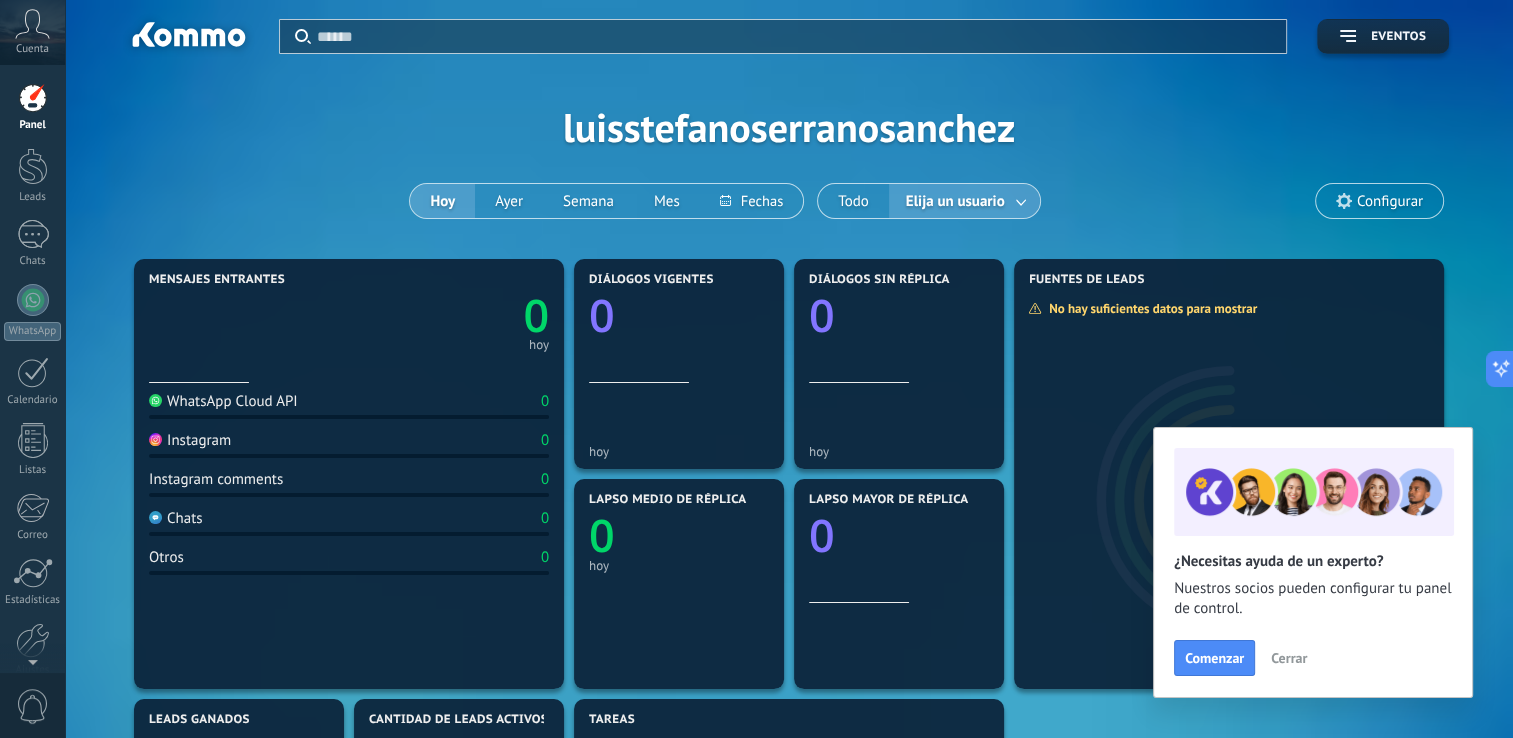 click on "Elija un usuario" at bounding box center (955, 201) 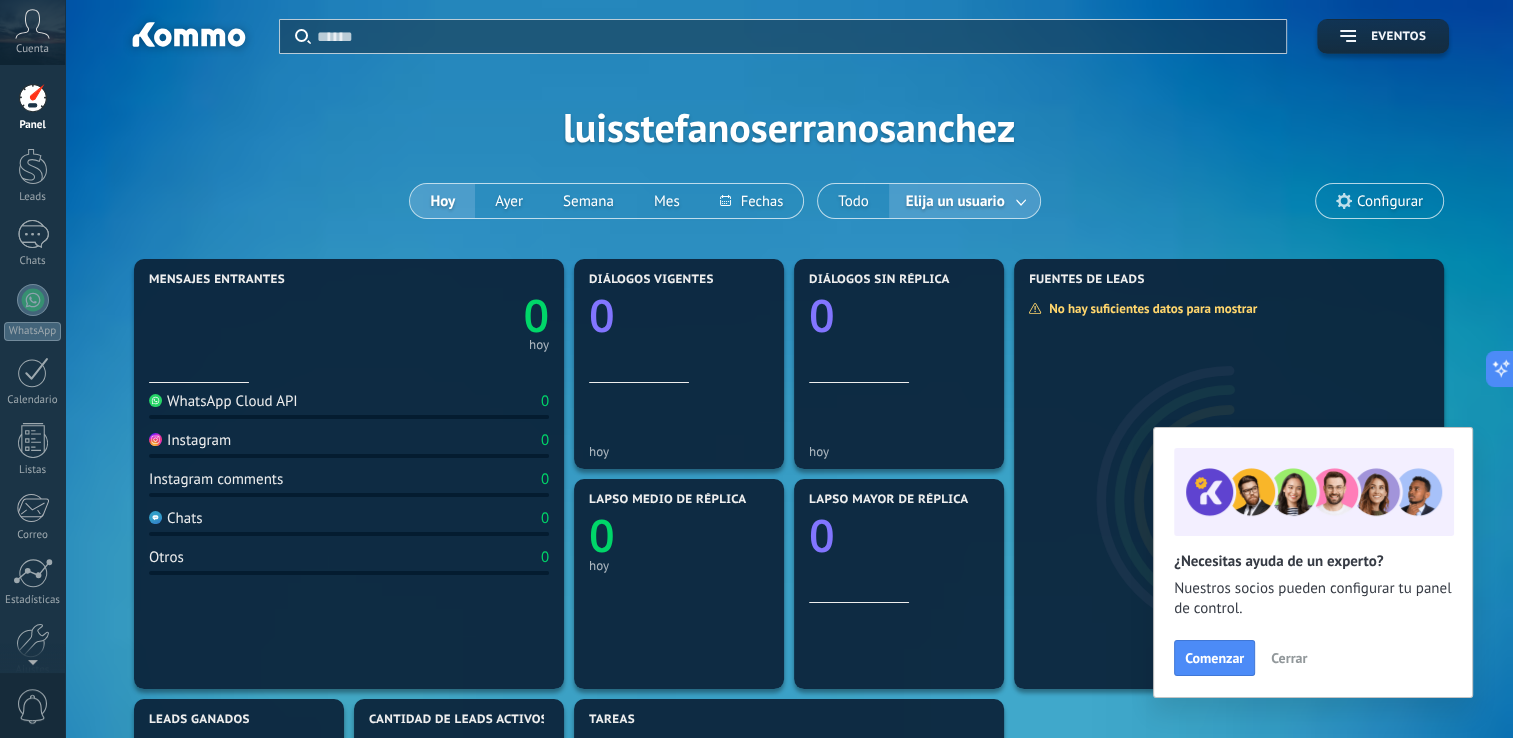 click at bounding box center [1344, 201] 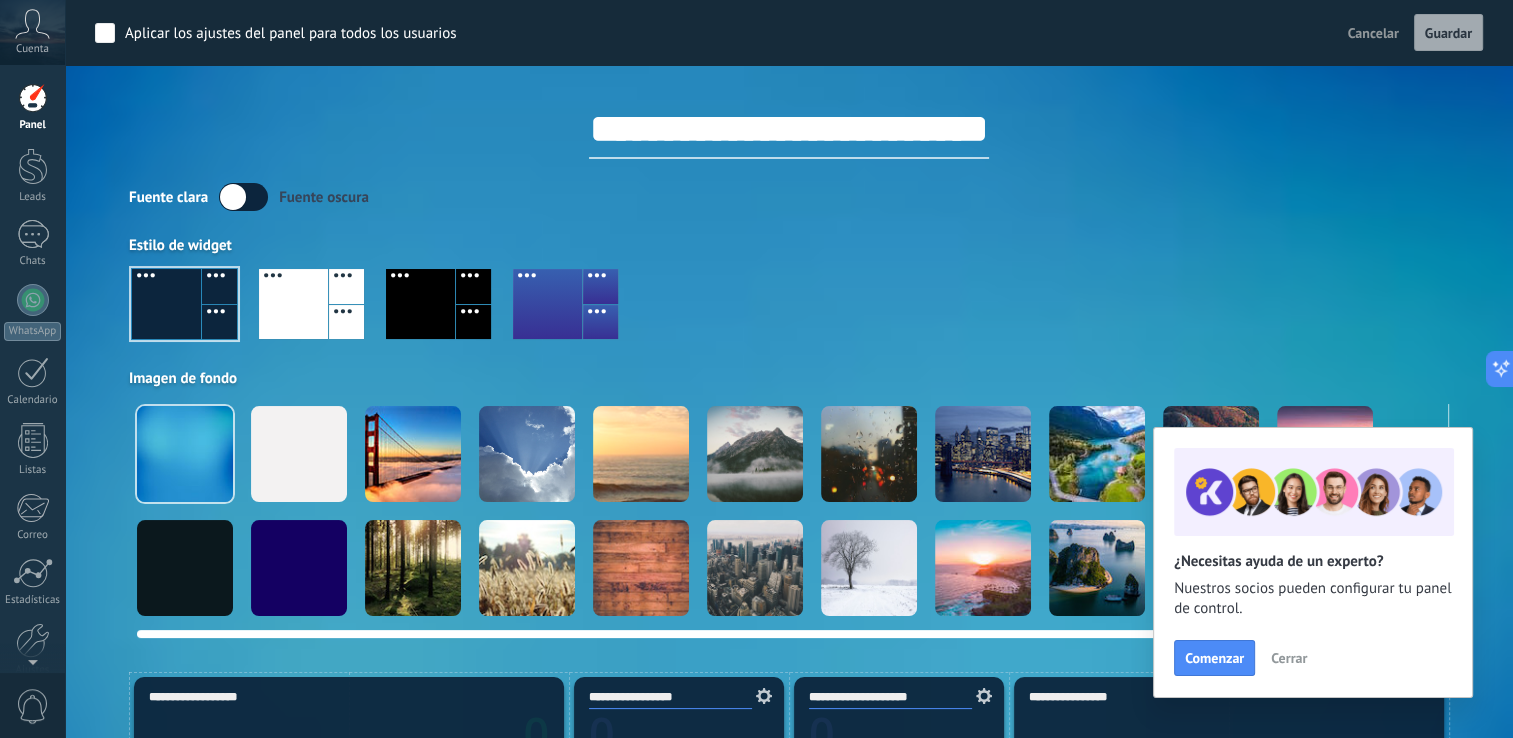 click at bounding box center [185, 454] 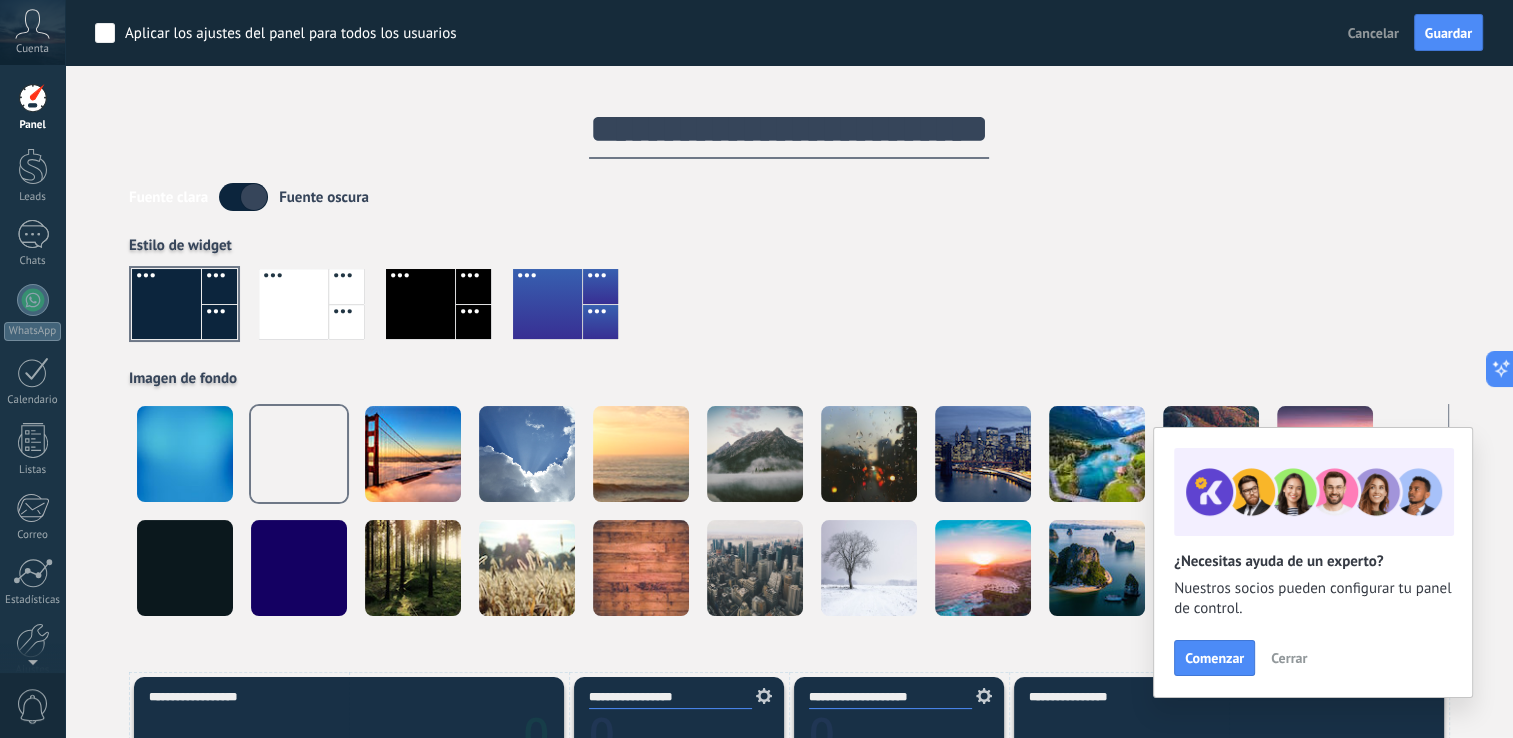 click at bounding box center (219, 286) 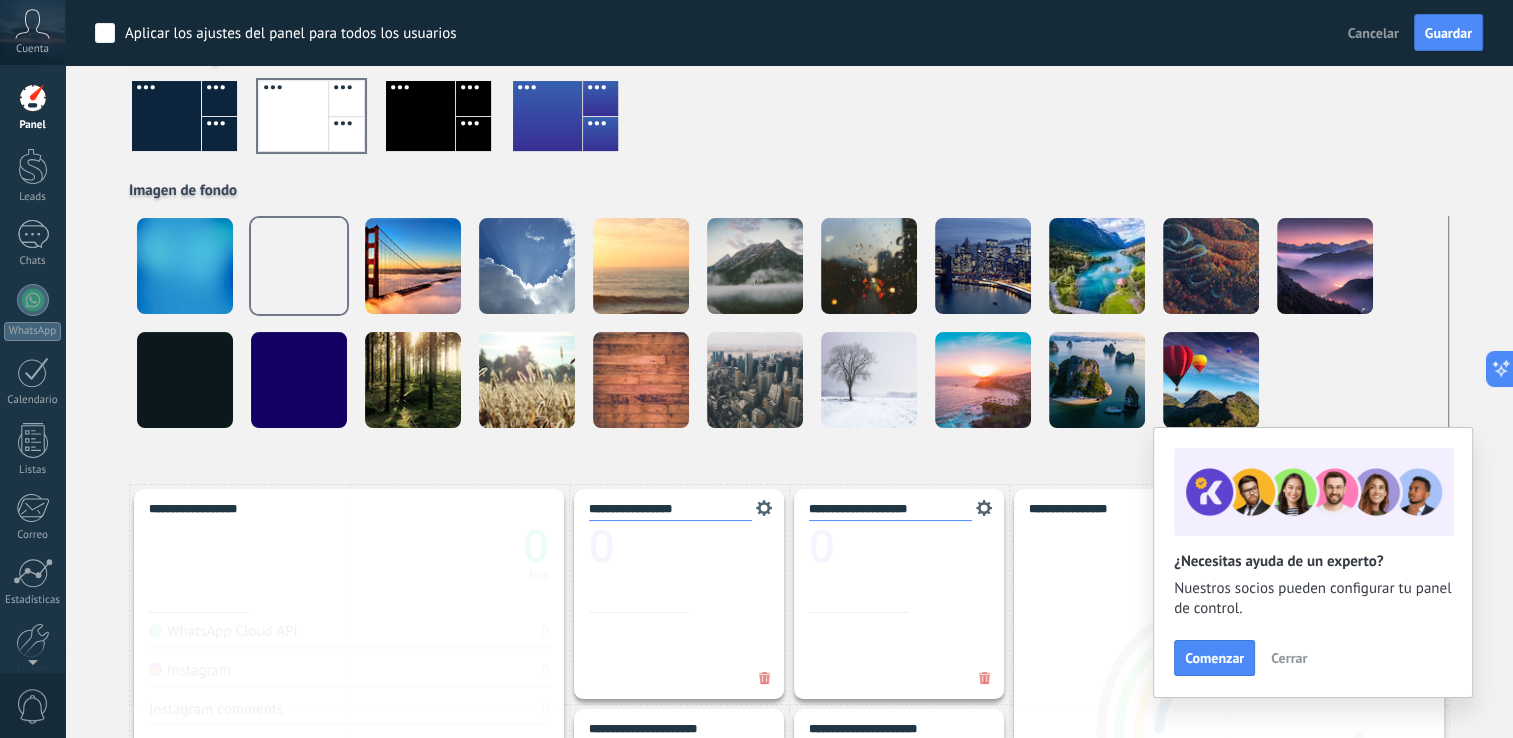 scroll, scrollTop: 0, scrollLeft: 0, axis: both 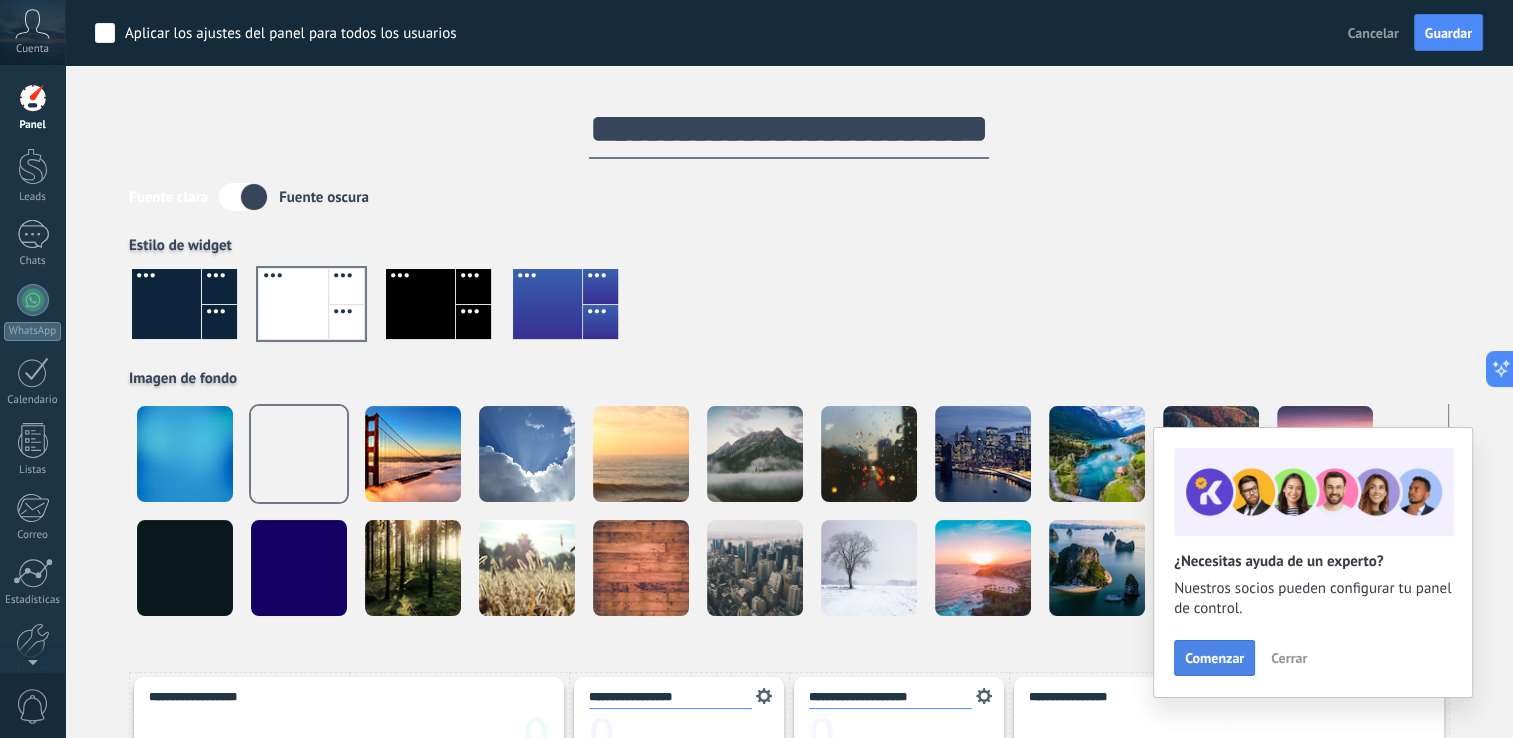 click on "Comenzar" at bounding box center [1214, 658] 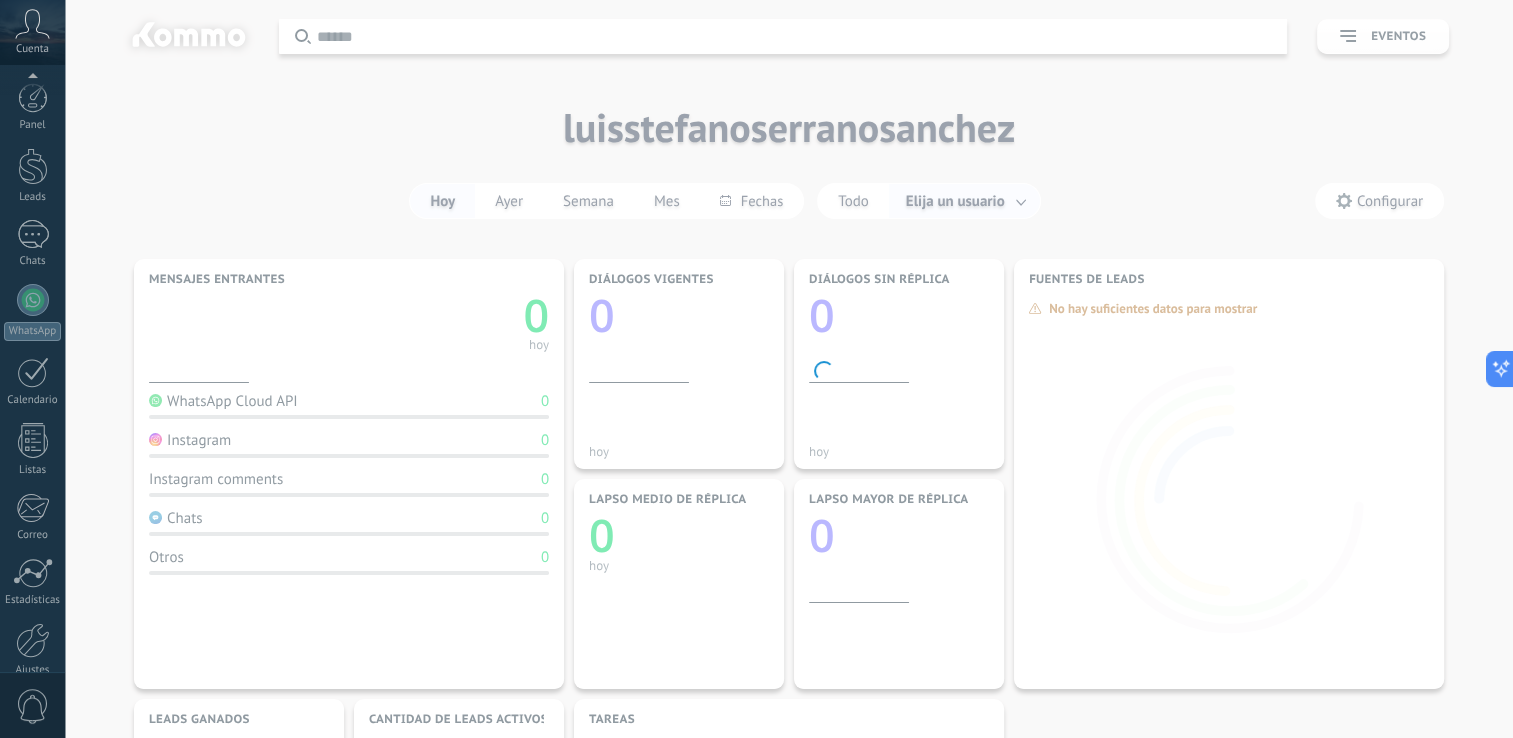 scroll, scrollTop: 92, scrollLeft: 0, axis: vertical 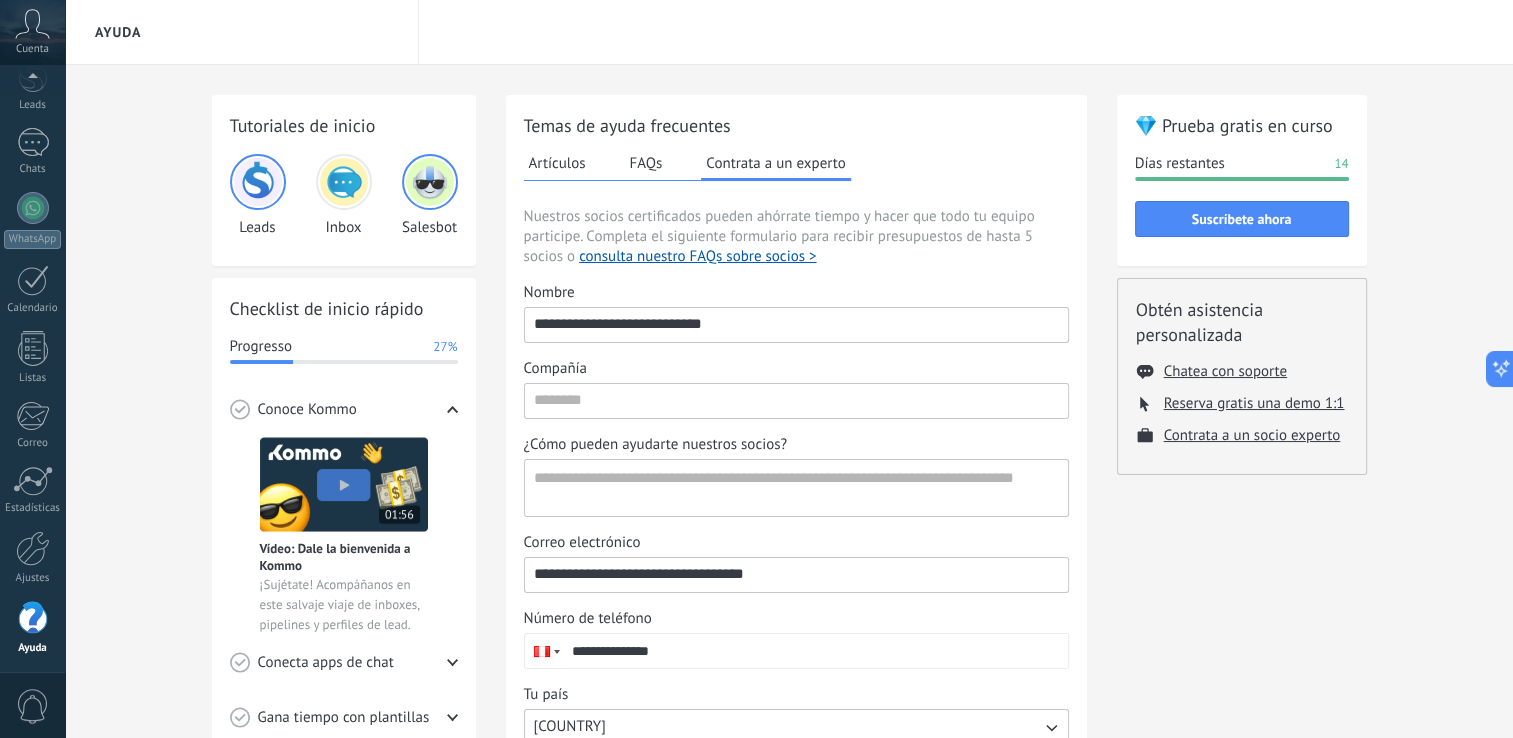 click at bounding box center [344, 182] 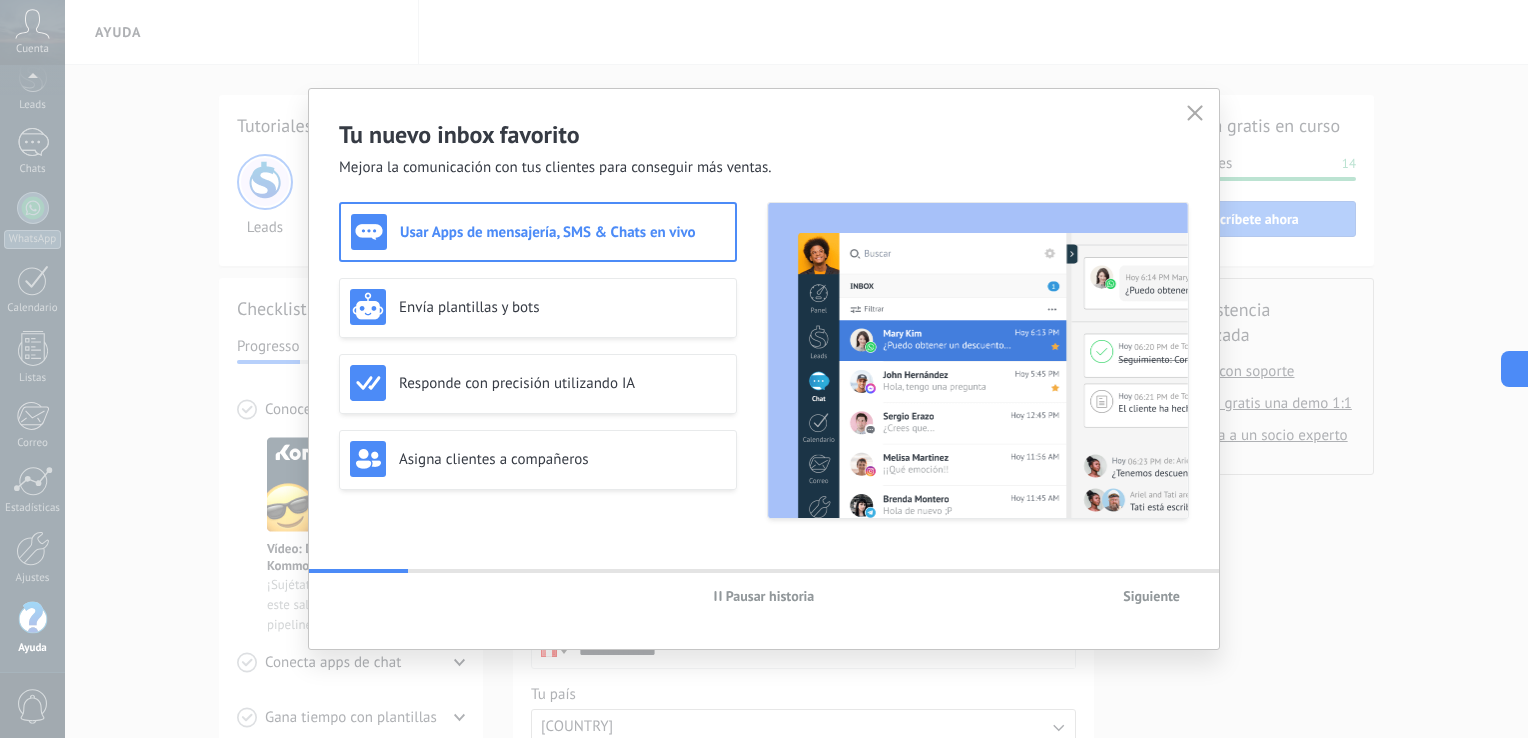 click on "Siguiente" at bounding box center [1151, 596] 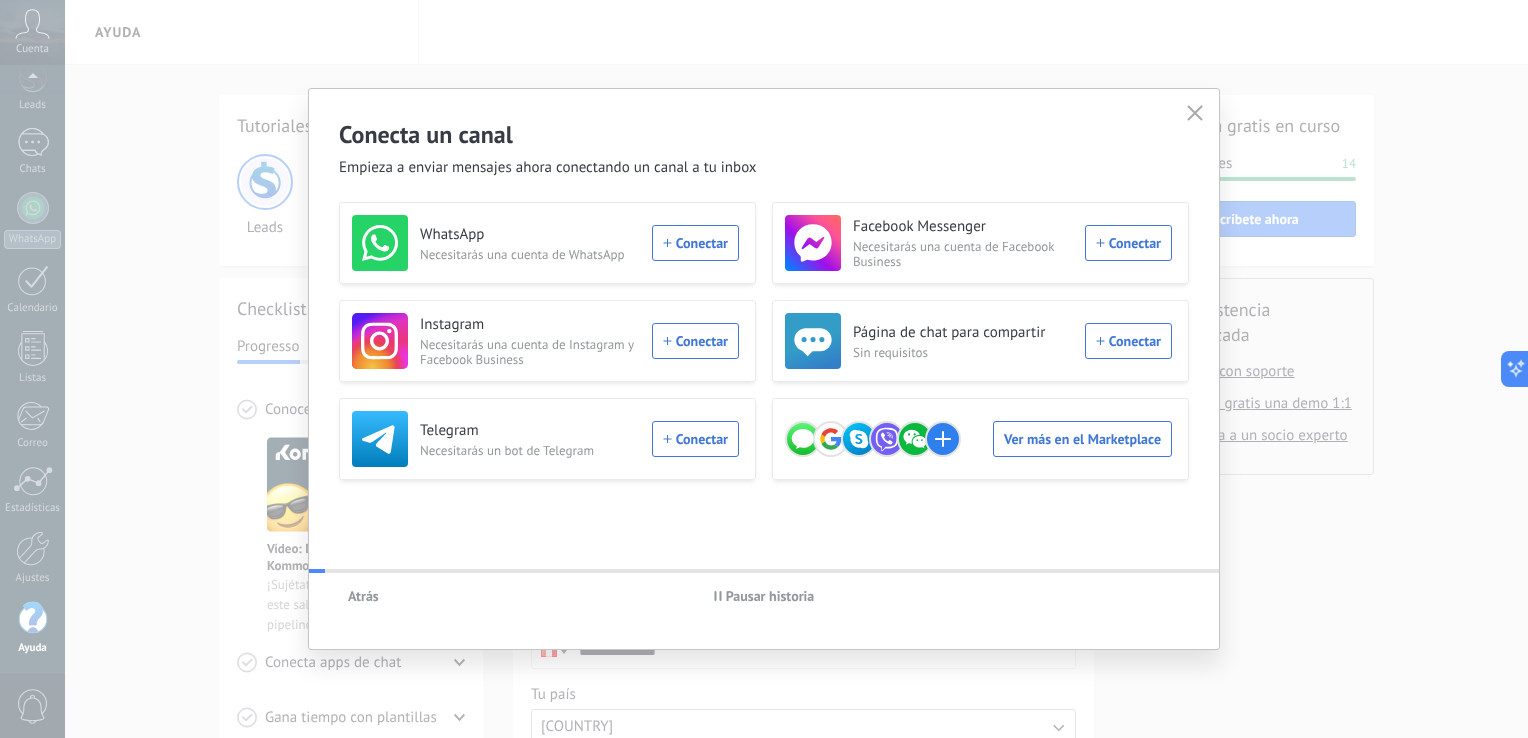 click on "Atrás Pausar historia" at bounding box center (764, 596) 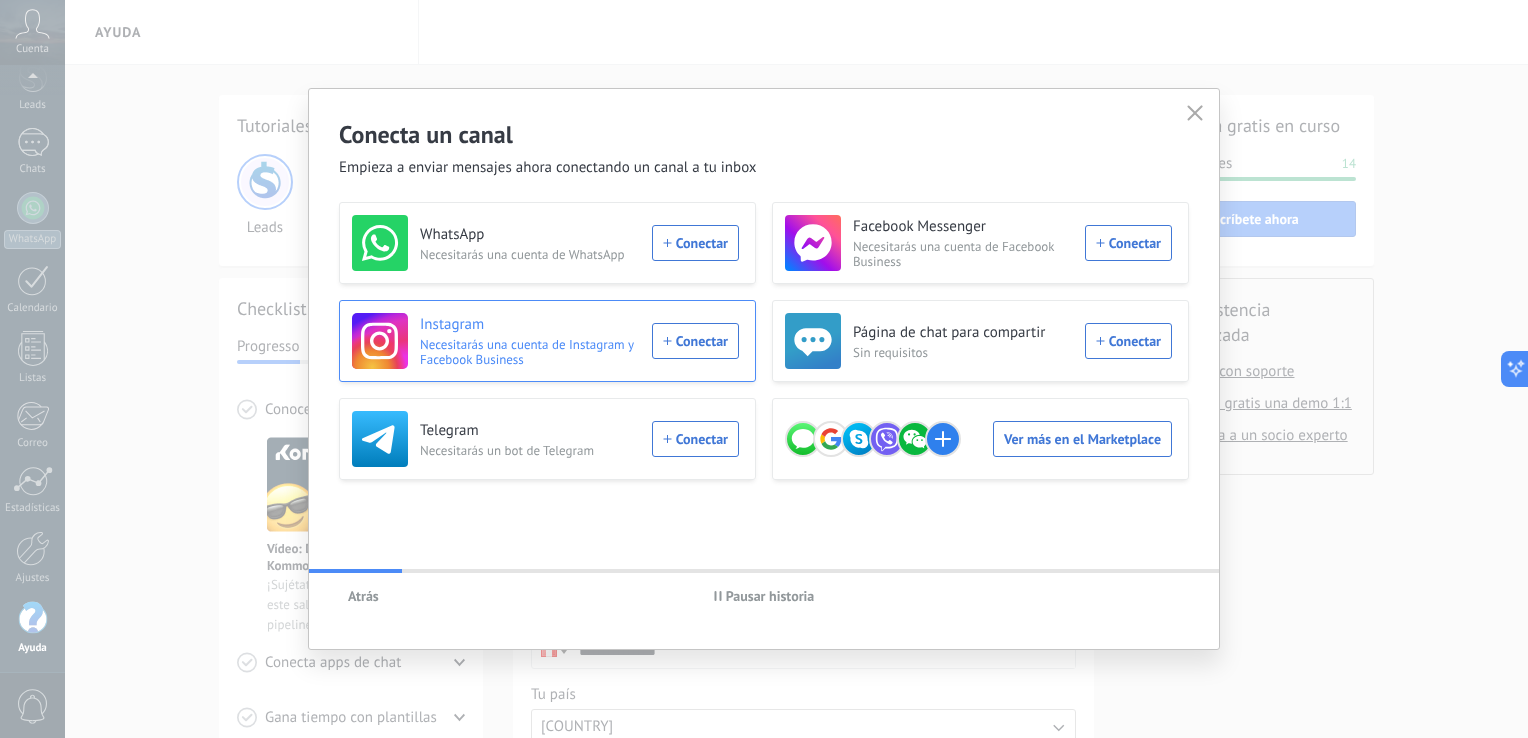 click on "Instagram Necesitarás una cuenta de Instagram y Facebook Business Conectar" at bounding box center [545, 243] 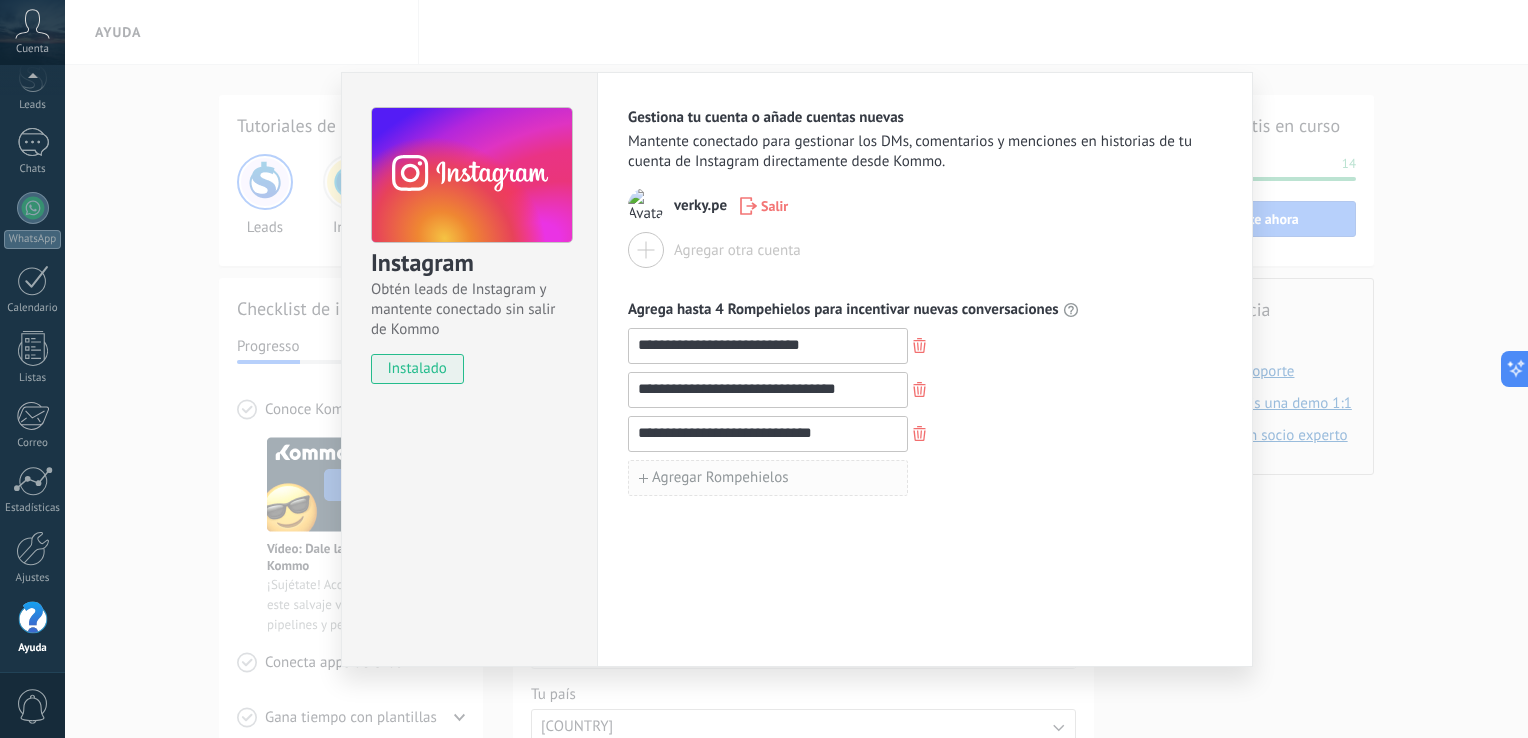 click on "Agregar Rompehielos" at bounding box center [720, 478] 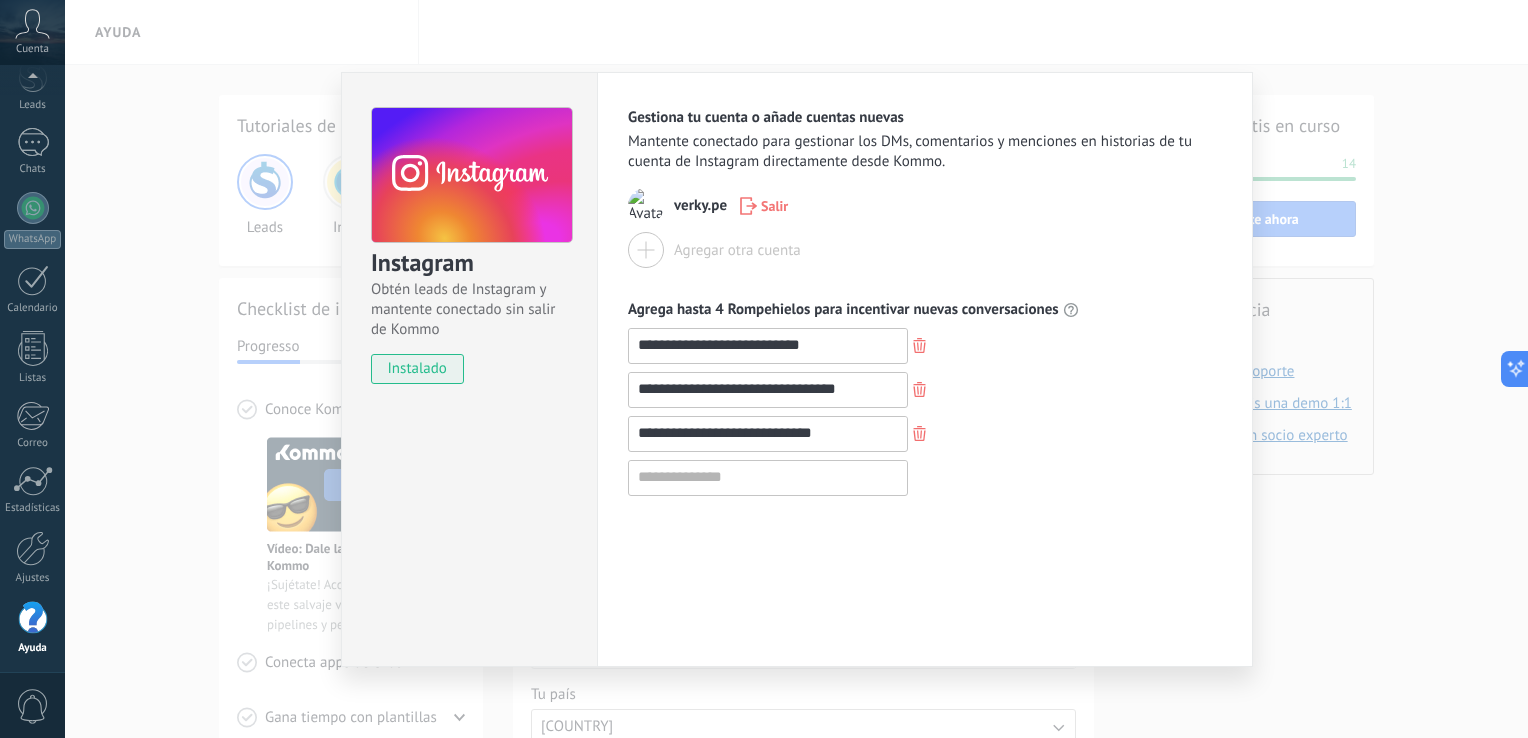 click at bounding box center [768, 477] 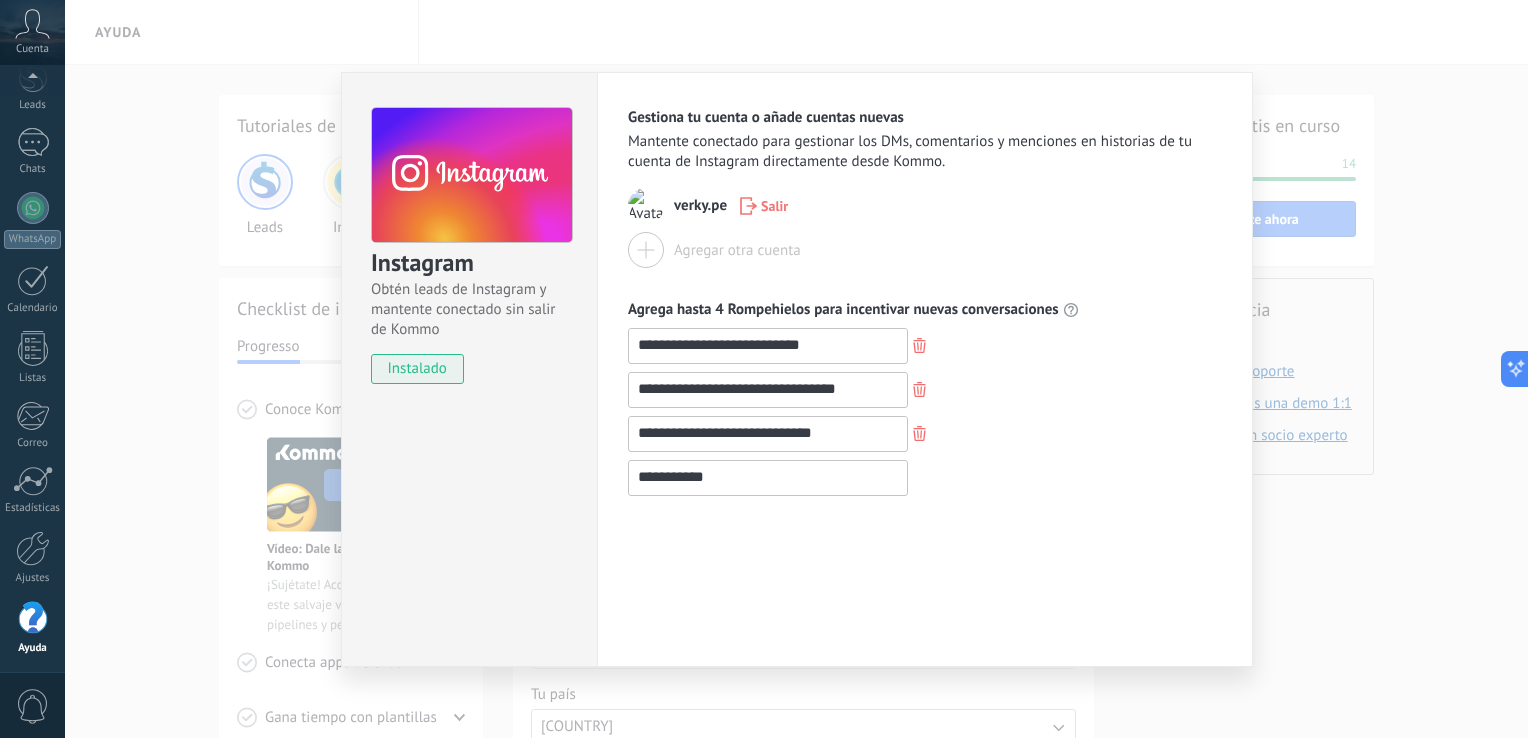 type on "**********" 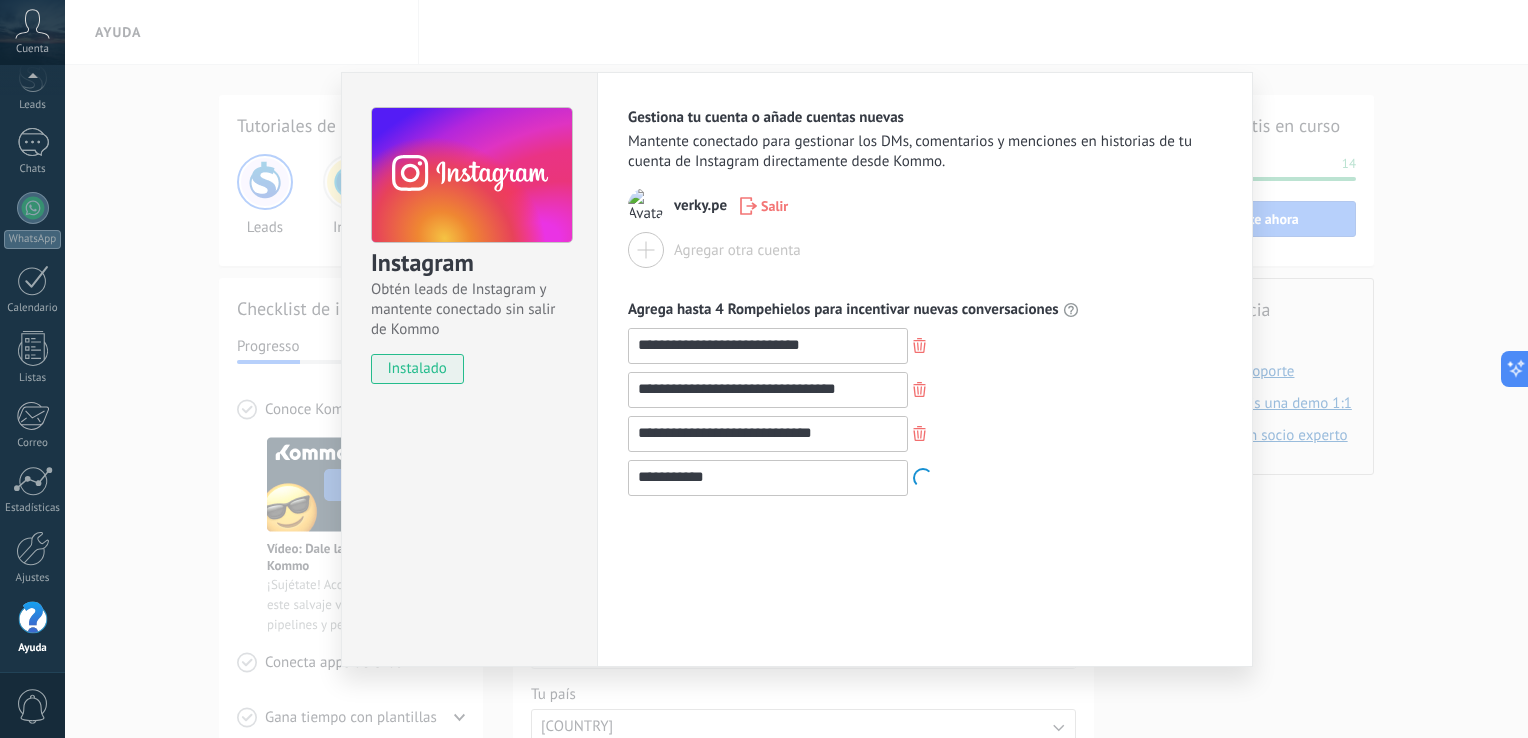 click on "**********" at bounding box center (925, 369) 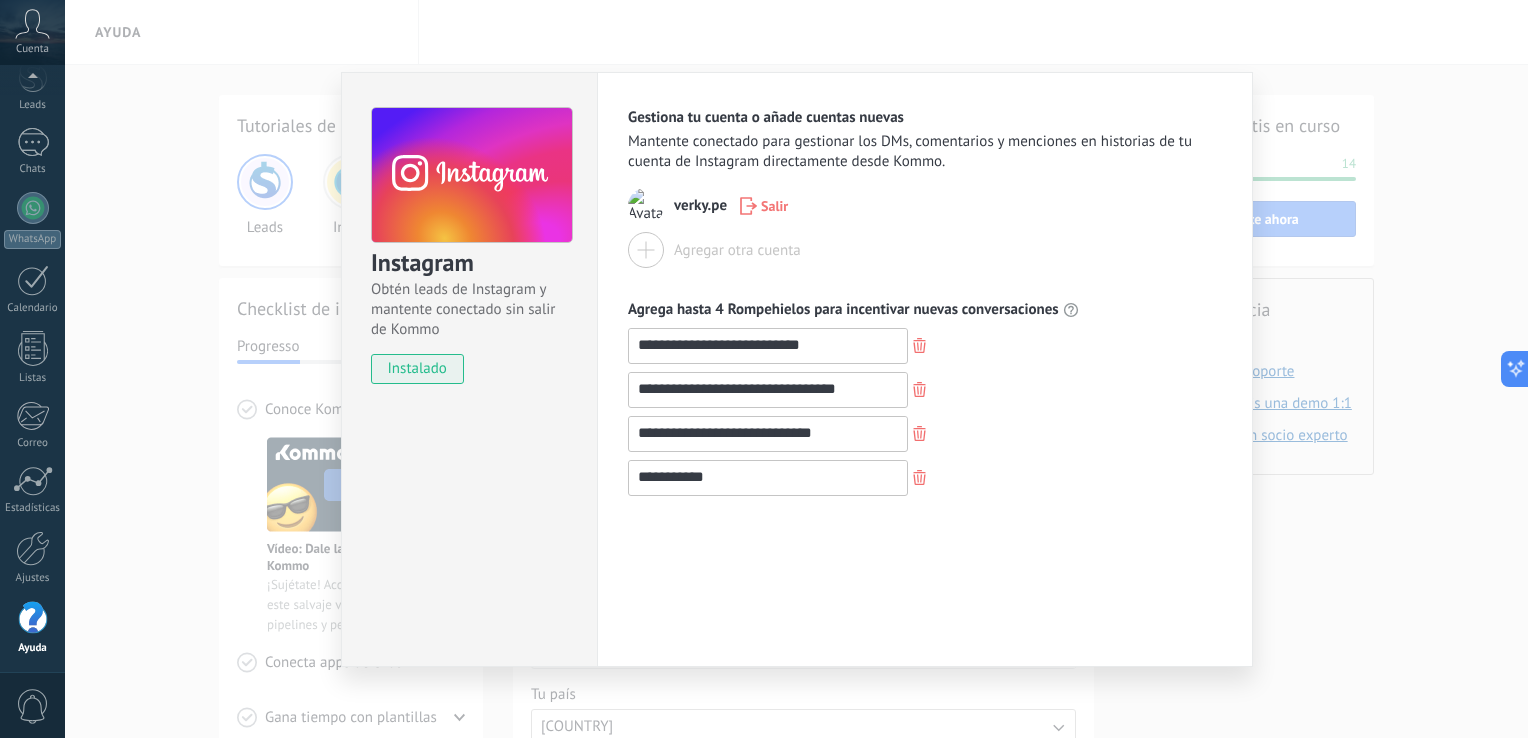 click at bounding box center (919, 345) 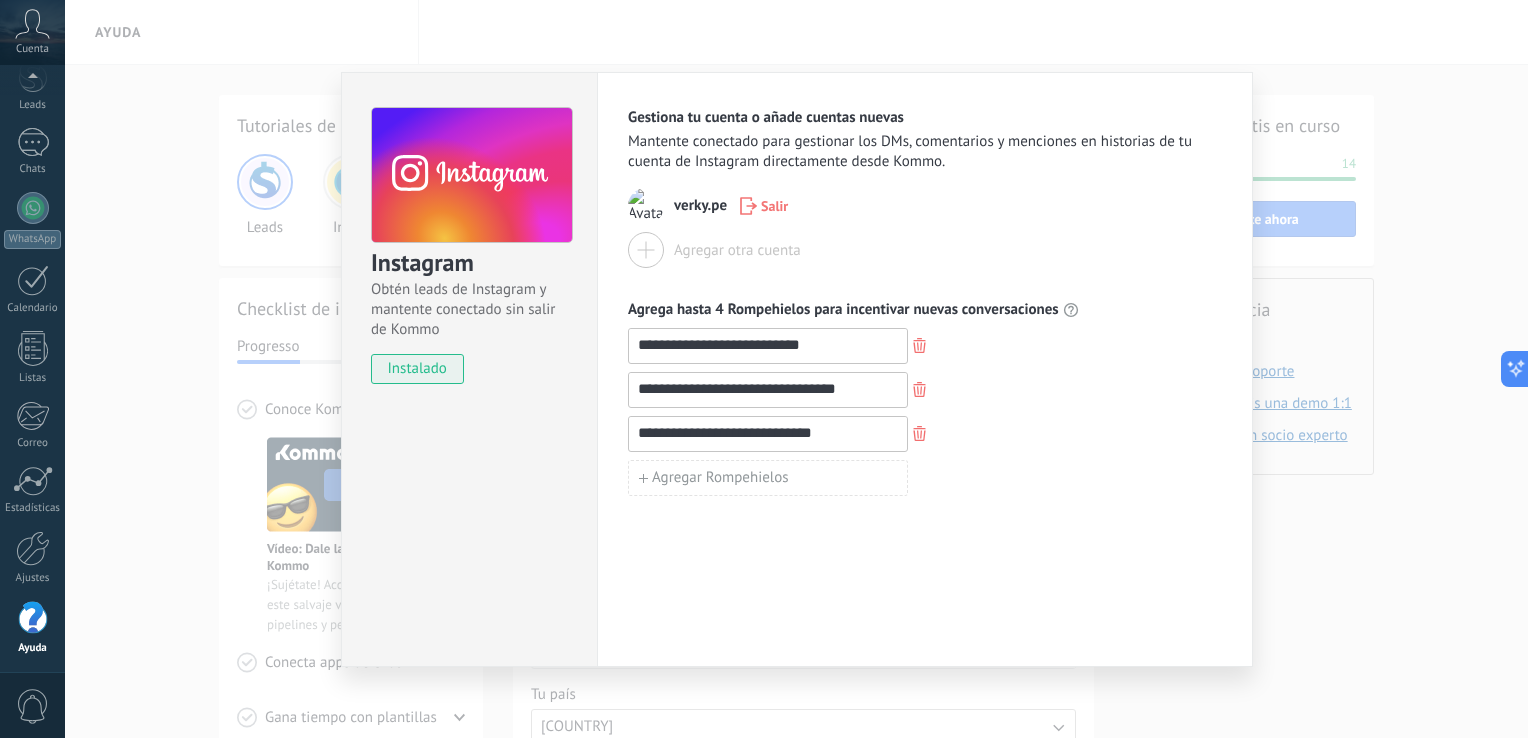 click on "**********" at bounding box center (796, 369) 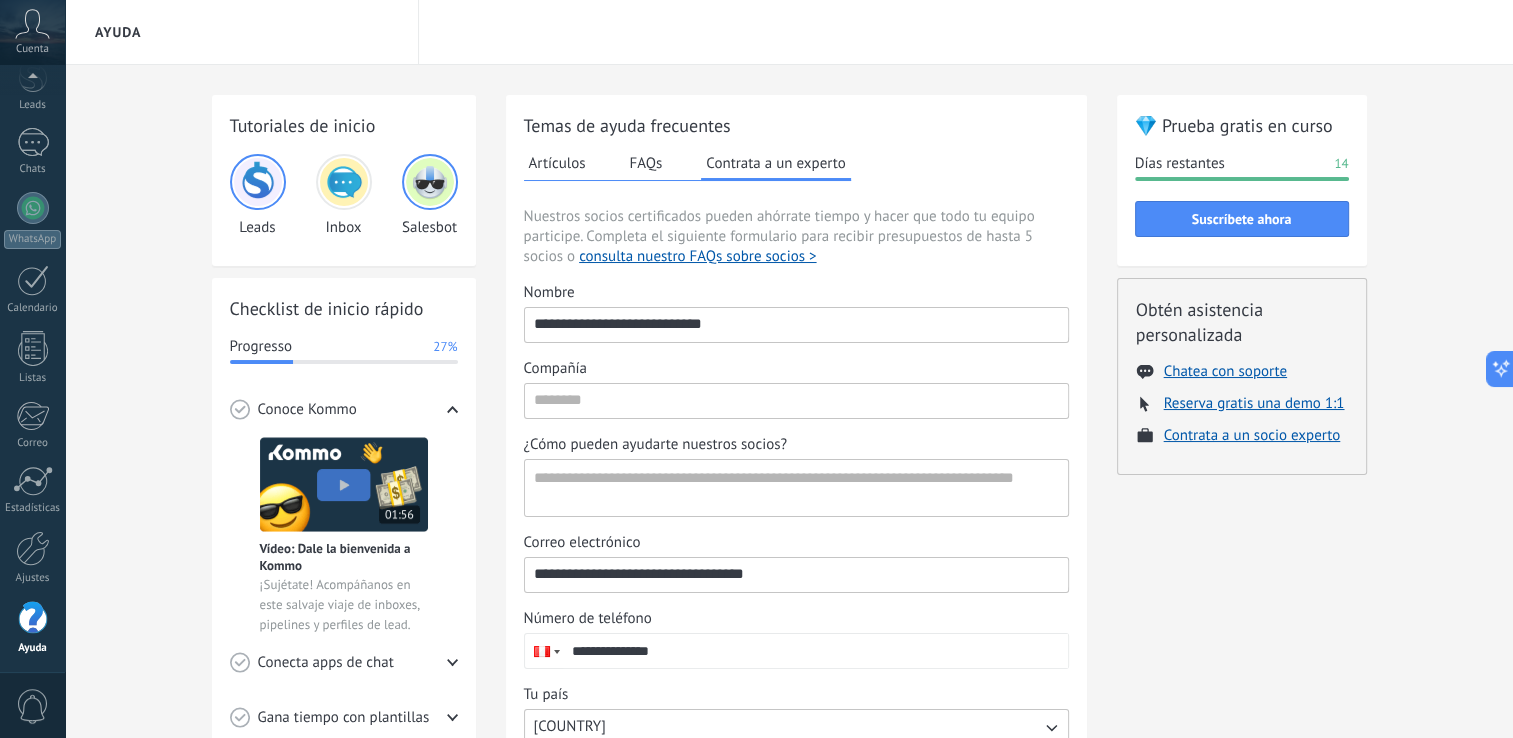 click at bounding box center (32, 24) 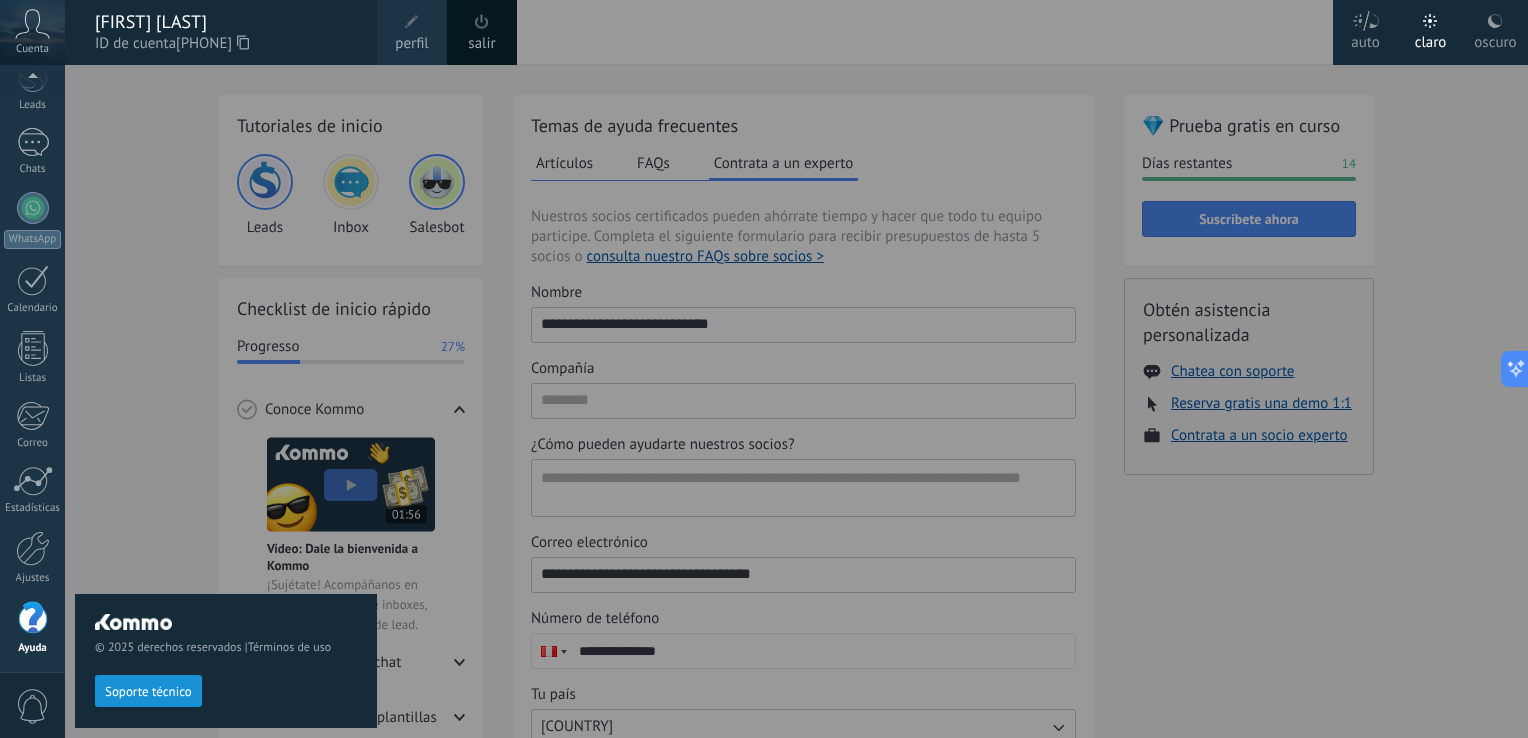click on "© 2025 derechos reservados | Términos de uso Soporte técnico" at bounding box center [226, 401] 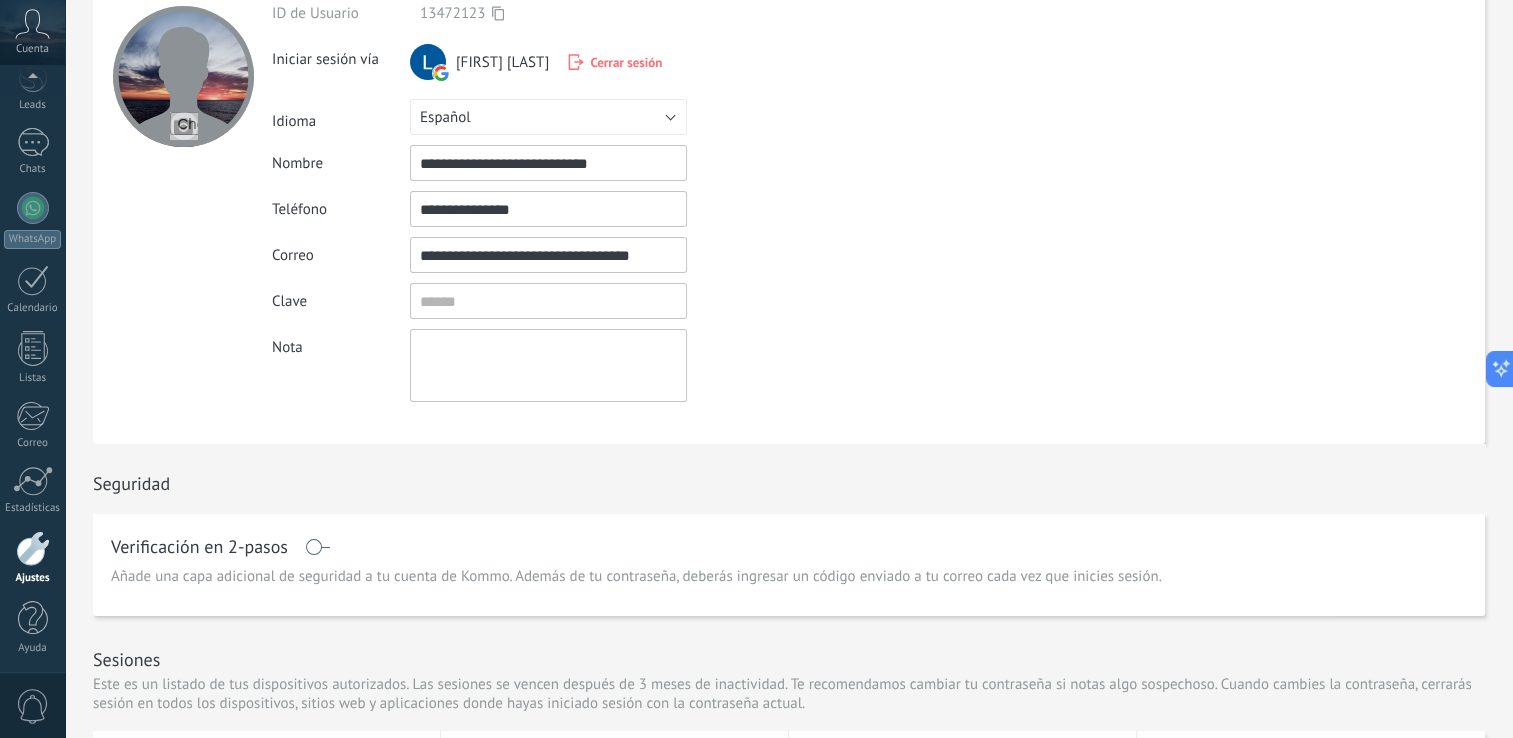 scroll, scrollTop: 0, scrollLeft: 0, axis: both 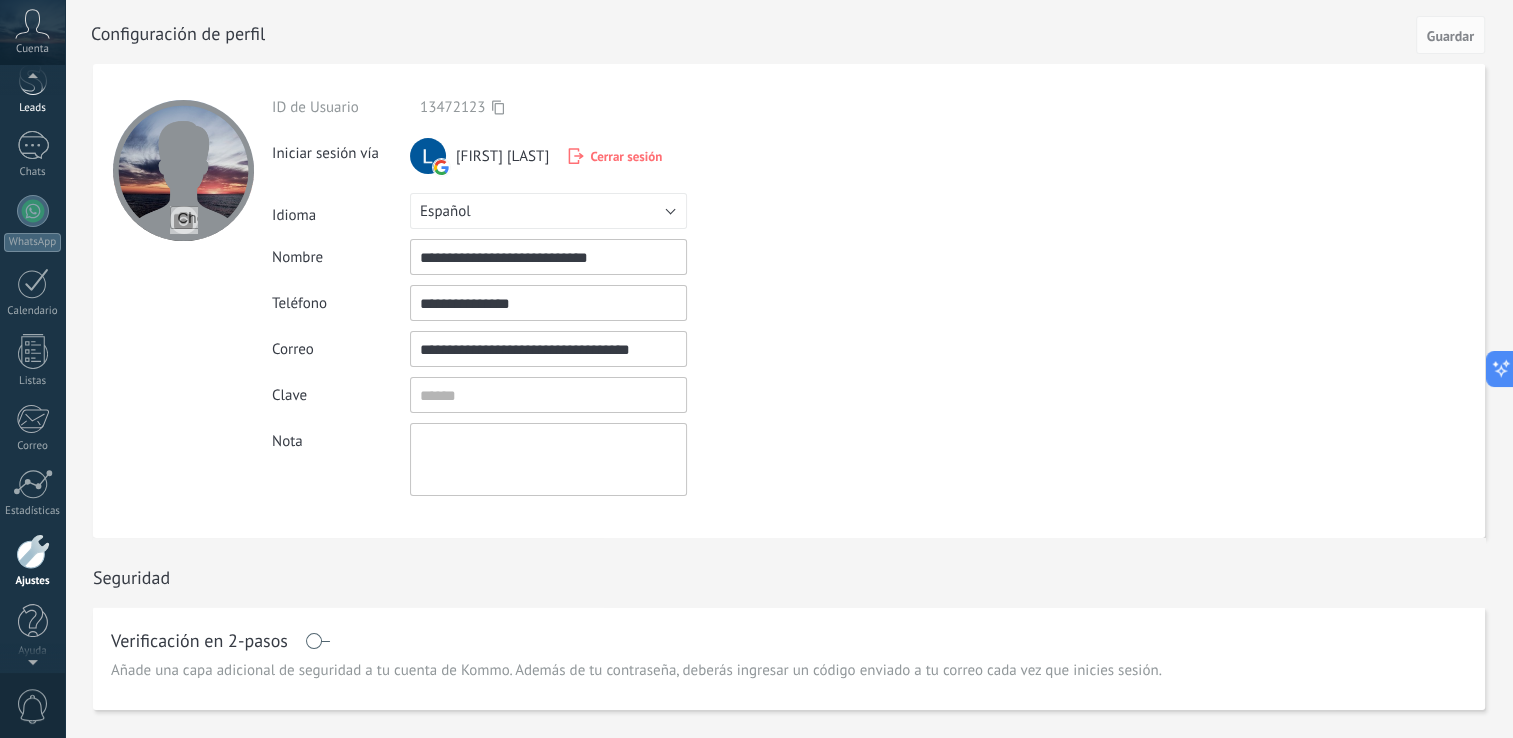 click on "Leads" at bounding box center [32, 87] 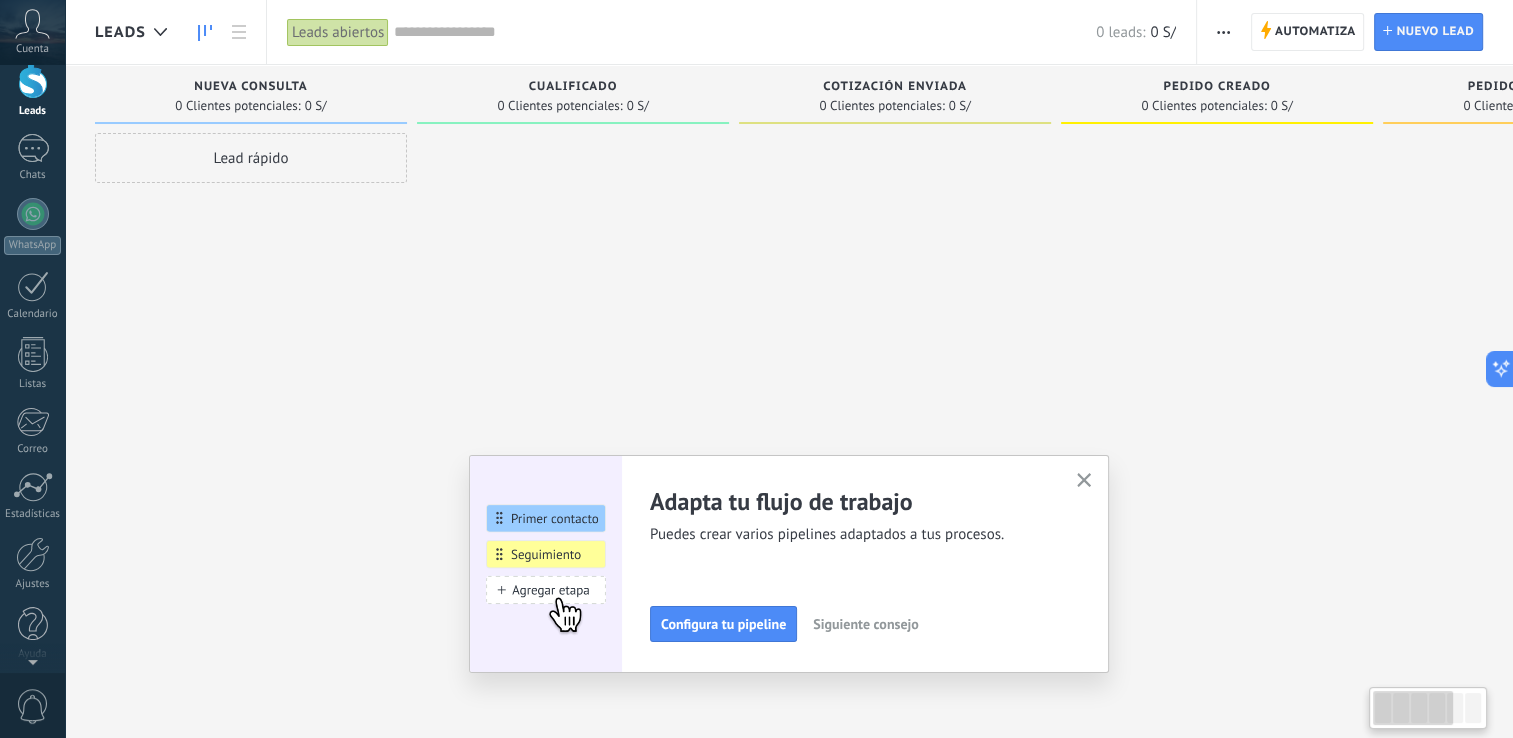 scroll, scrollTop: 0, scrollLeft: 0, axis: both 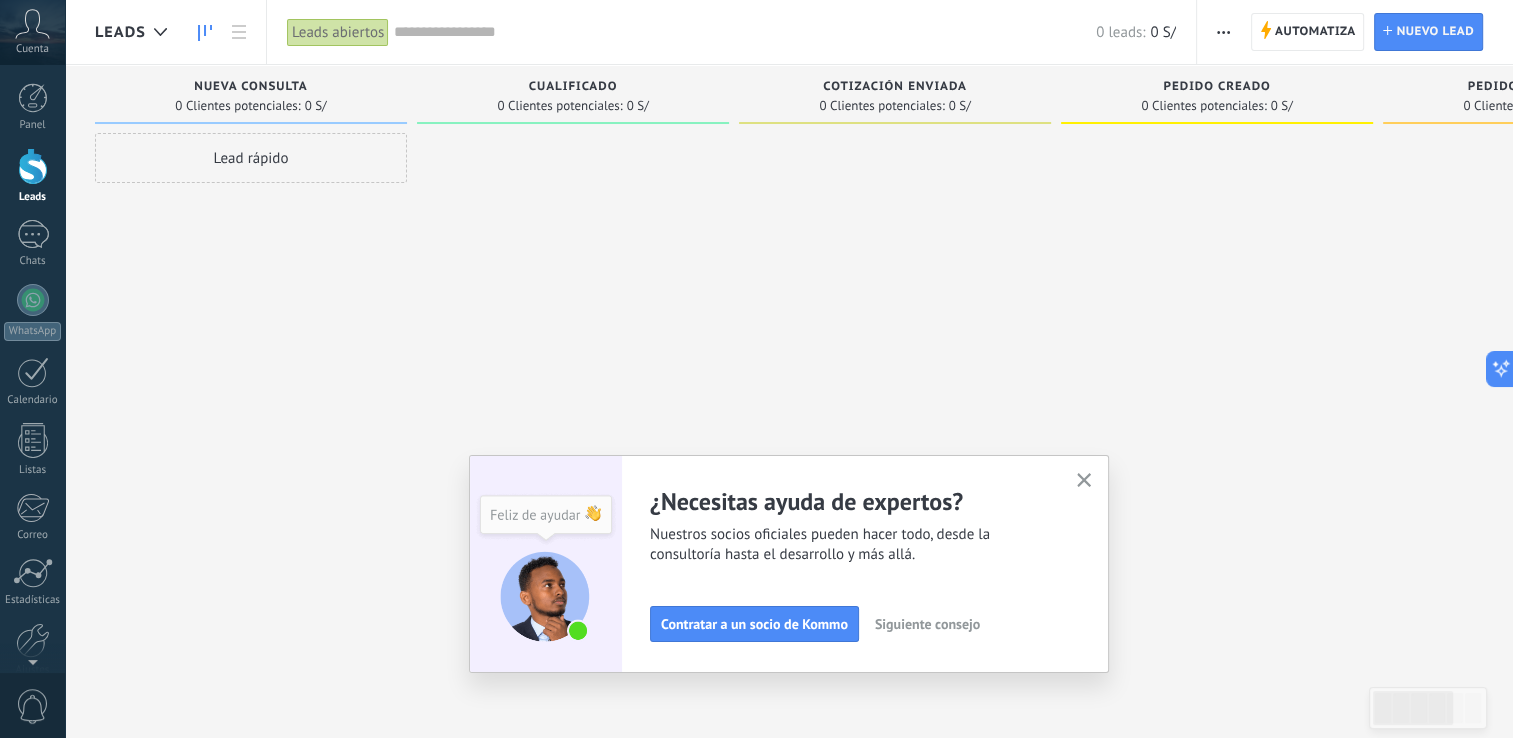 click on "Siguiente consejo" at bounding box center [927, 624] 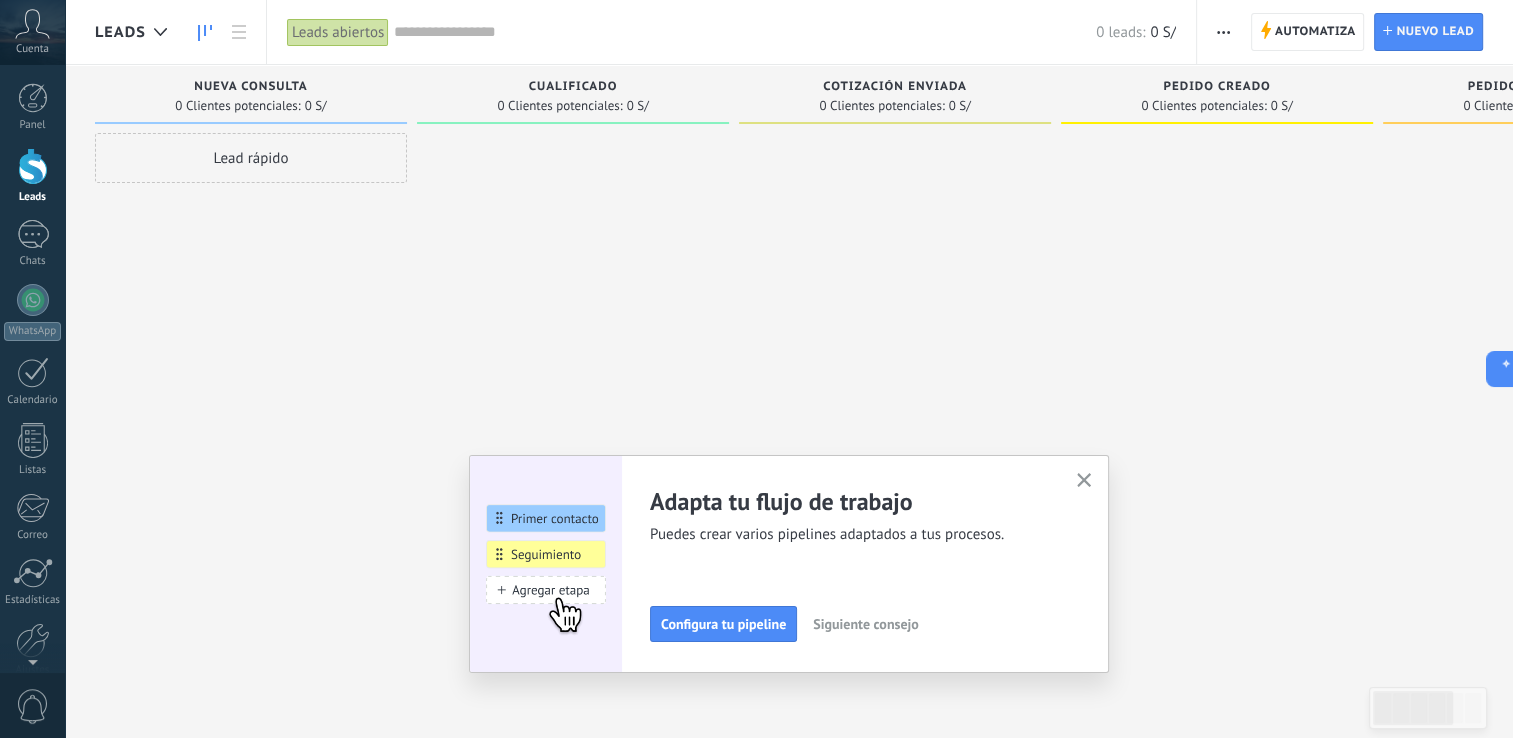 click on "Siguiente consejo" at bounding box center (865, 624) 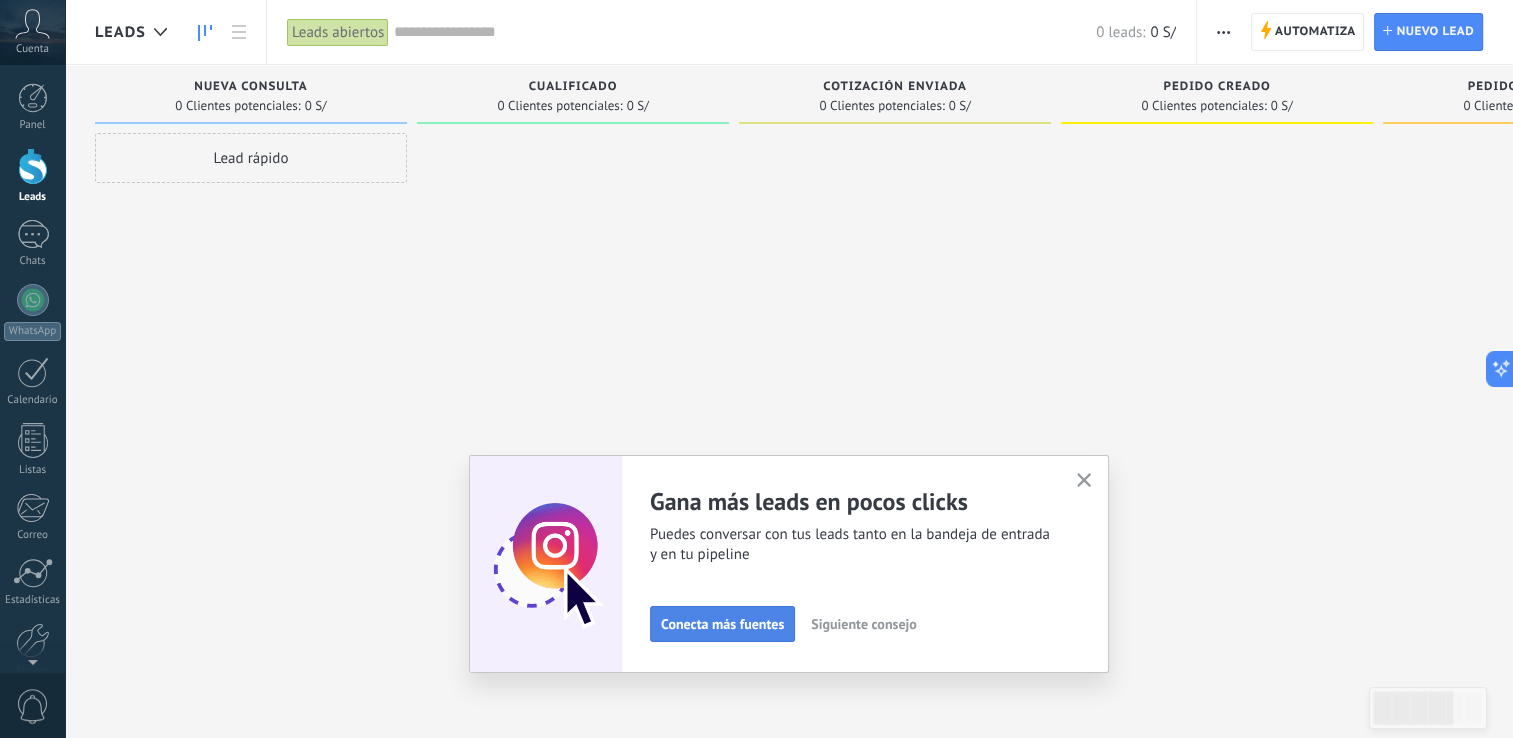 click on "Conecta más fuentes" at bounding box center [722, 624] 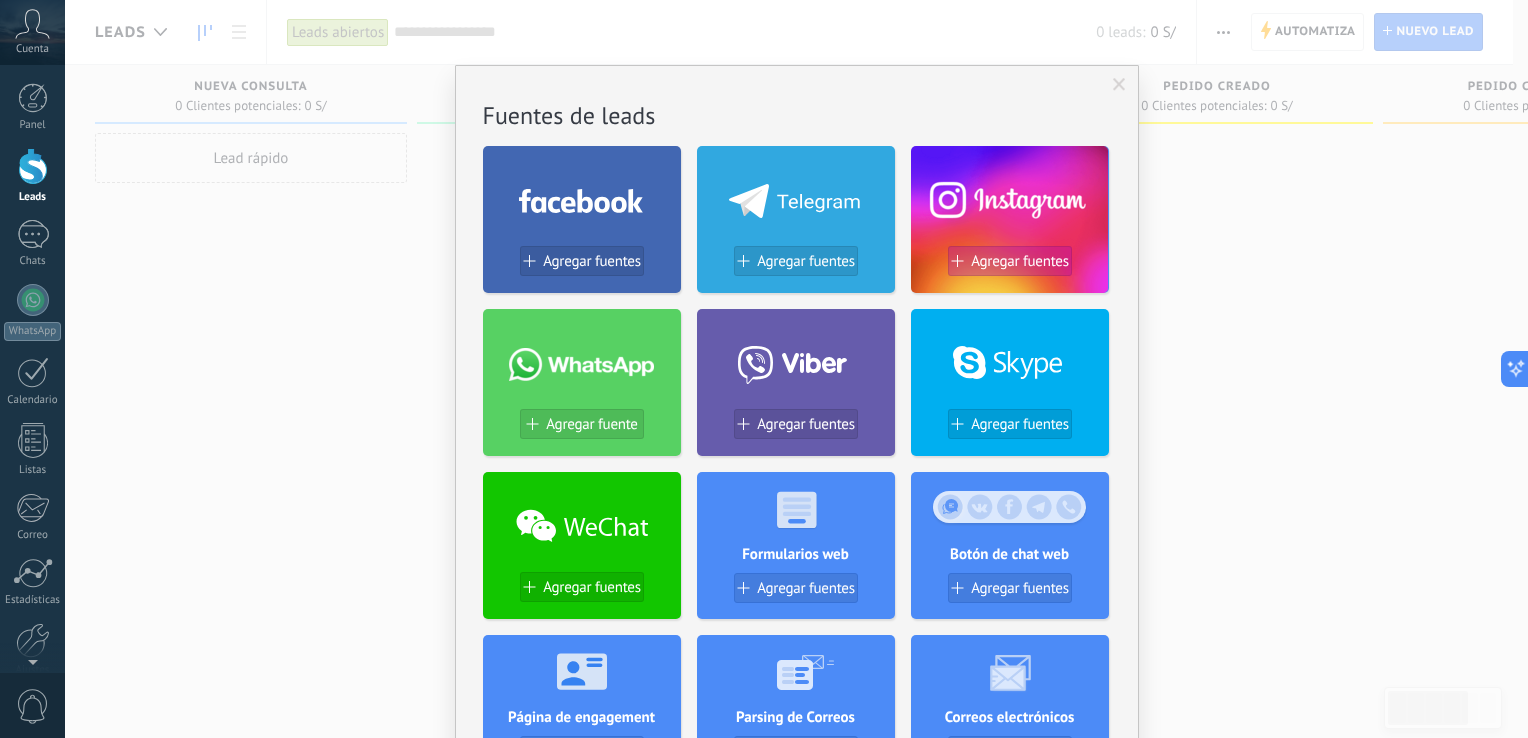click on "Agregar fuentes" at bounding box center (1020, 261) 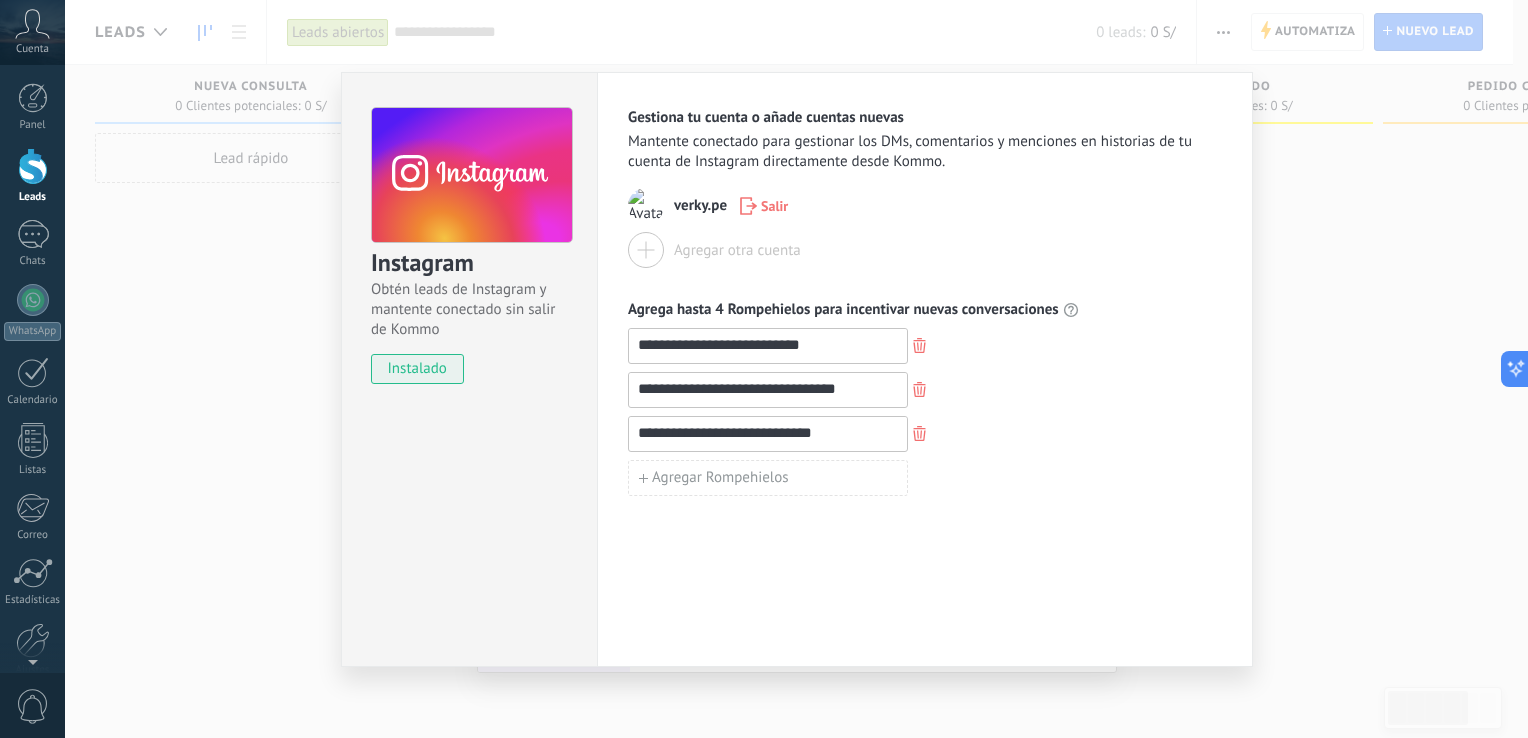 click on "**********" at bounding box center (796, 772) 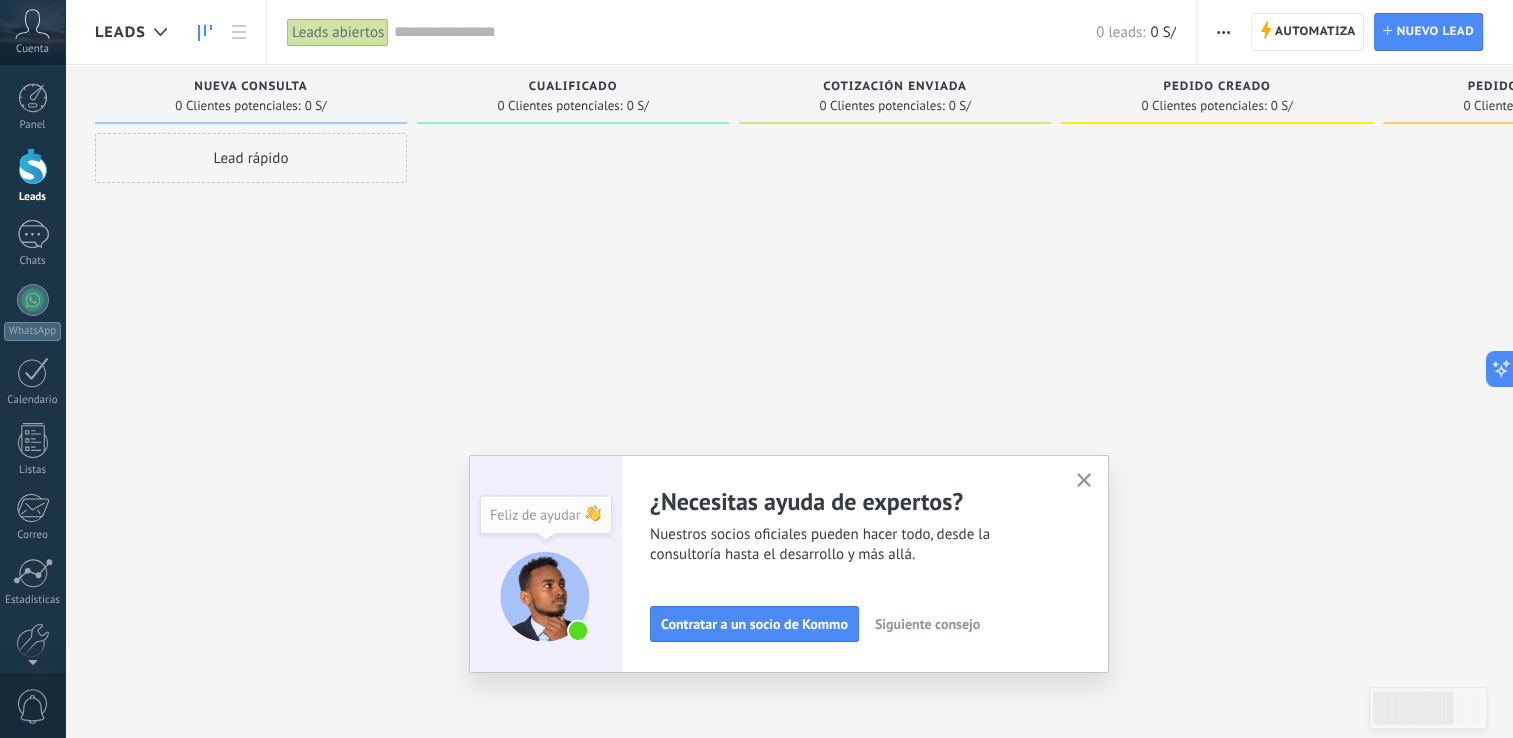 click on "Lead rápido" at bounding box center (251, 371) 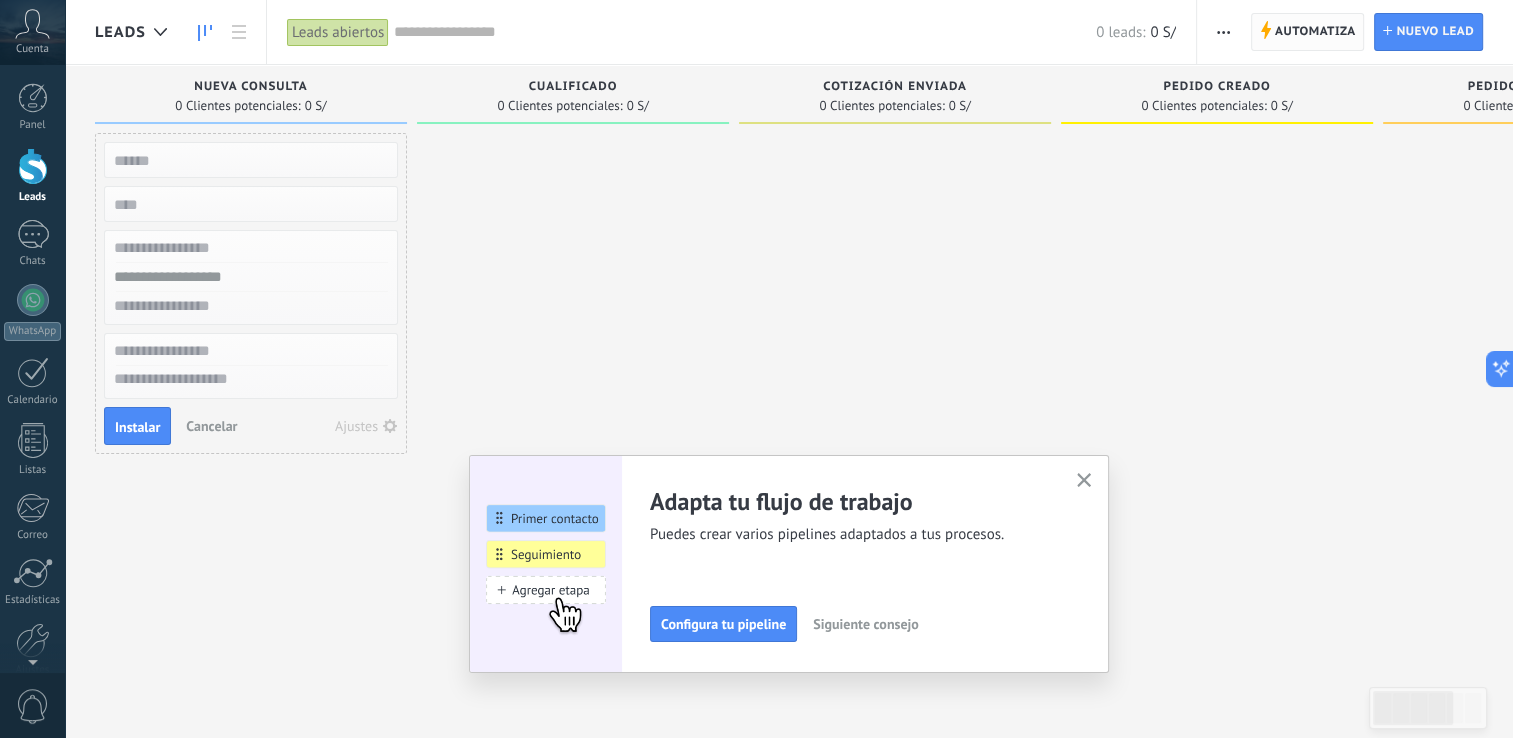 click on "Automatiza" at bounding box center [1315, 32] 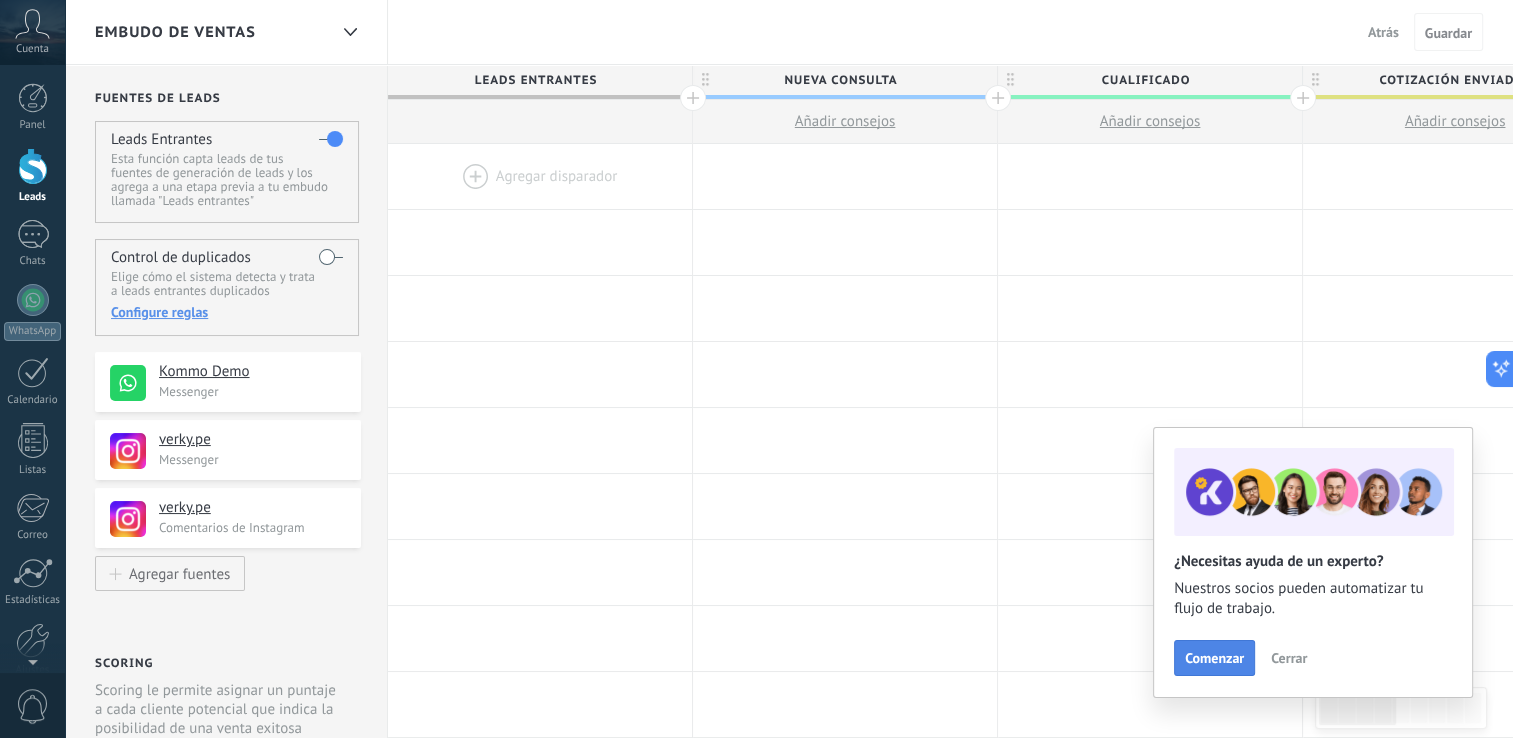 click on "Comenzar" at bounding box center [1214, 658] 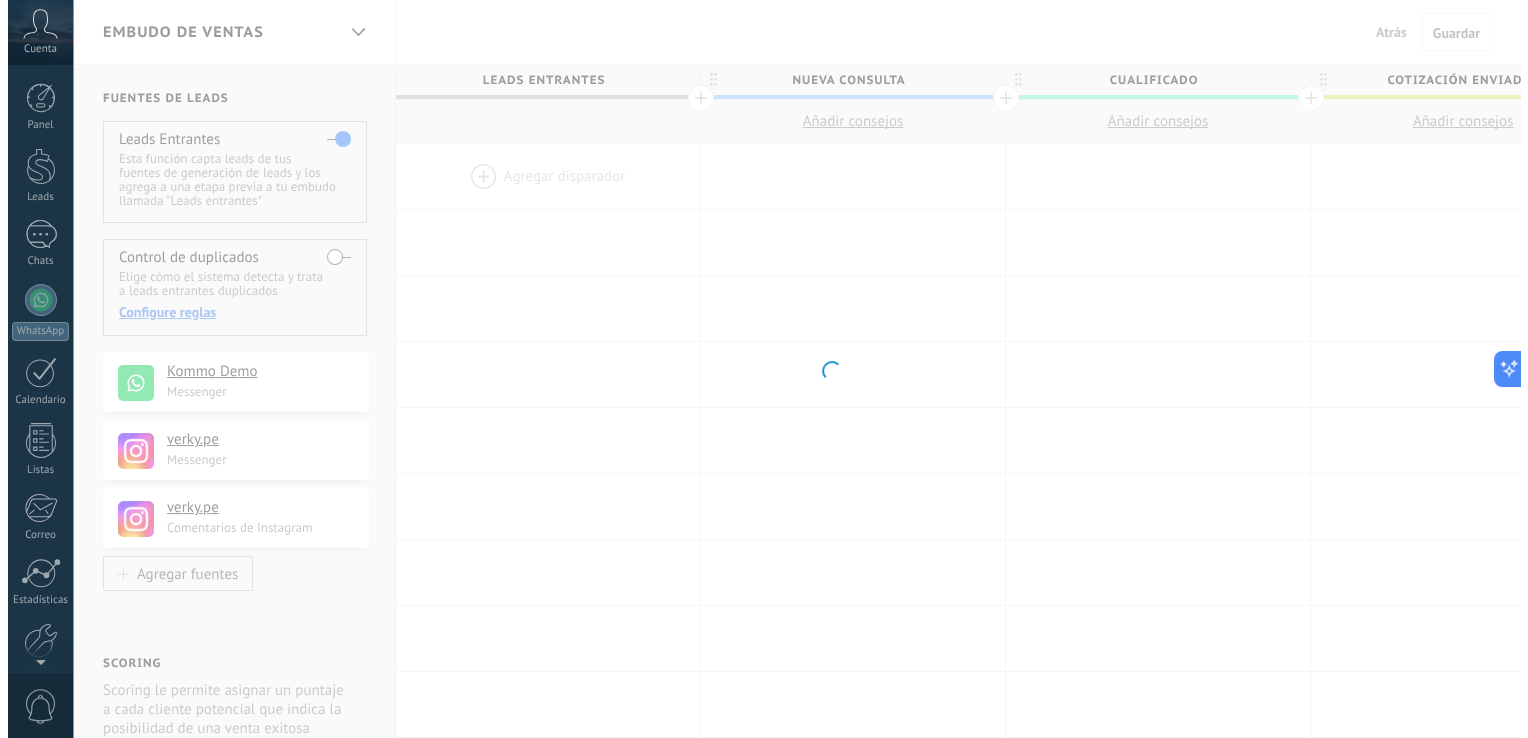 scroll, scrollTop: 92, scrollLeft: 0, axis: vertical 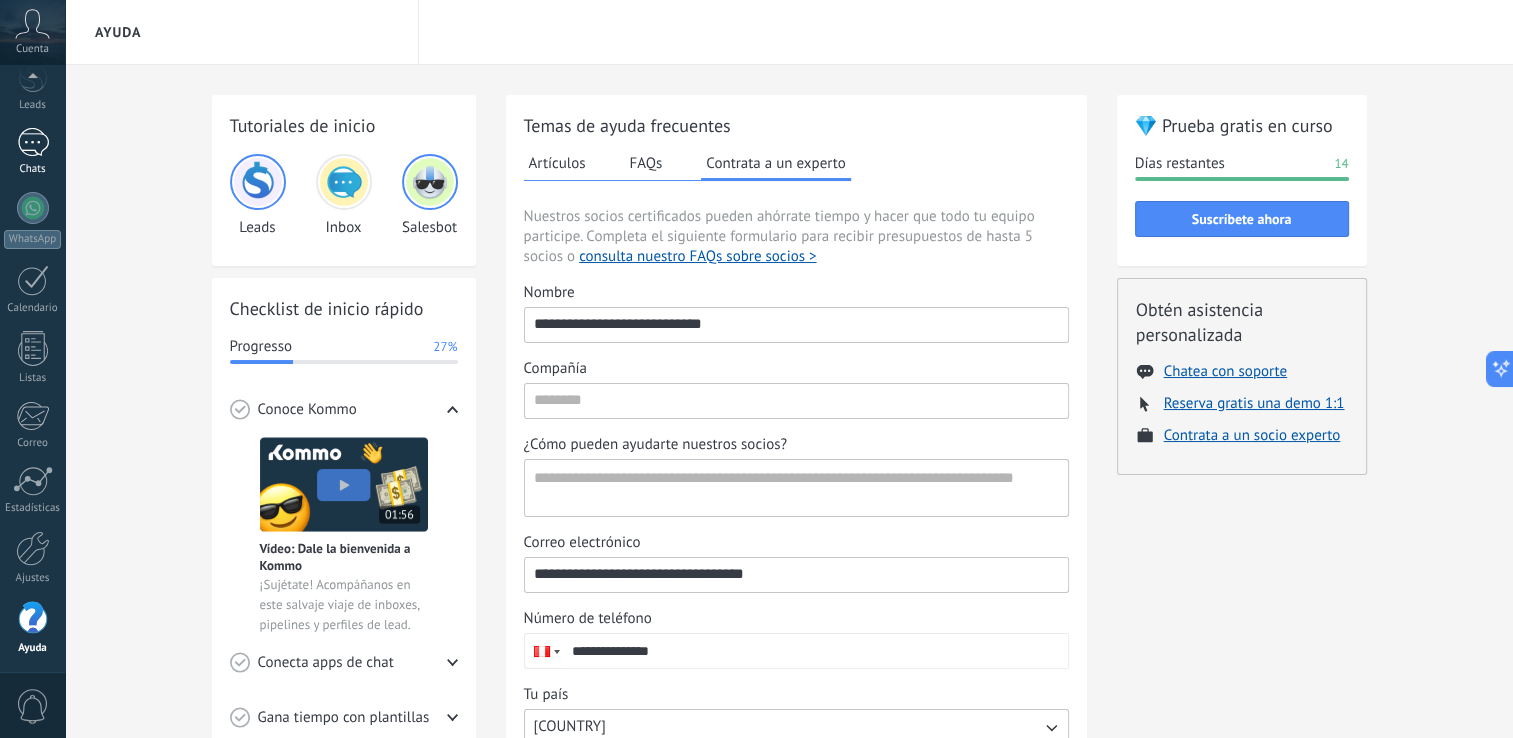 click on "Chats" at bounding box center (33, 169) 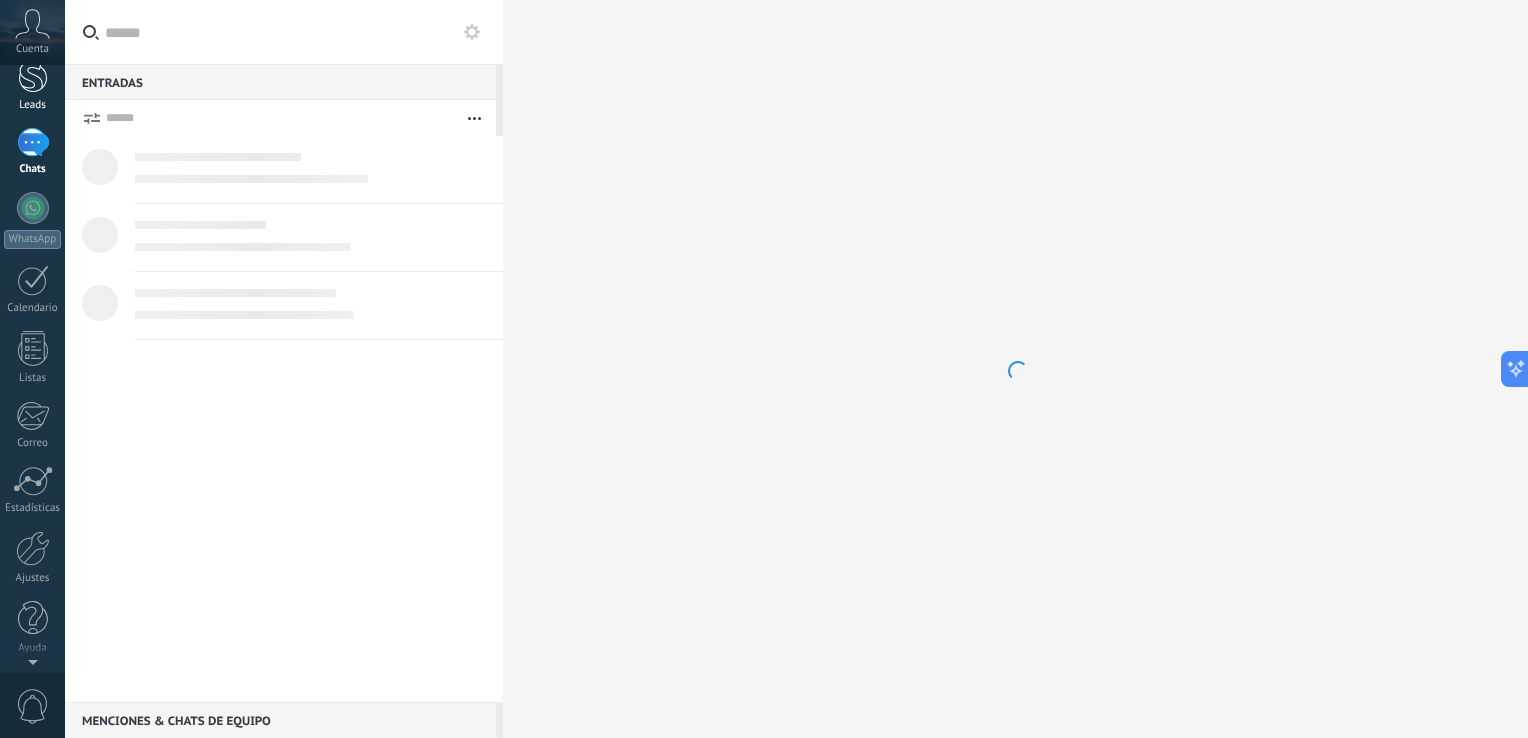 scroll, scrollTop: 0, scrollLeft: 0, axis: both 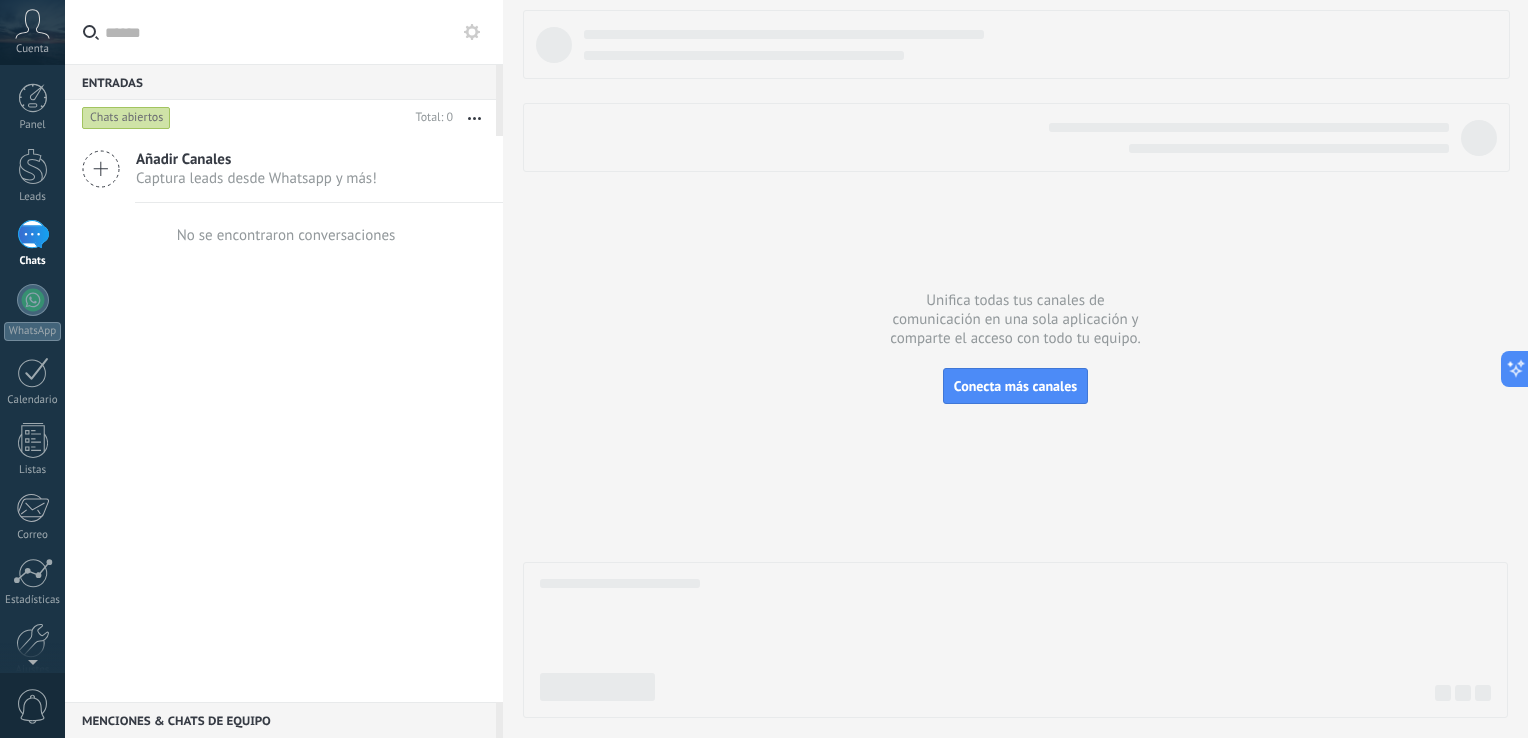 click on "Captura leads desde Whatsapp y más!" at bounding box center [256, 178] 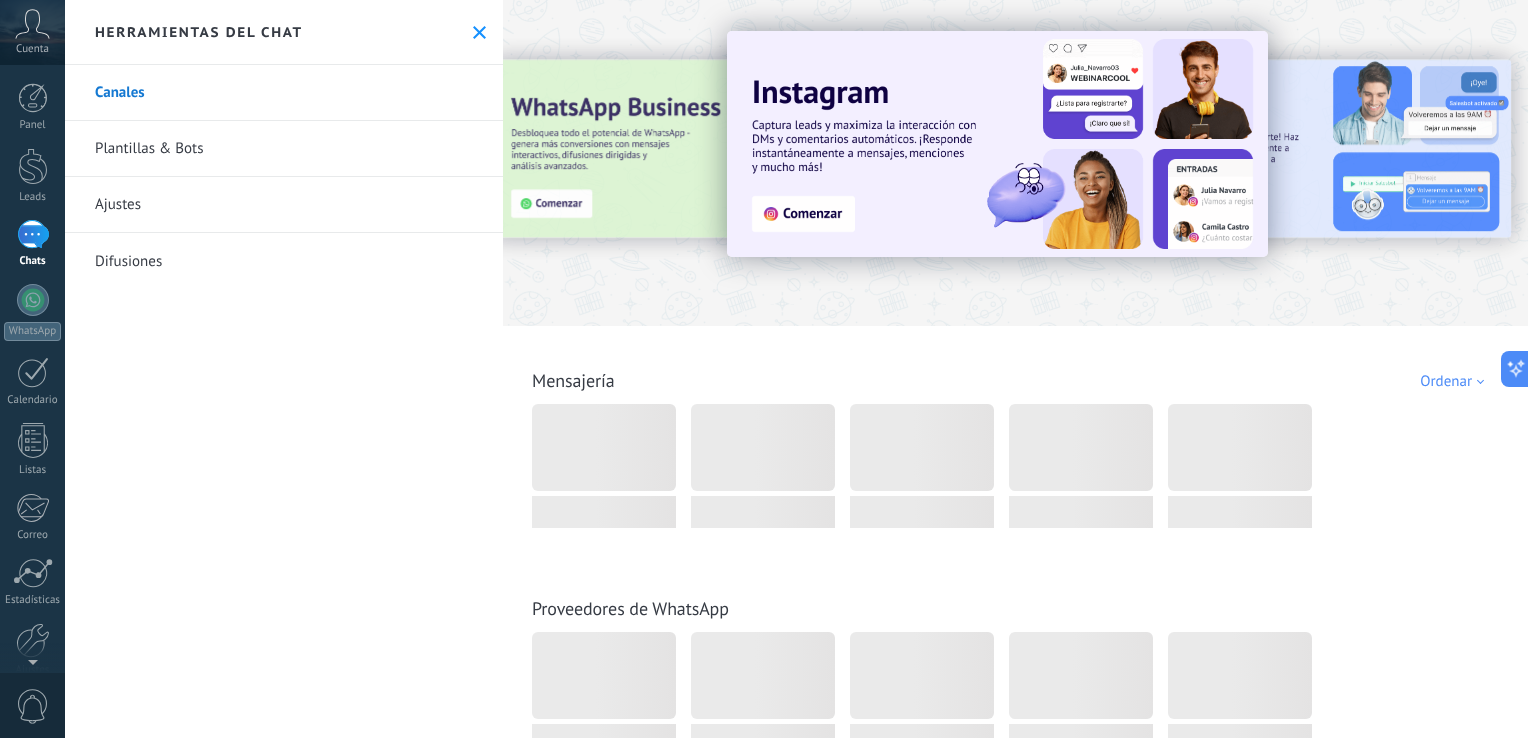 click on "Plantillas & Bots" at bounding box center [284, 149] 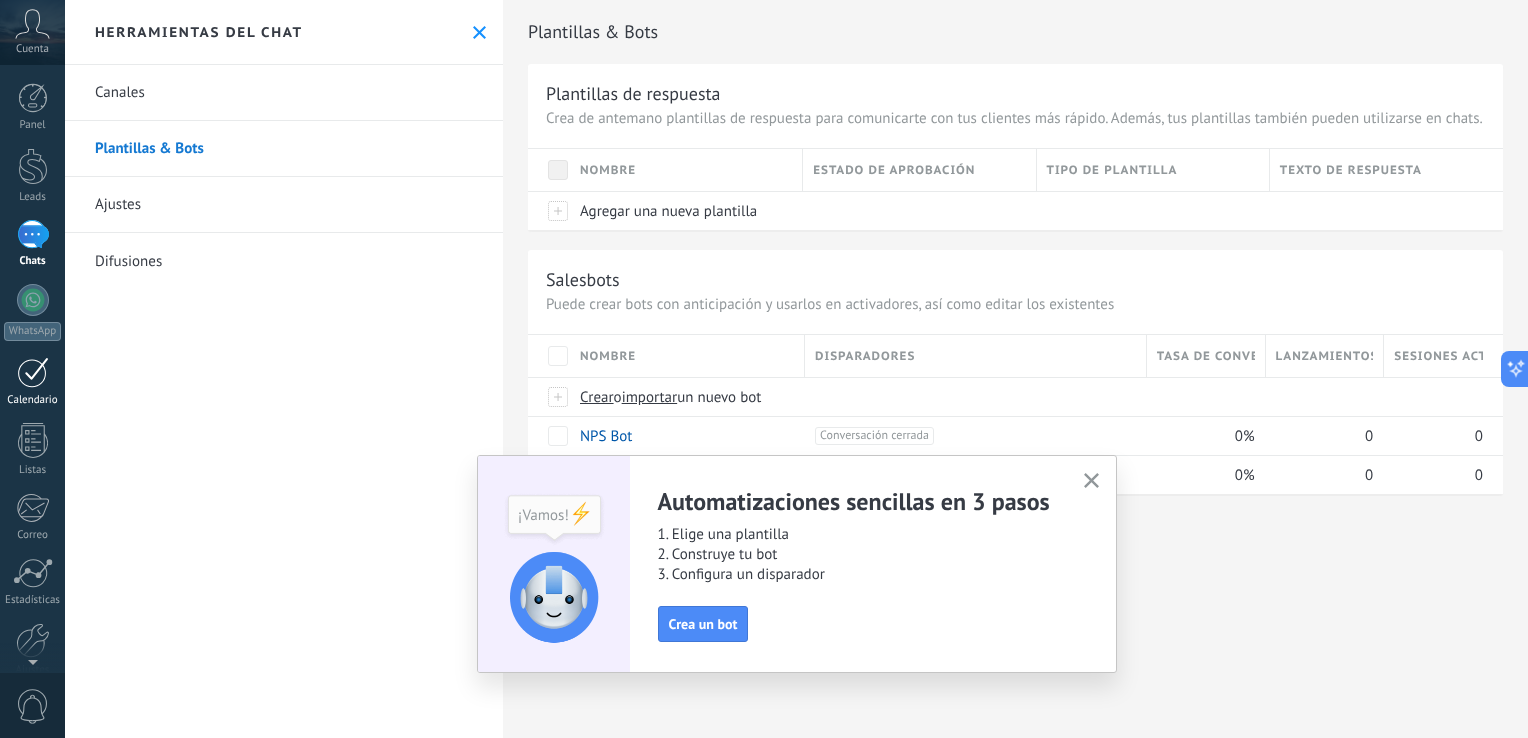 click on "Calendario" at bounding box center [33, 400] 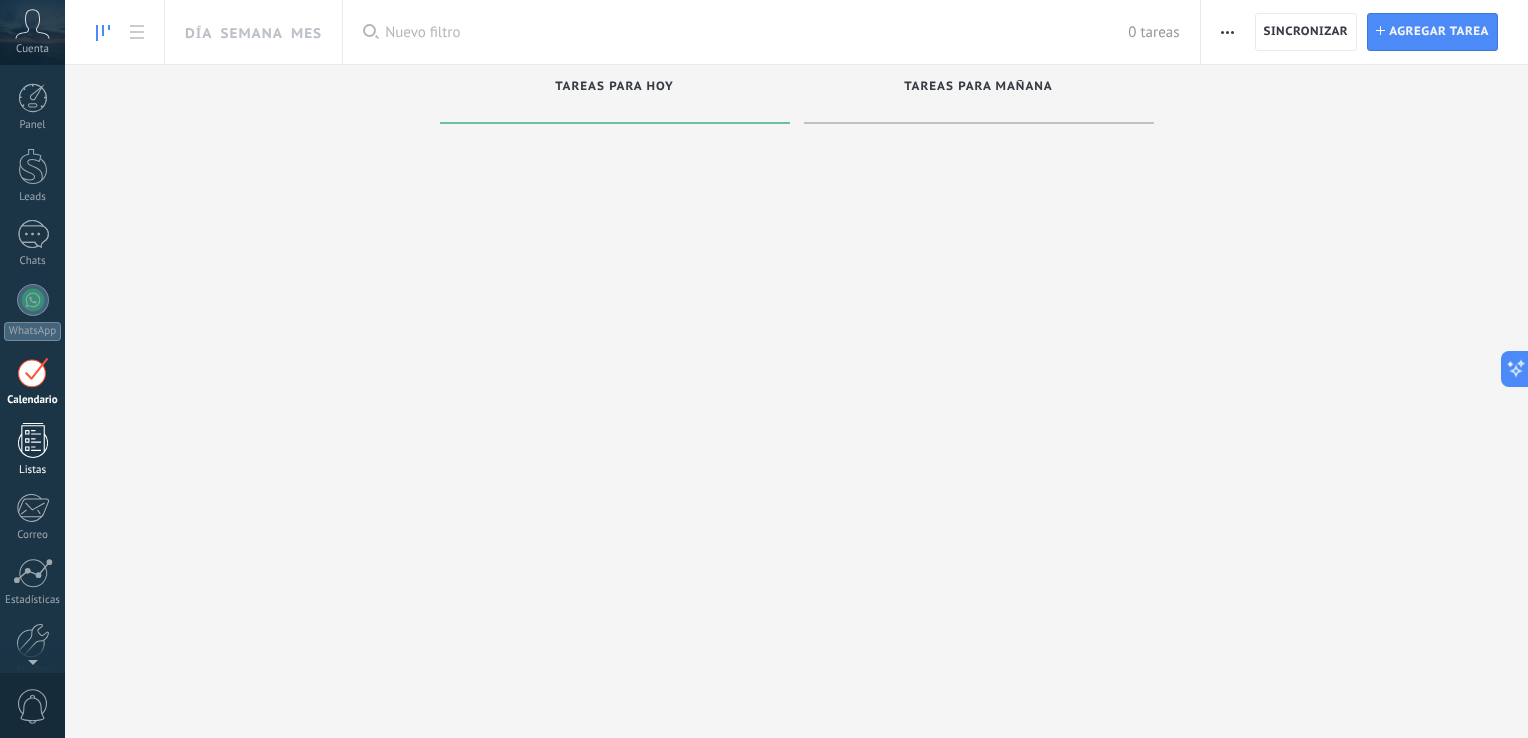 click on "Listas" at bounding box center [33, 470] 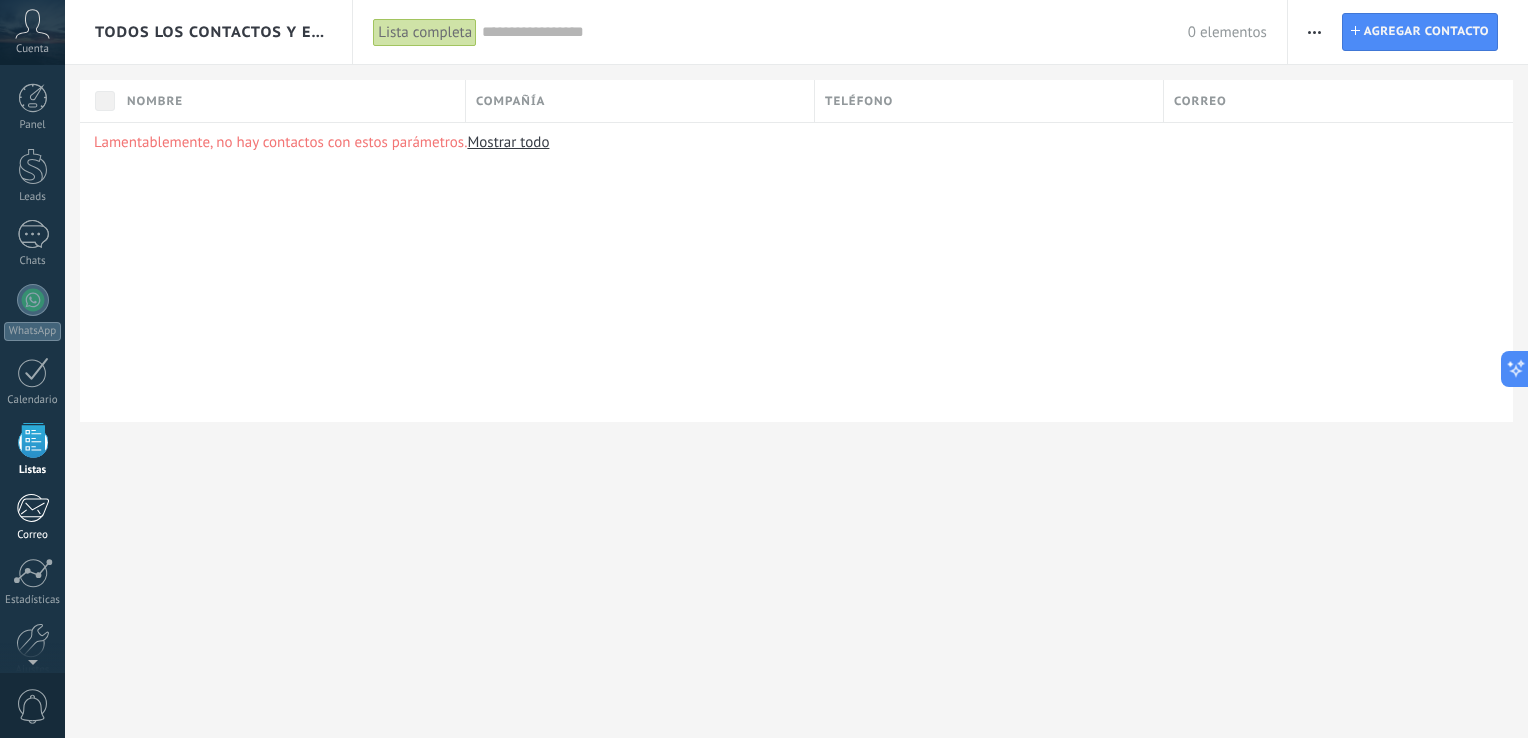 click at bounding box center [32, 508] 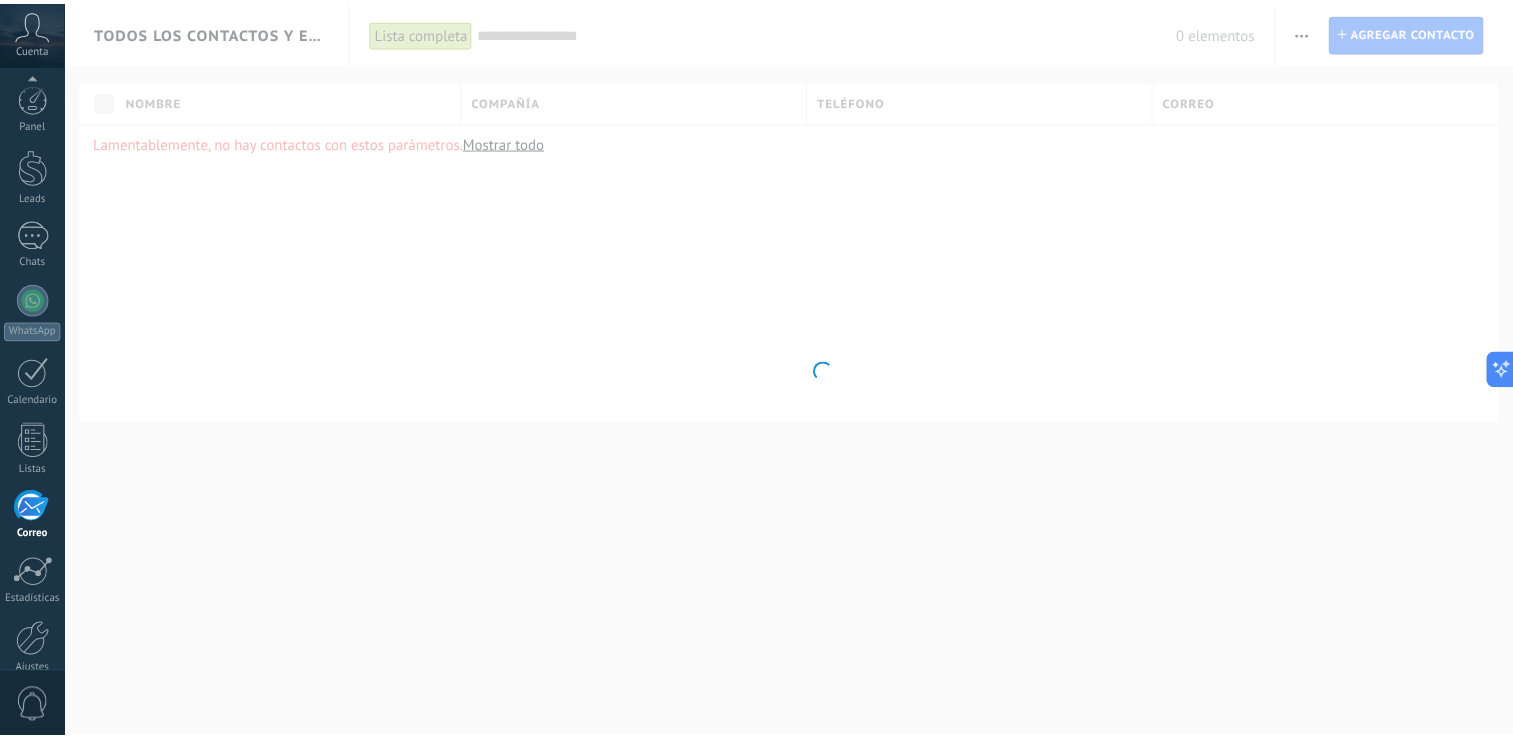 scroll, scrollTop: 92, scrollLeft: 0, axis: vertical 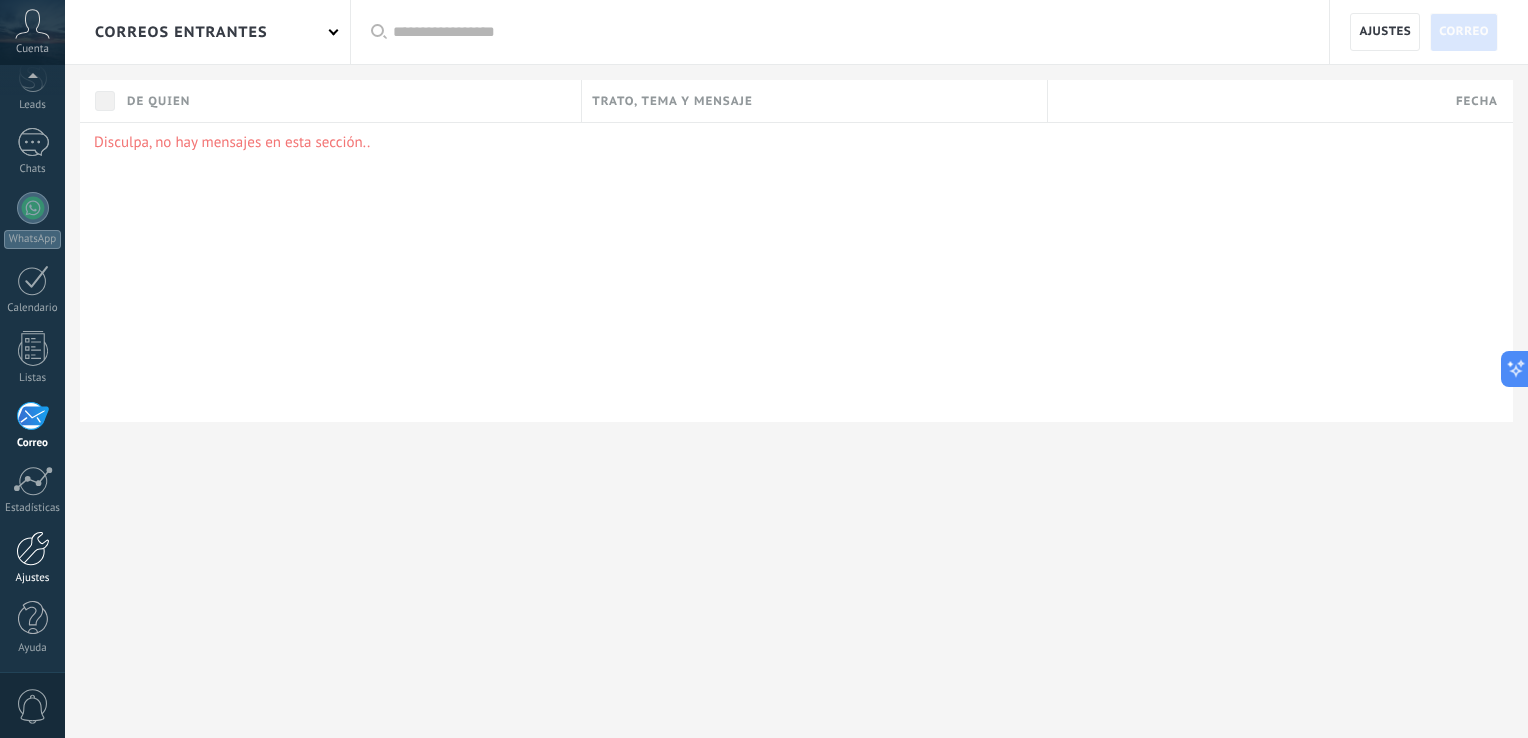click at bounding box center (33, 548) 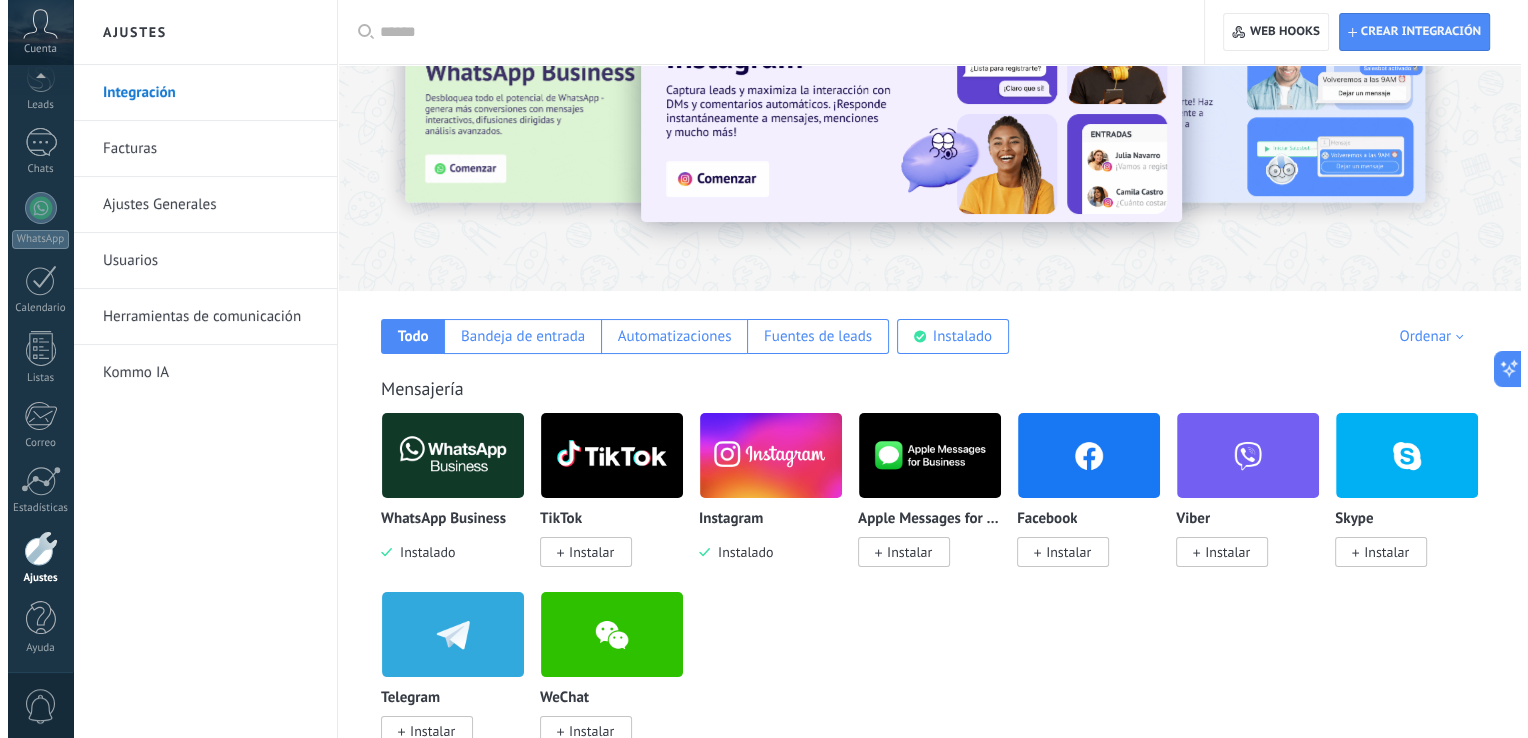 scroll, scrollTop: 0, scrollLeft: 0, axis: both 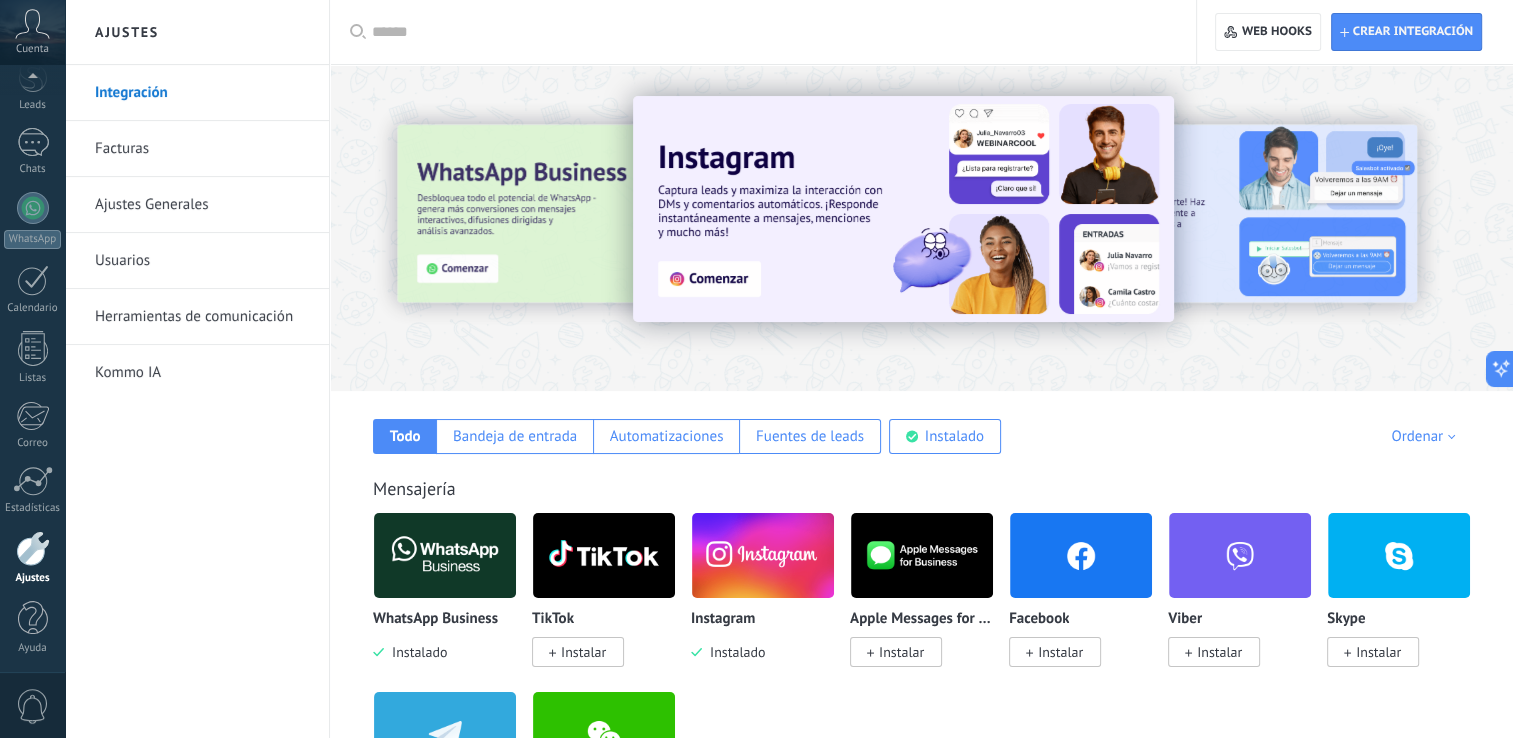 click at bounding box center [32, 24] 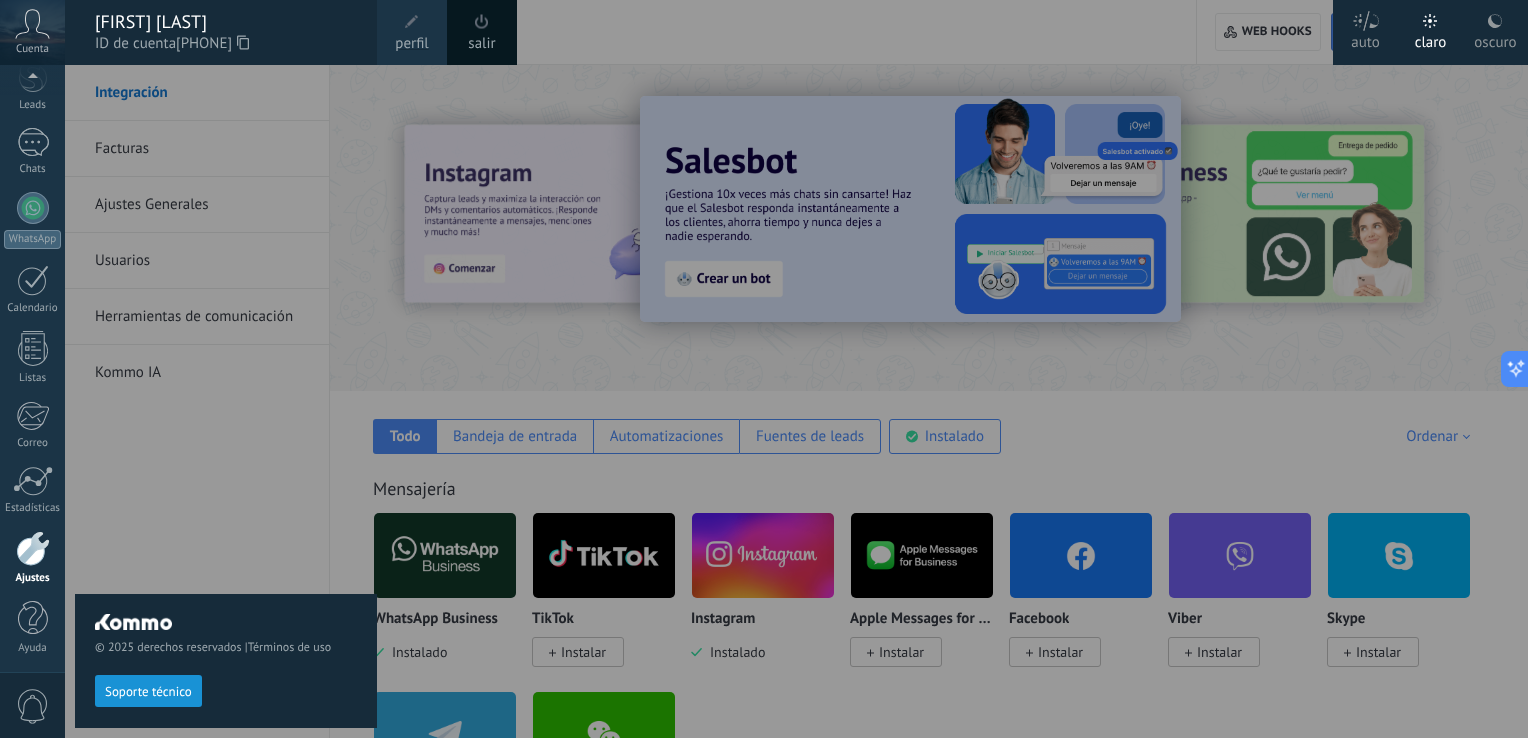click on "auto" at bounding box center [1365, 39] 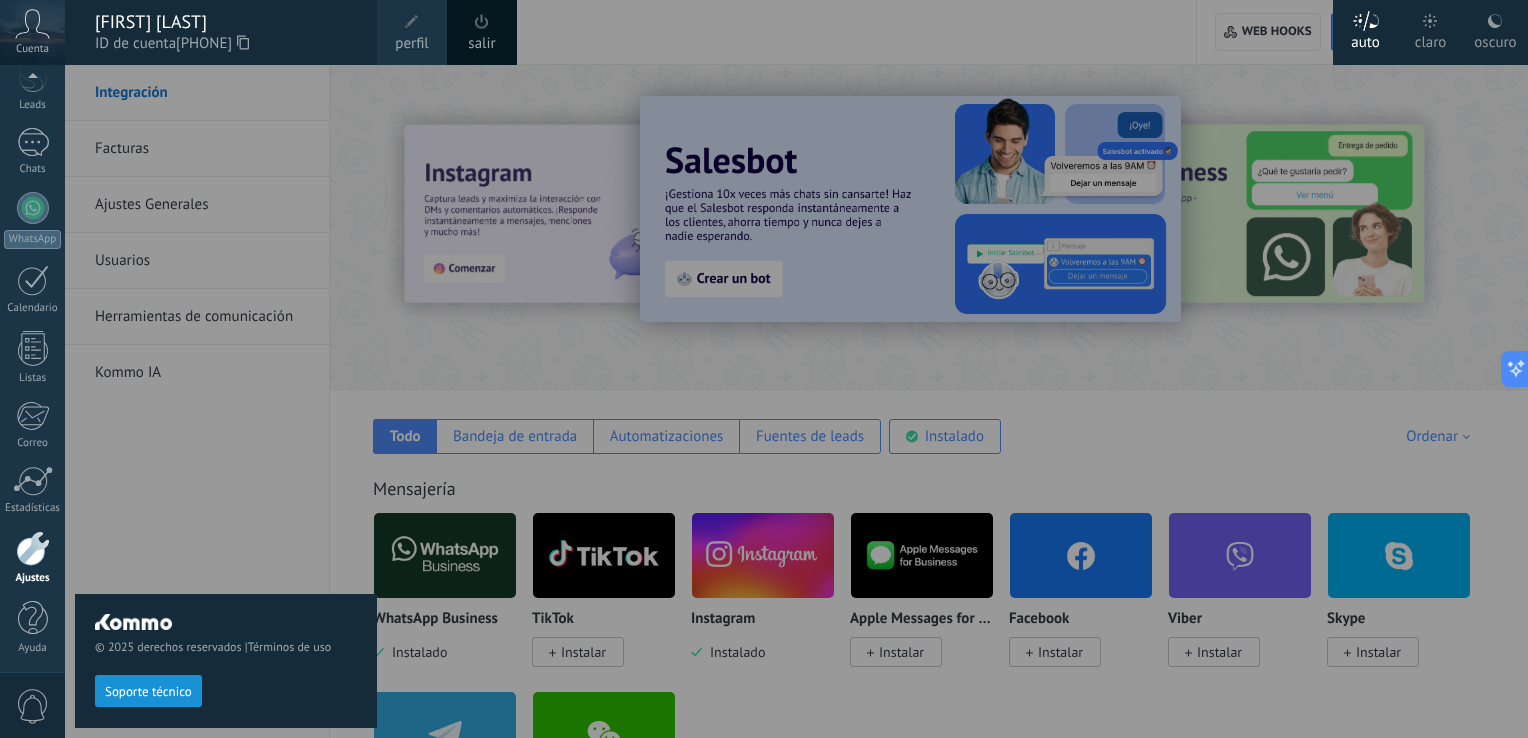 click on "claro" at bounding box center [1365, 39] 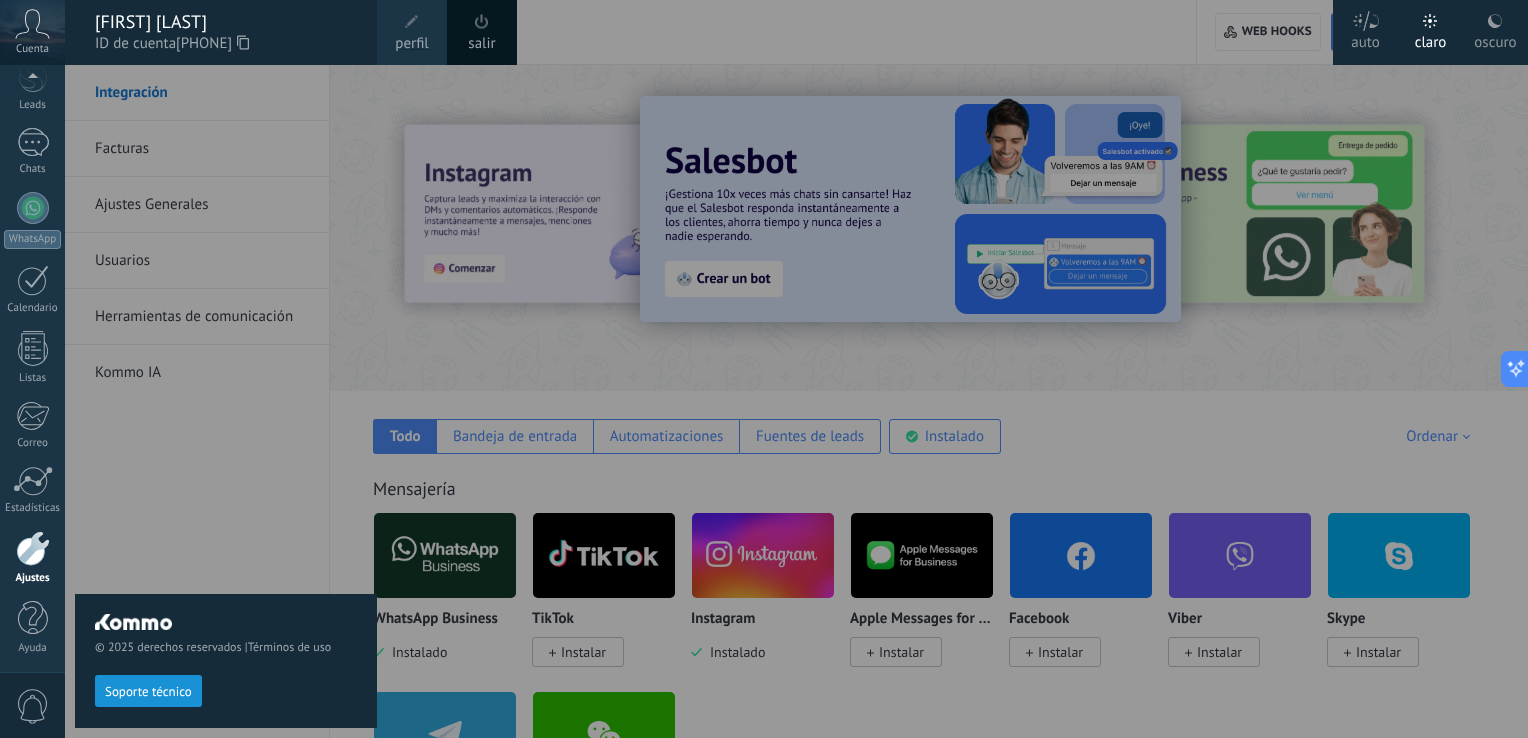 click at bounding box center [829, 369] 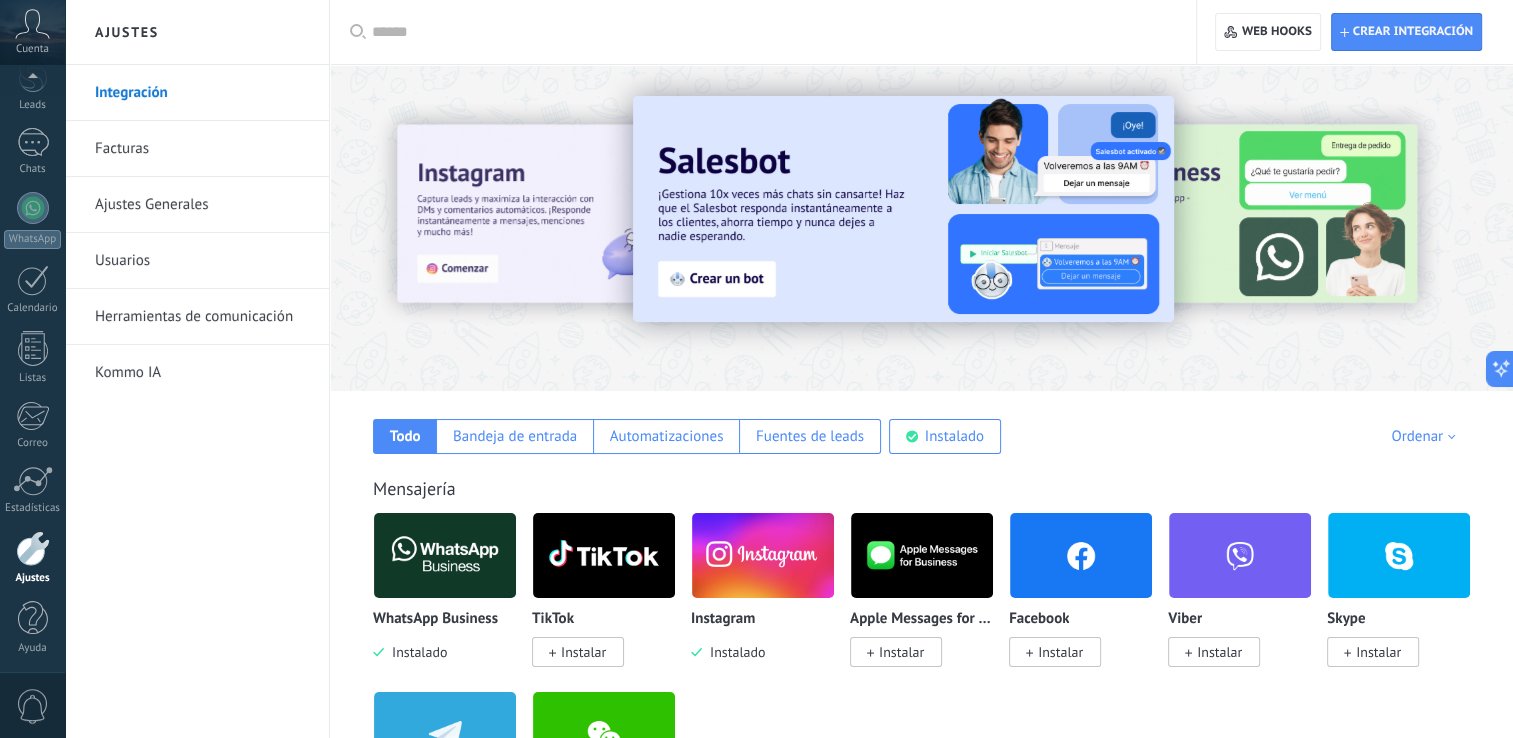 click at bounding box center (432, 227) 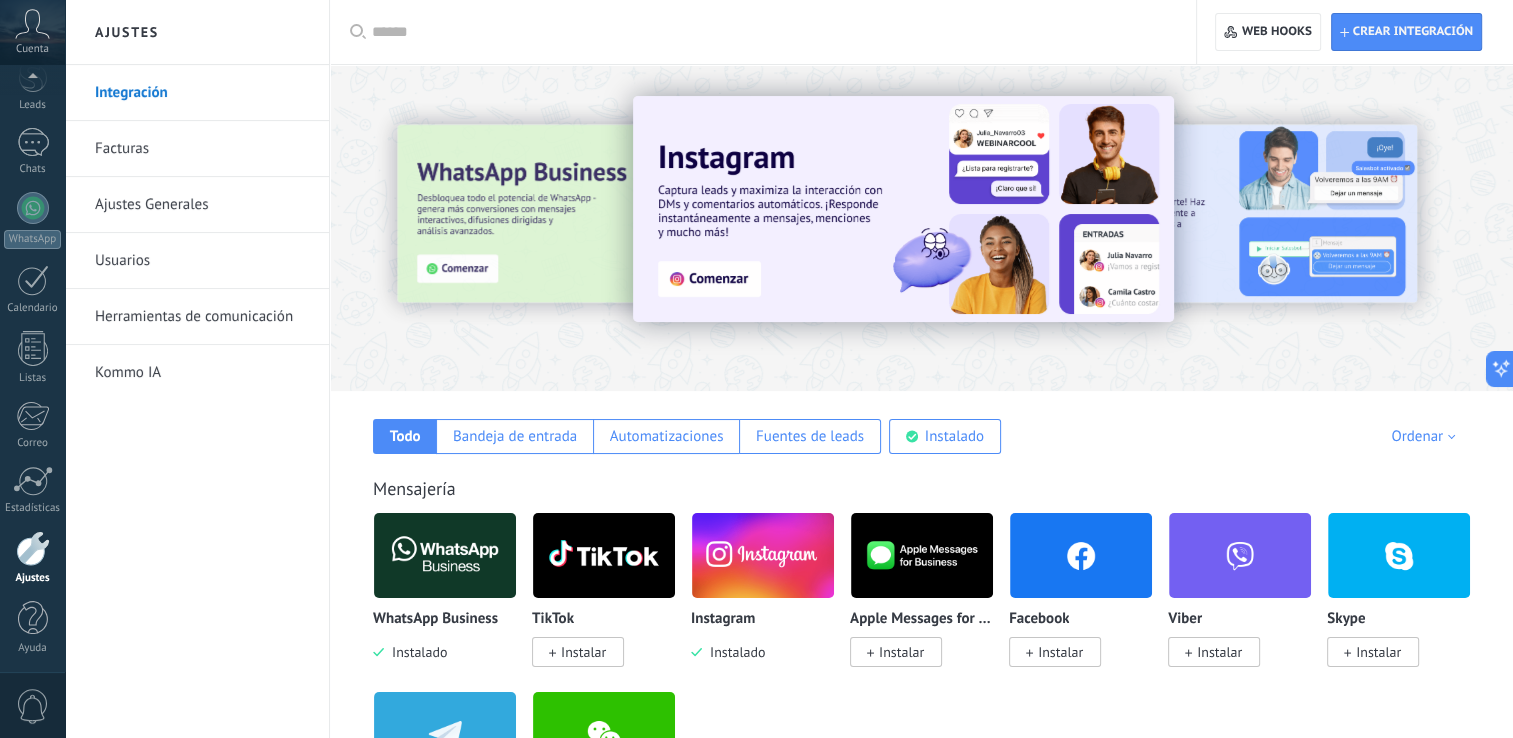 click at bounding box center (903, 209) 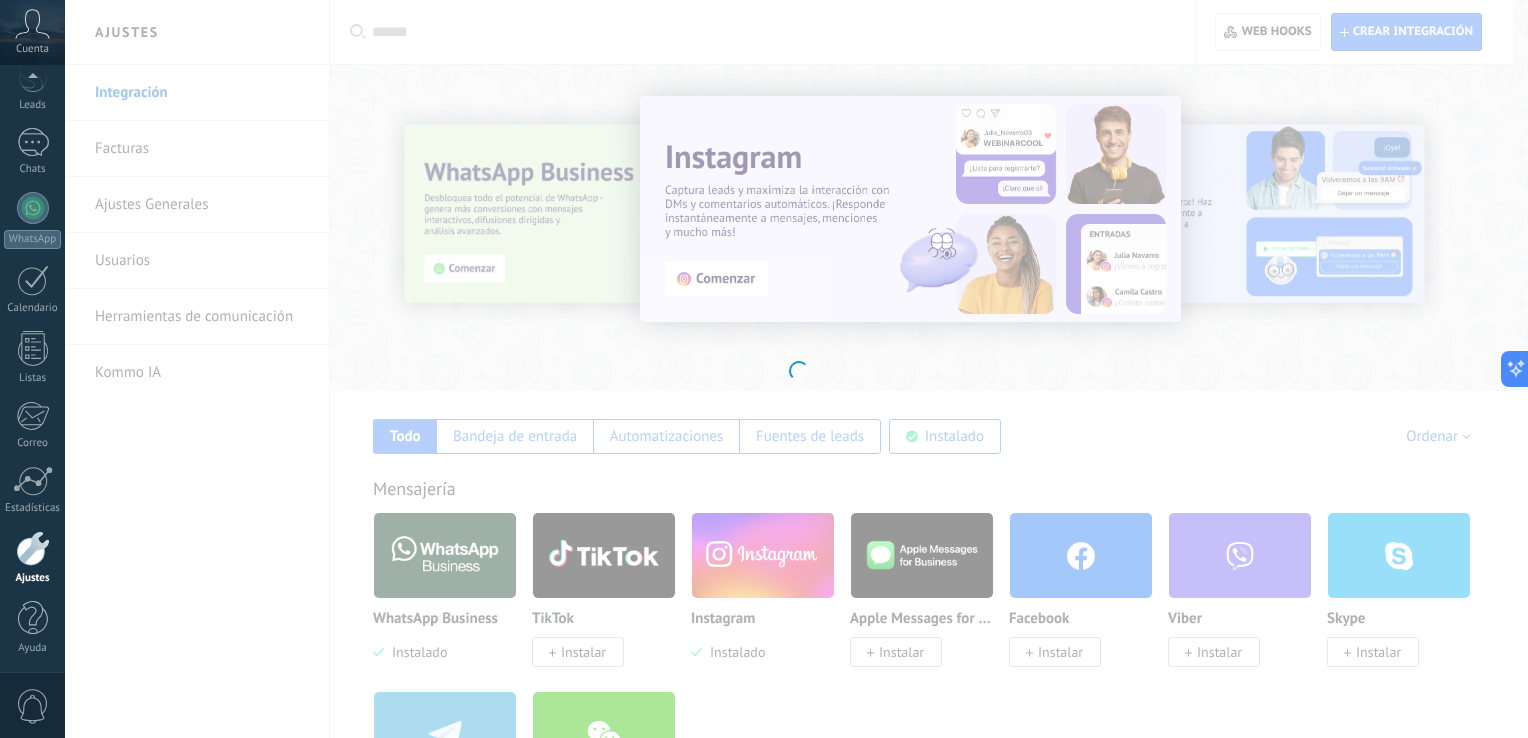 click on "Instagram Obtén leads de Instagram y mantente conectado sin salir de Kommo Instalar ¡Convierte Instagram en tu canal de ventas número 1! Nunca más pierdas un lead con Kommo. Captura mensajes, menciones, respuestas a historias y comentarios directamente en tu bandeja de entrada. Automatiza seguimientos y transferencias con bots y plantillas para convertir más leads en clientes leales. Disponible en todos los planes. Kommo ofrece esta integración de forma gratuita. Para acceder a herramientas poderosas como automatizaciones y la API de Conversiones oficial de Meta para mejorar el rendimiento de tus anuncios, suscríbete al plan Avanzado o superior." at bounding box center [796, 369] 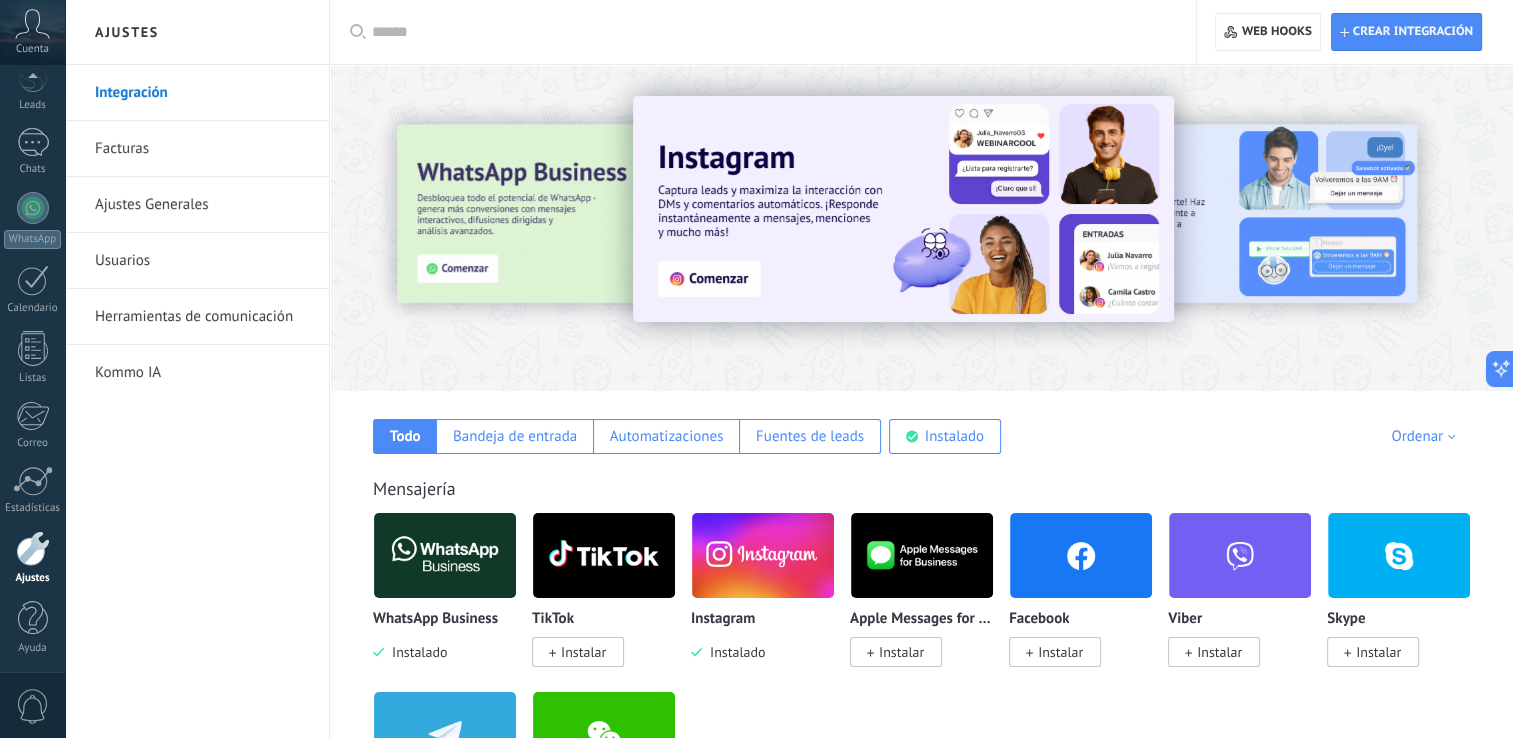 click at bounding box center (903, 209) 